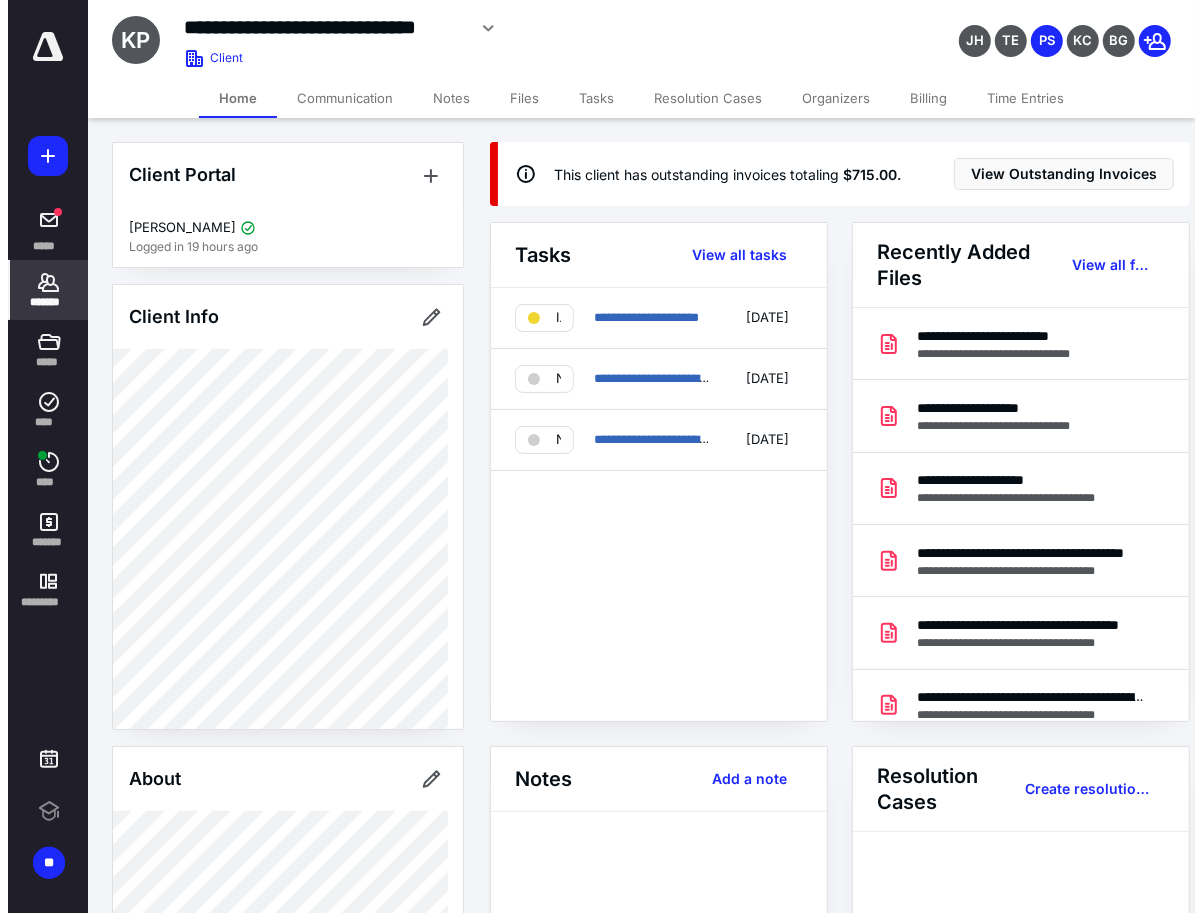 scroll, scrollTop: 0, scrollLeft: 0, axis: both 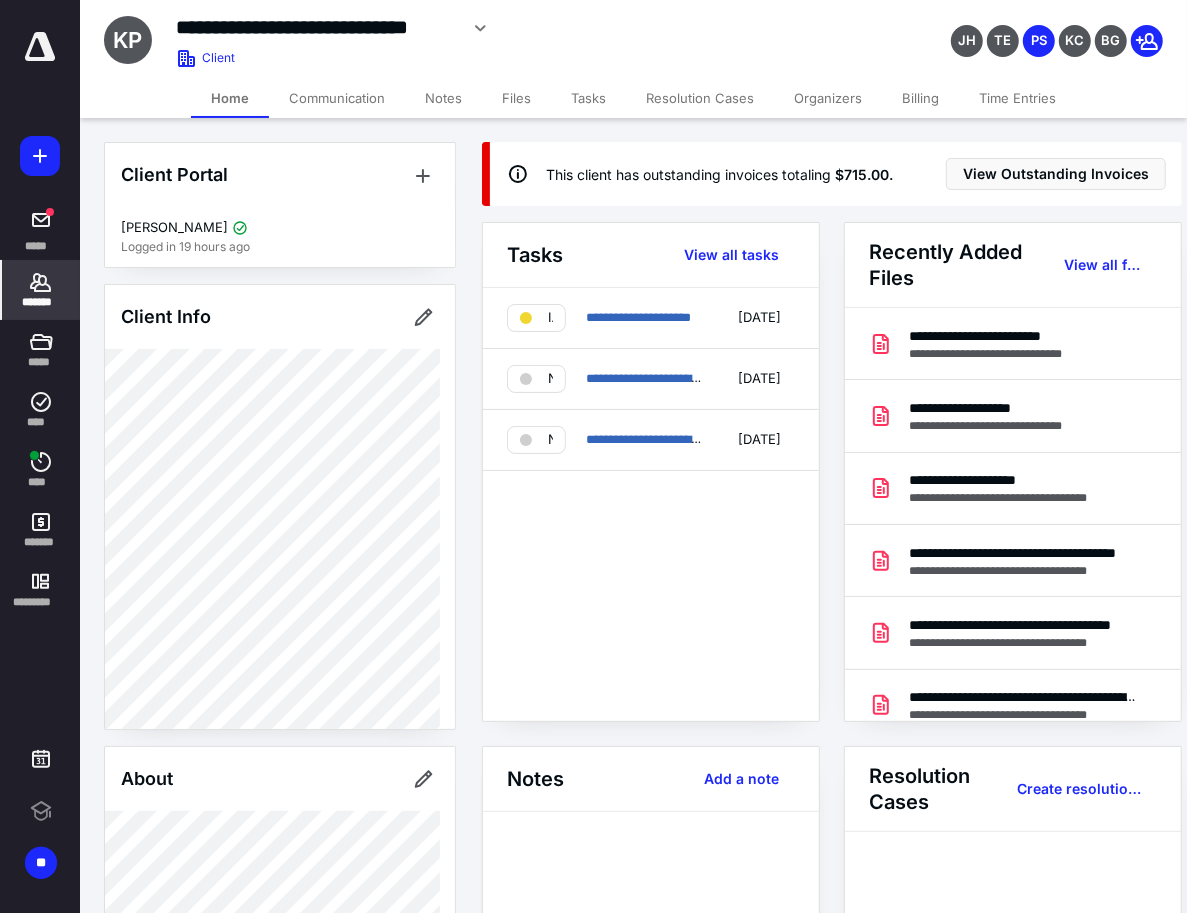 click on "Files" at bounding box center [516, 98] 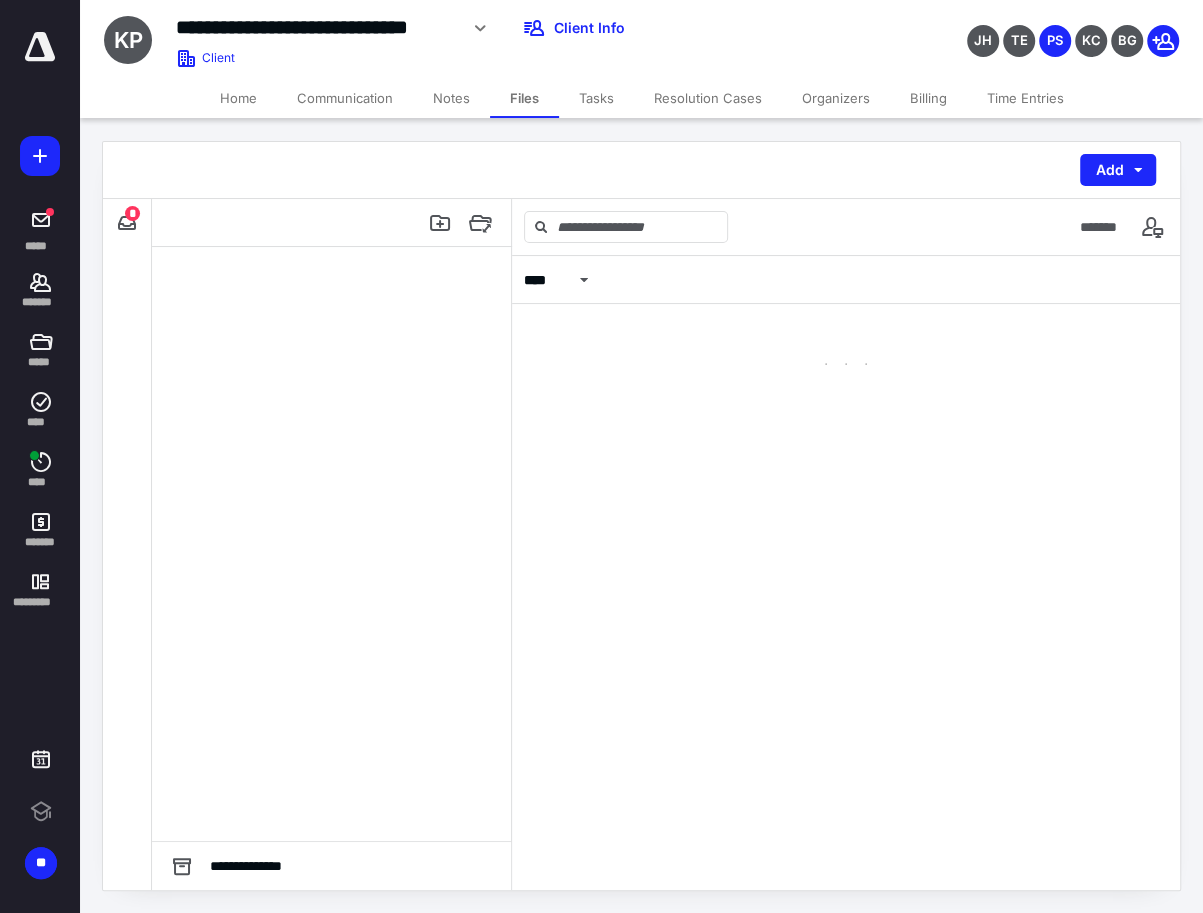 scroll, scrollTop: 0, scrollLeft: 0, axis: both 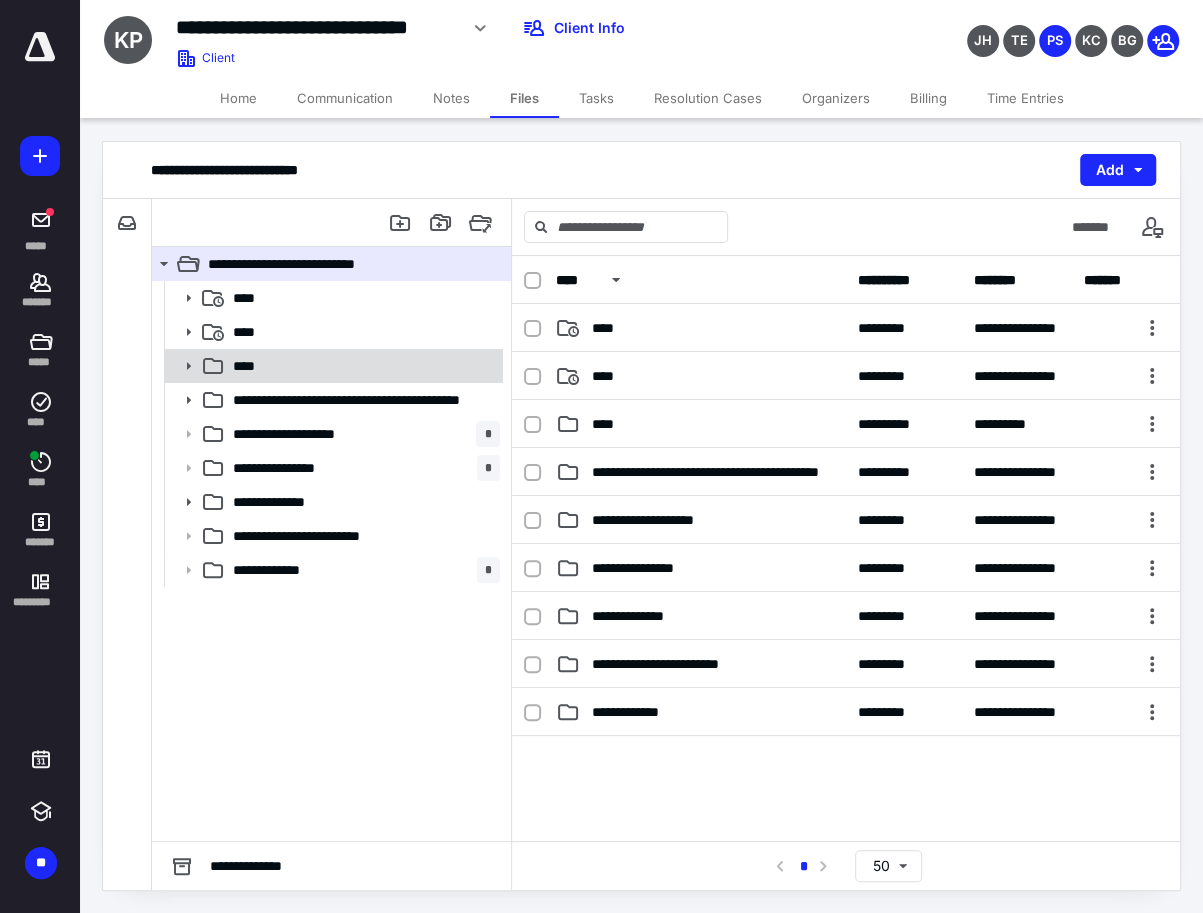 click 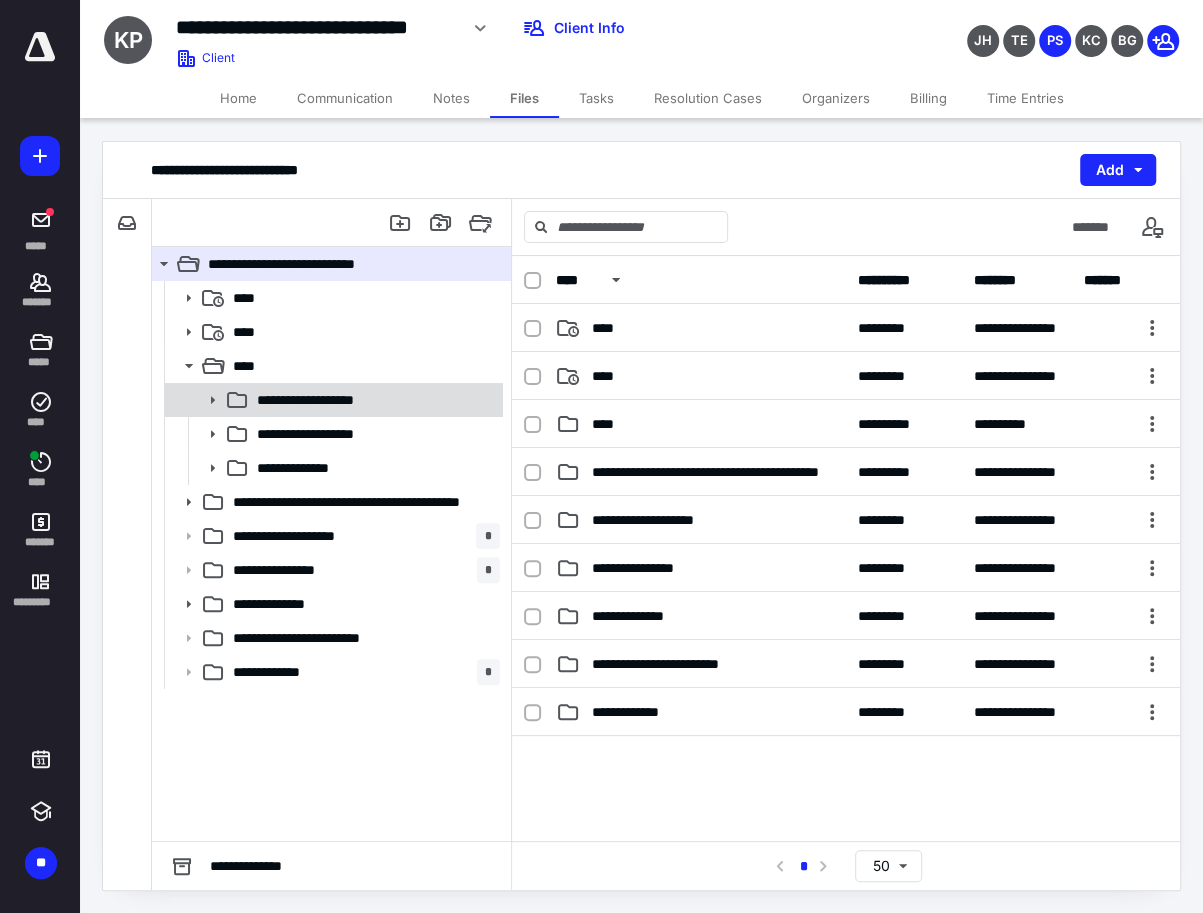 click 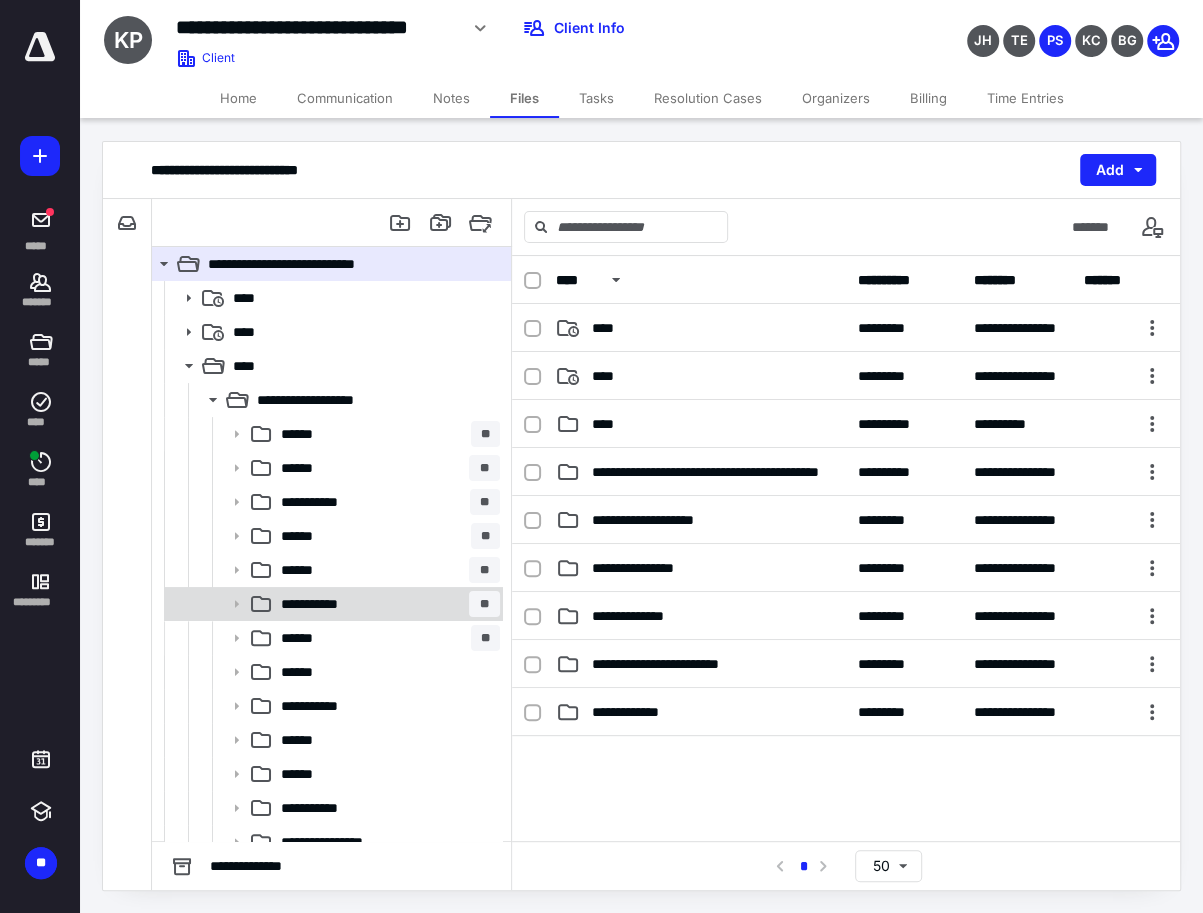 click on "**********" at bounding box center [386, 604] 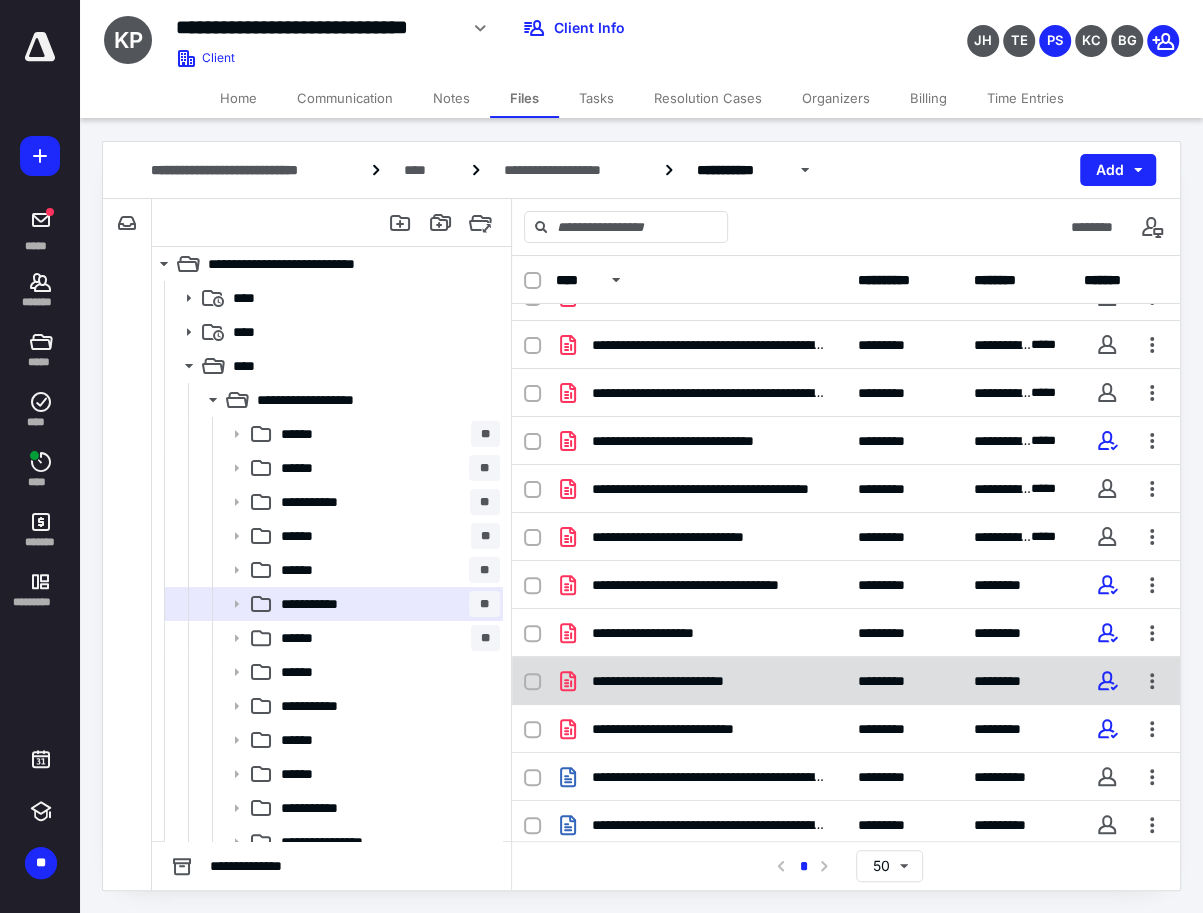 scroll, scrollTop: 420, scrollLeft: 0, axis: vertical 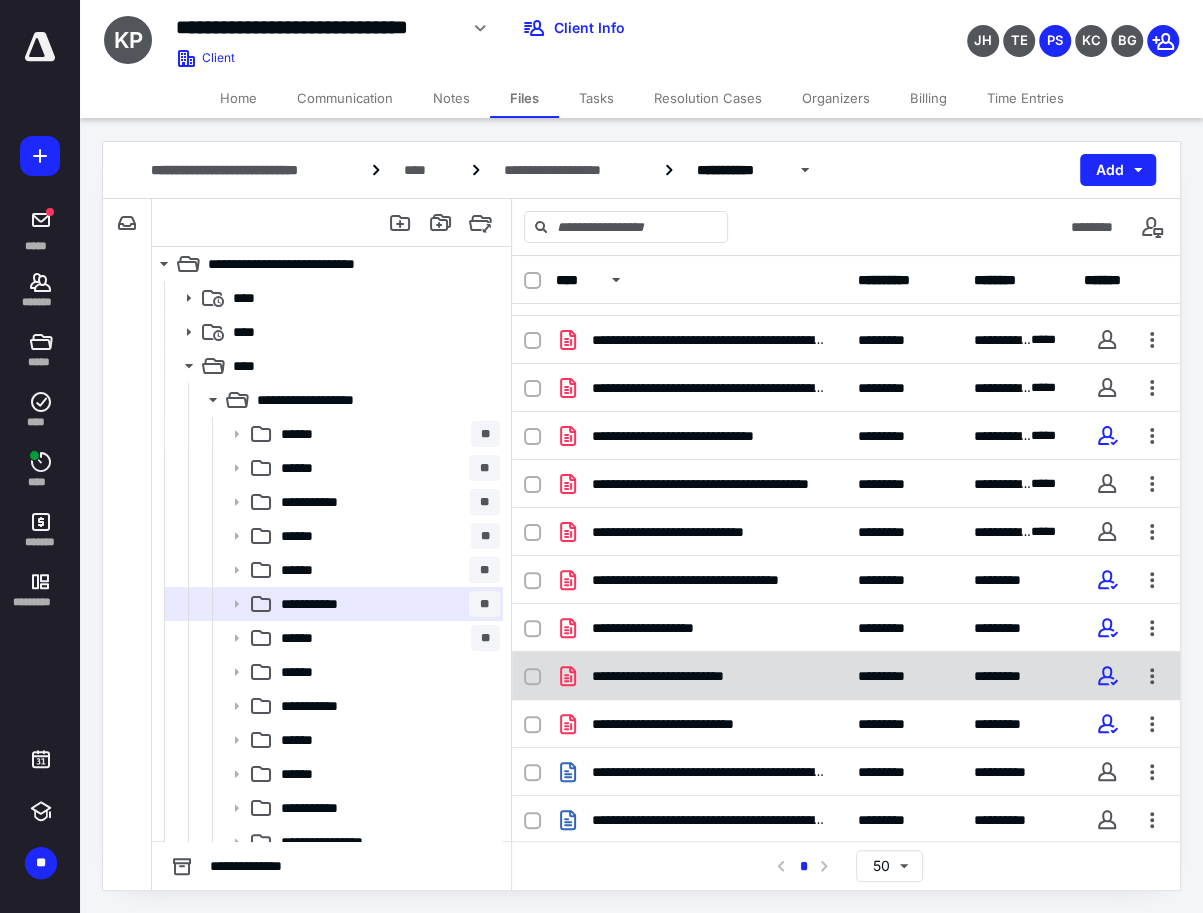 click on "**********" at bounding box center (701, 676) 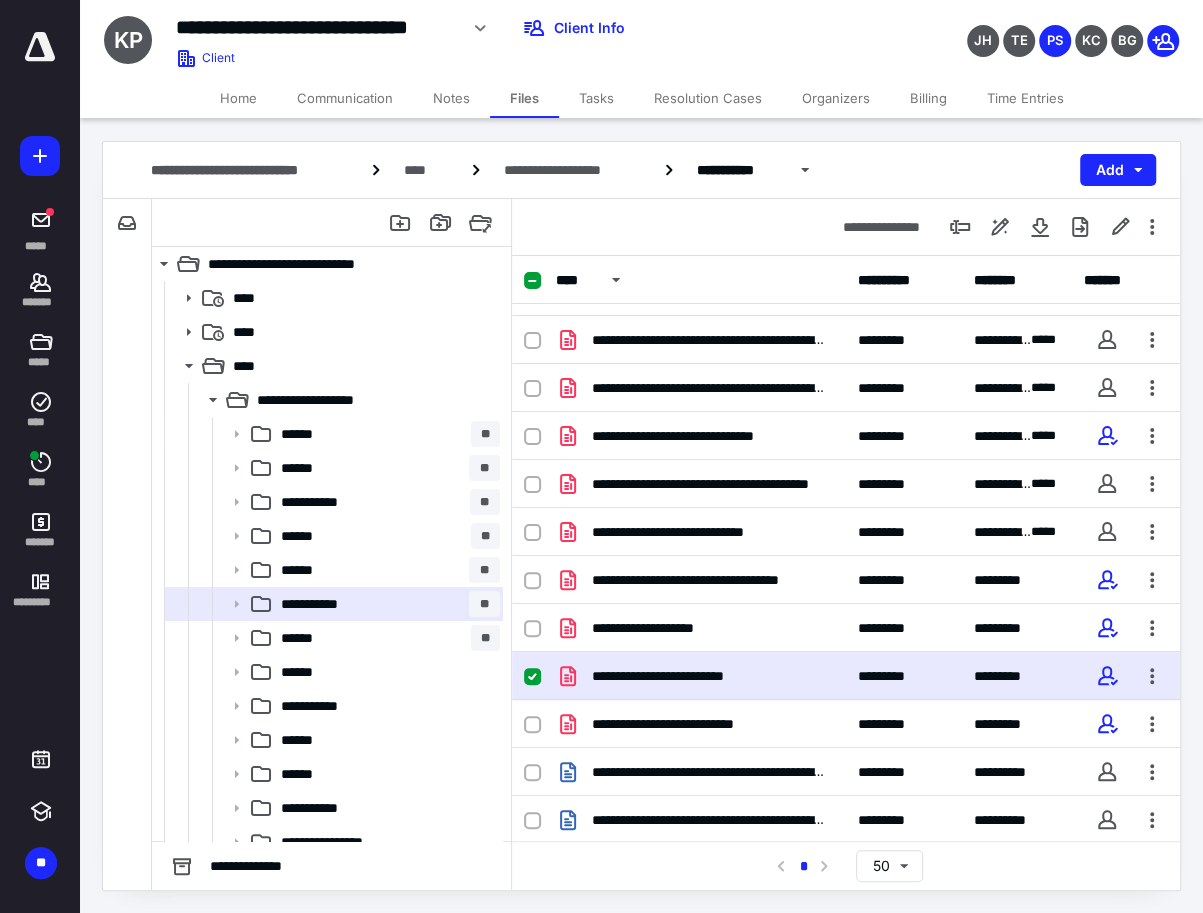 click on "**********" at bounding box center (701, 676) 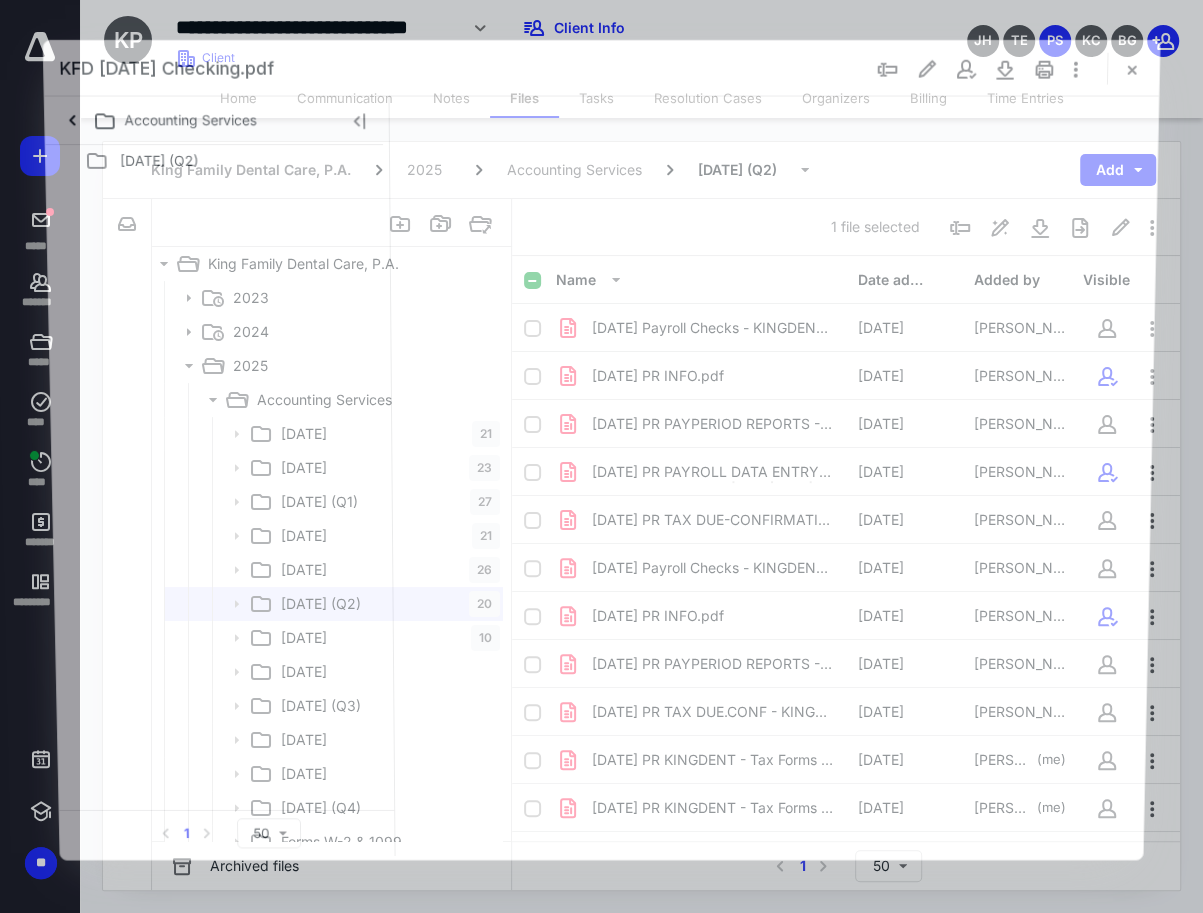 scroll, scrollTop: 420, scrollLeft: 0, axis: vertical 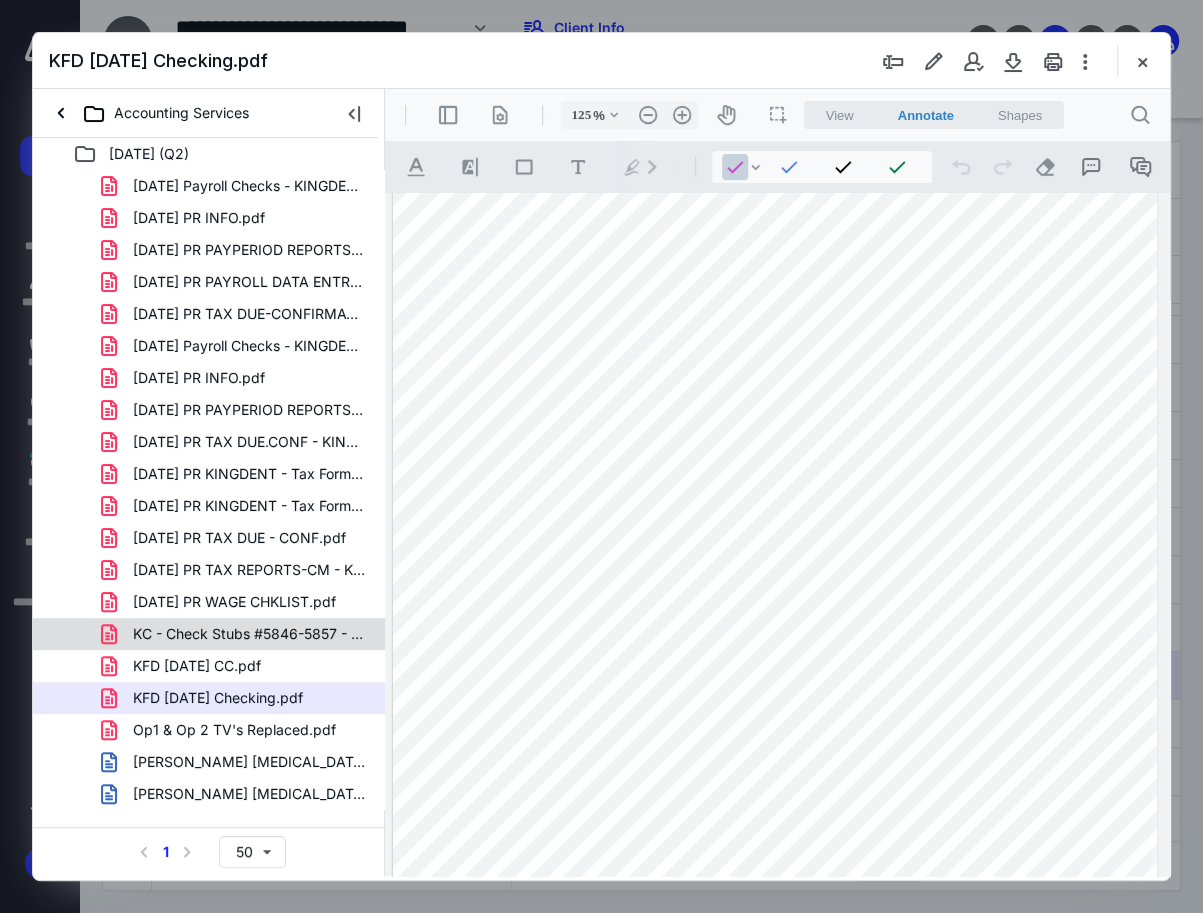 click on "KC - Check Stubs #5846-5857 - PBC.pdf" at bounding box center [249, 634] 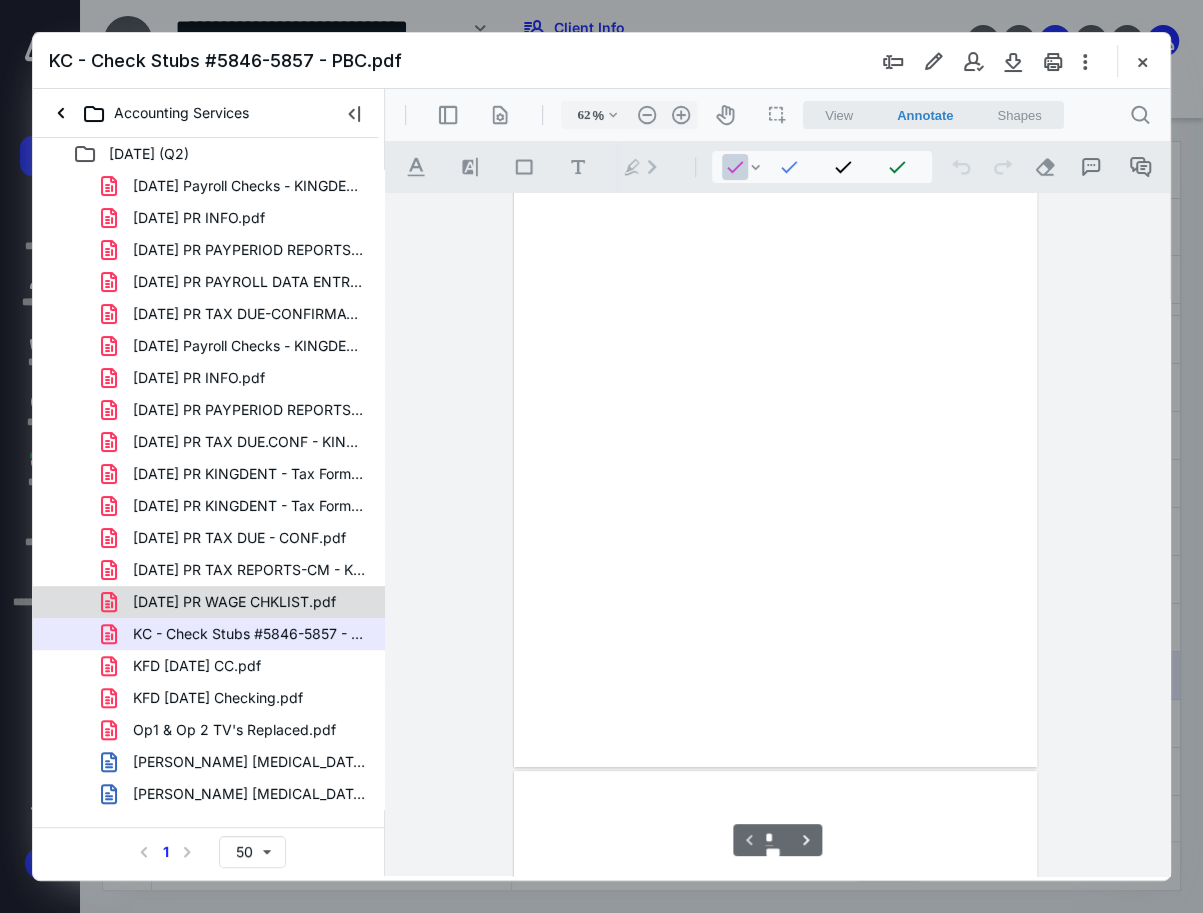 type on "90" 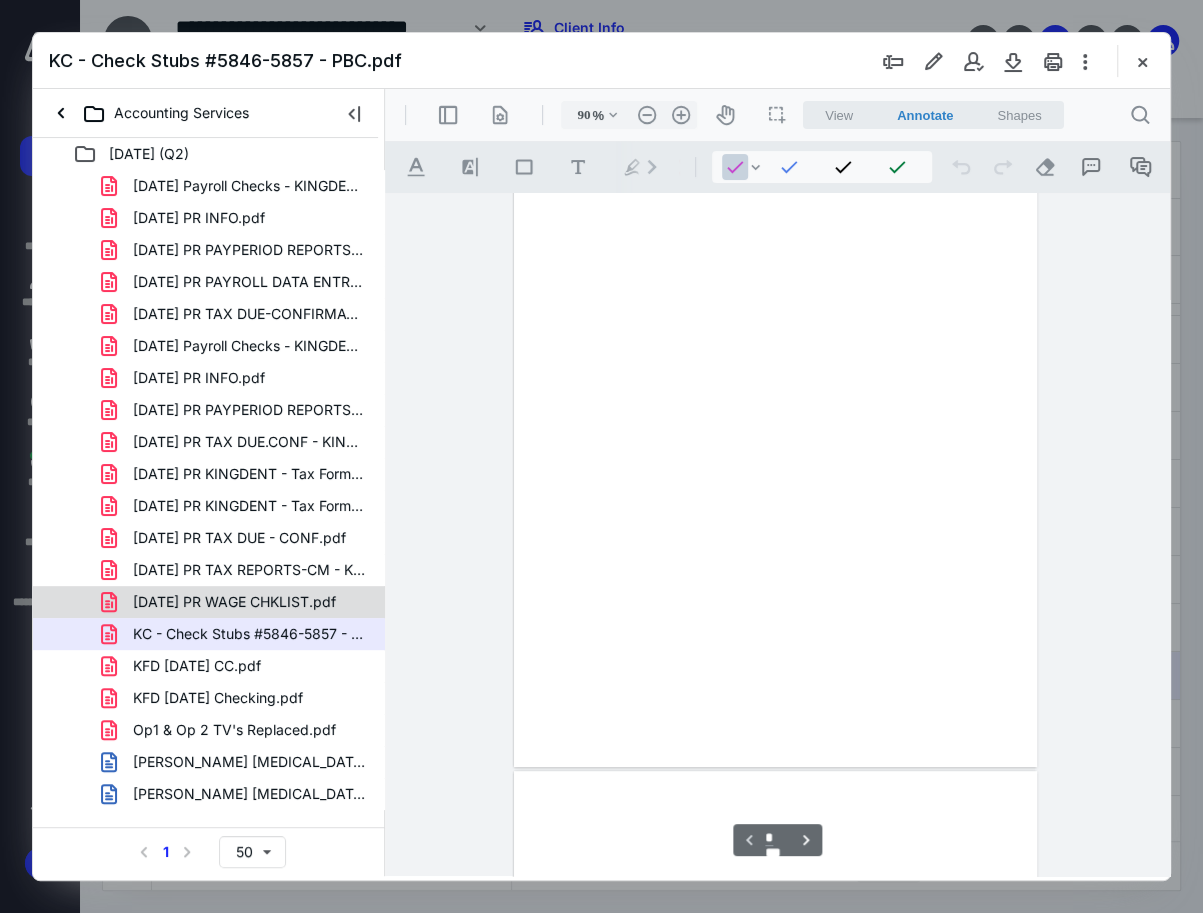 scroll, scrollTop: 154, scrollLeft: 0, axis: vertical 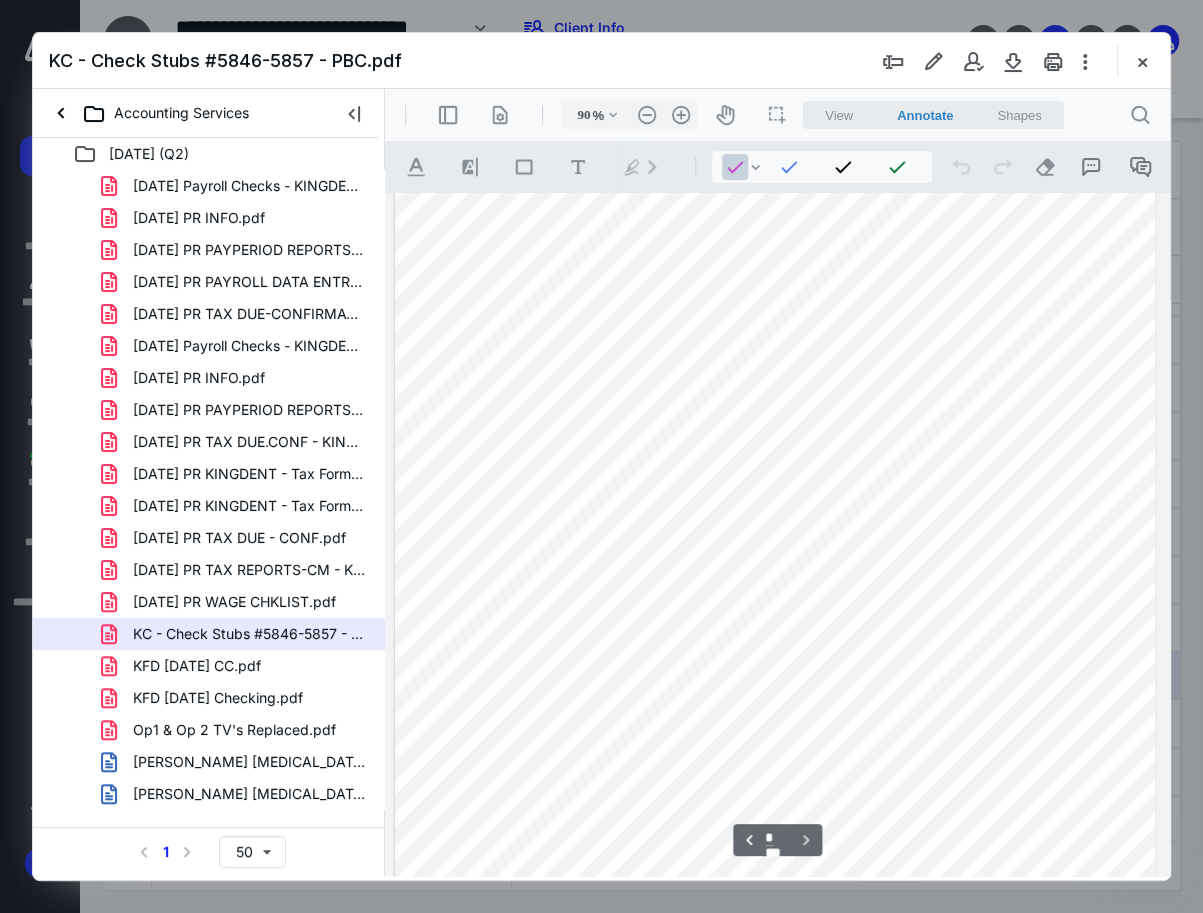type on "*" 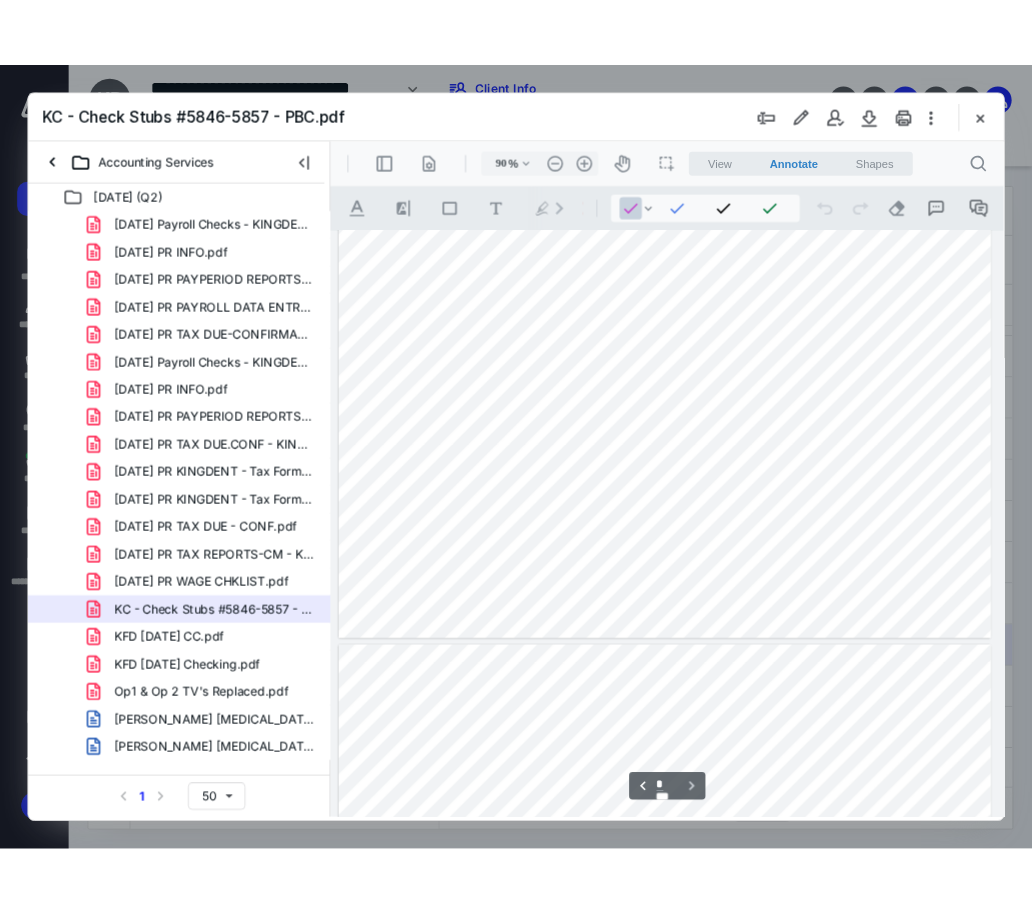 scroll, scrollTop: 0, scrollLeft: 0, axis: both 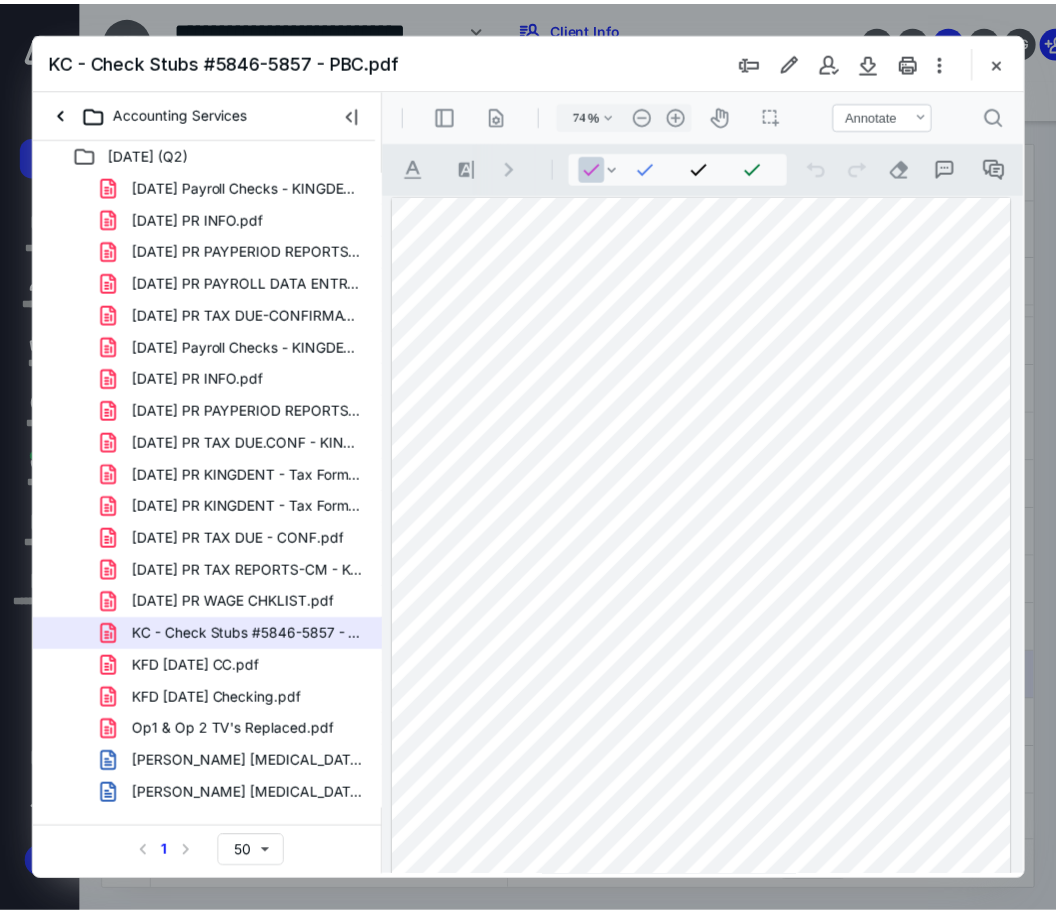 type on "73" 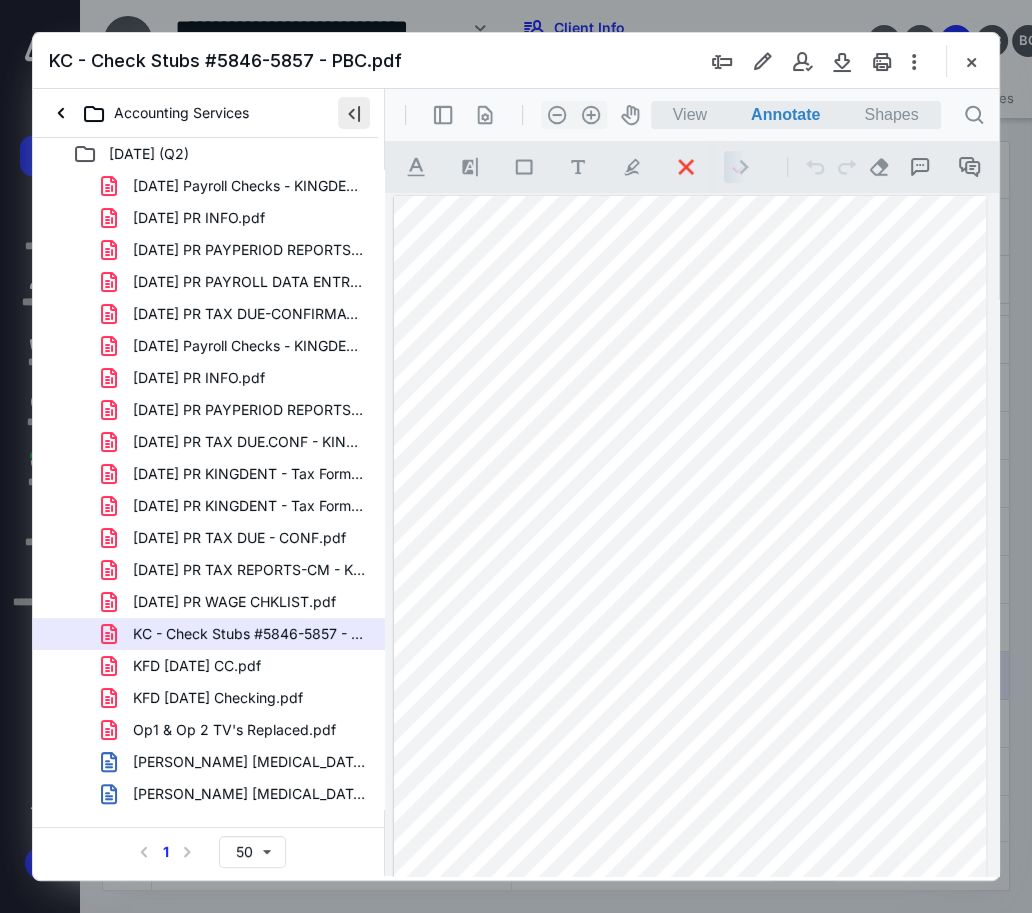 click at bounding box center [354, 113] 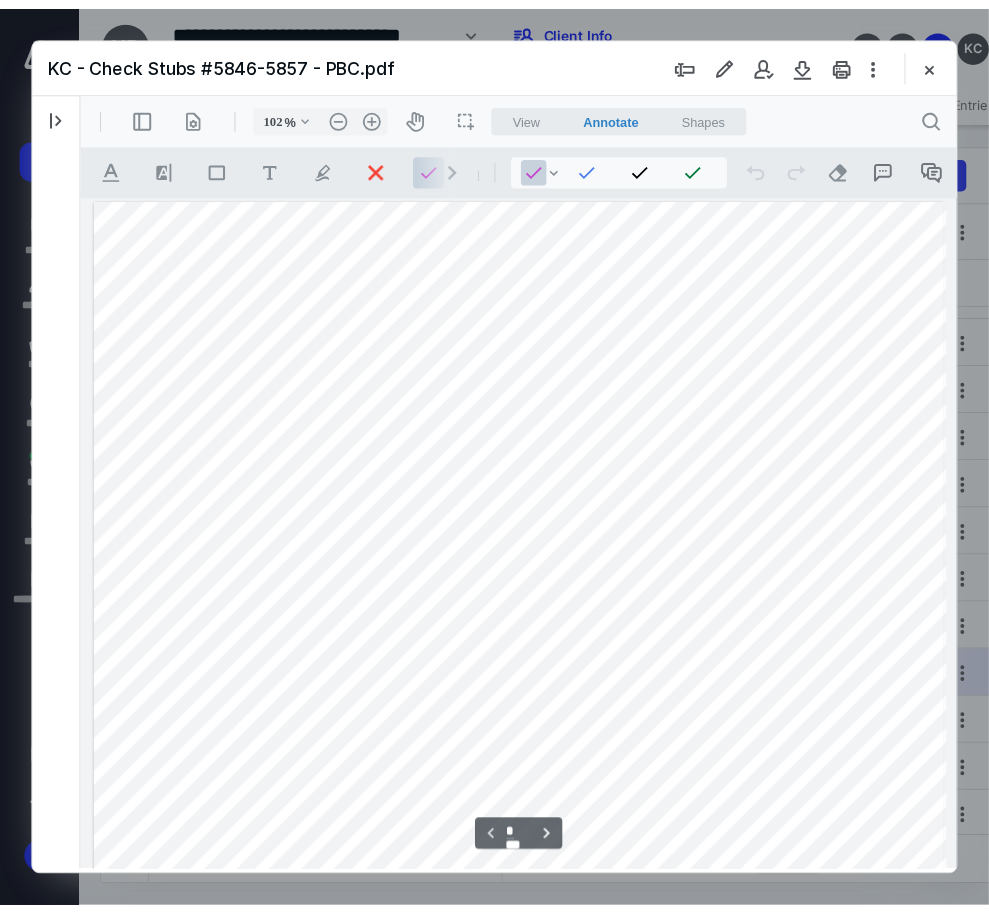 scroll, scrollTop: 28, scrollLeft: 0, axis: vertical 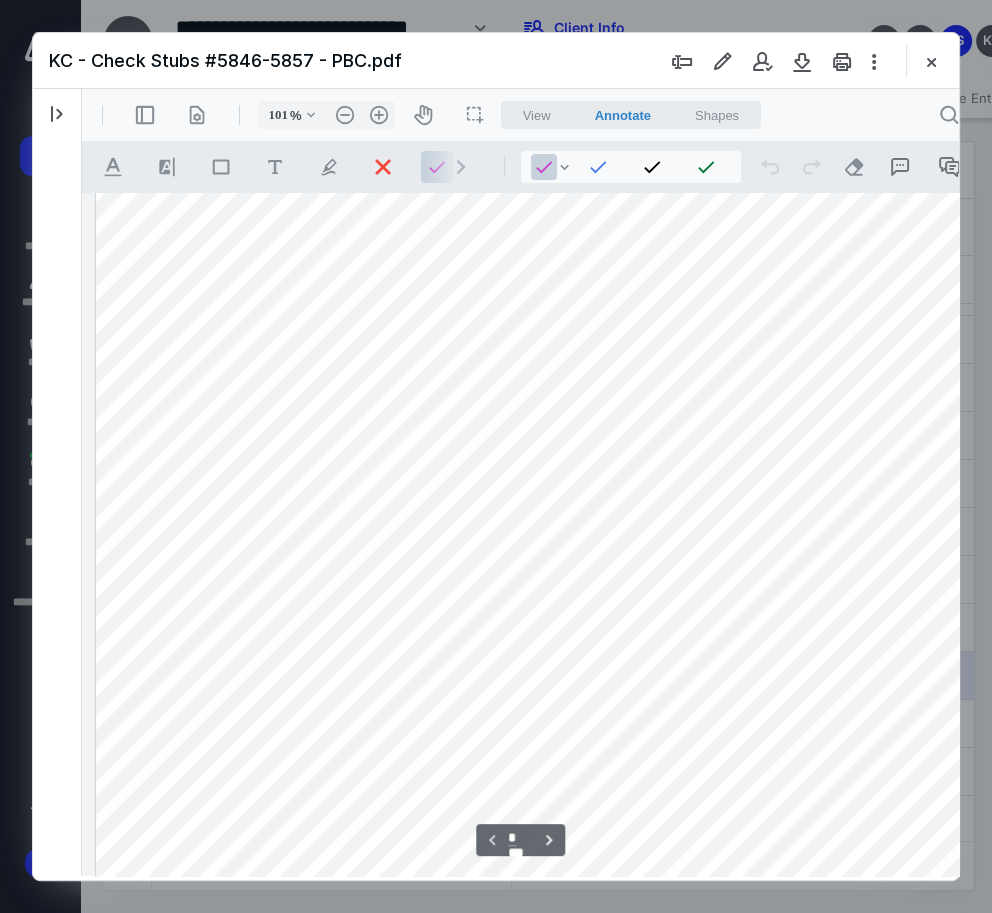 type on "100" 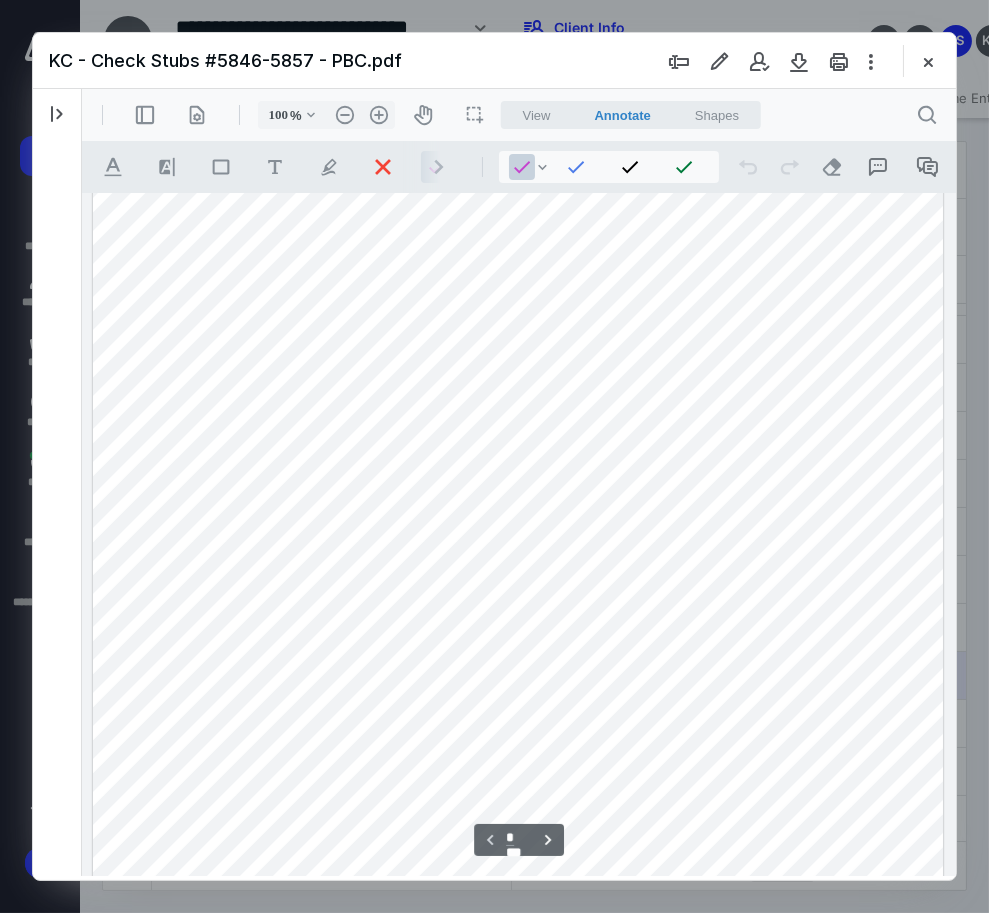 scroll, scrollTop: 500, scrollLeft: 0, axis: vertical 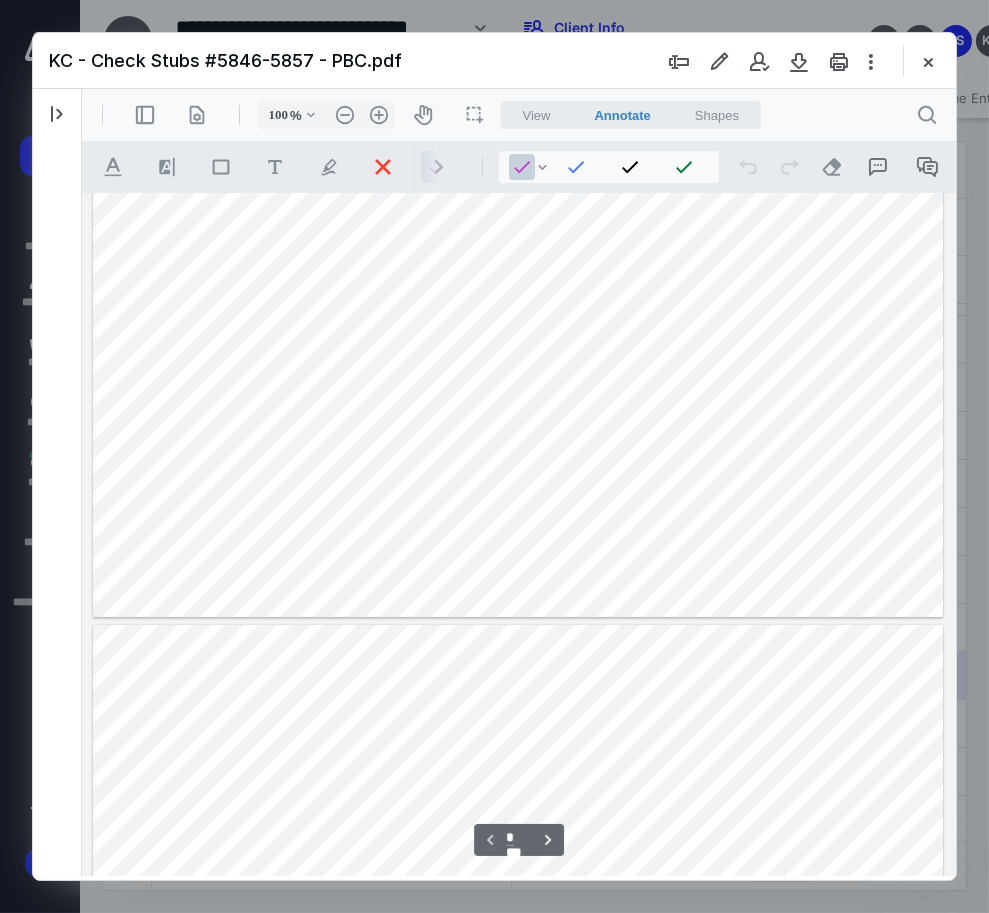 type on "*" 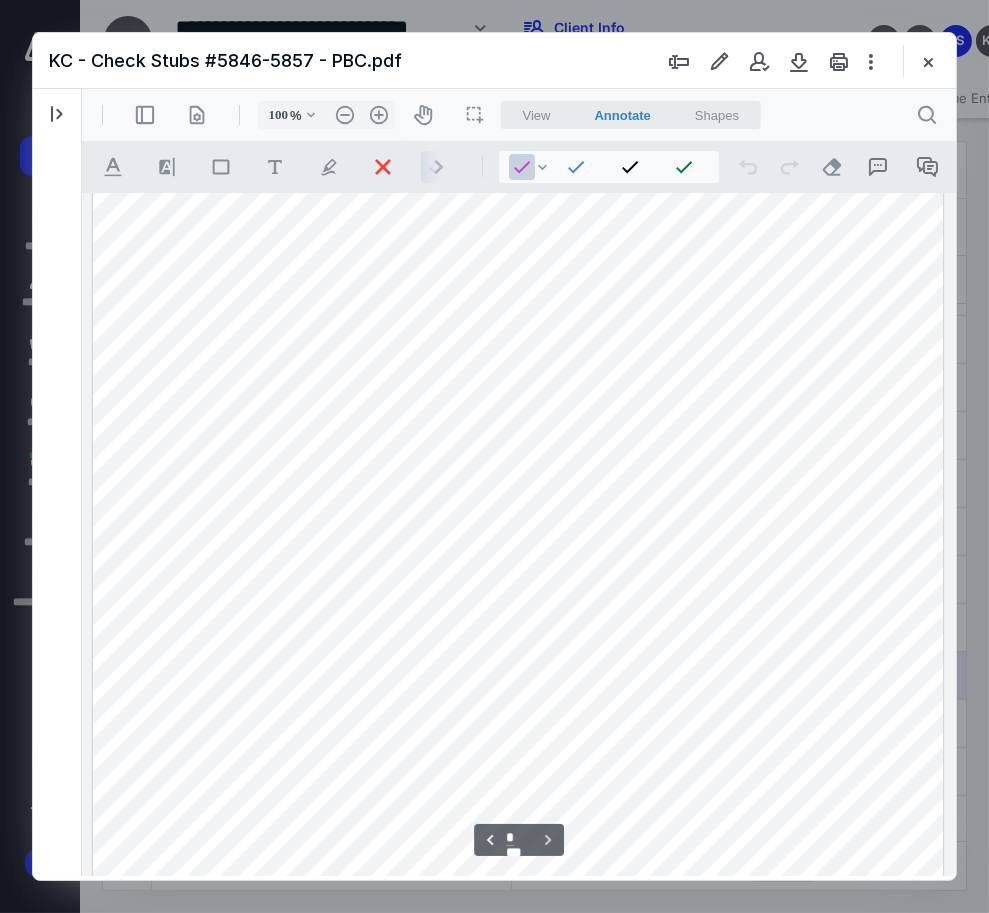 scroll, scrollTop: 1532, scrollLeft: 0, axis: vertical 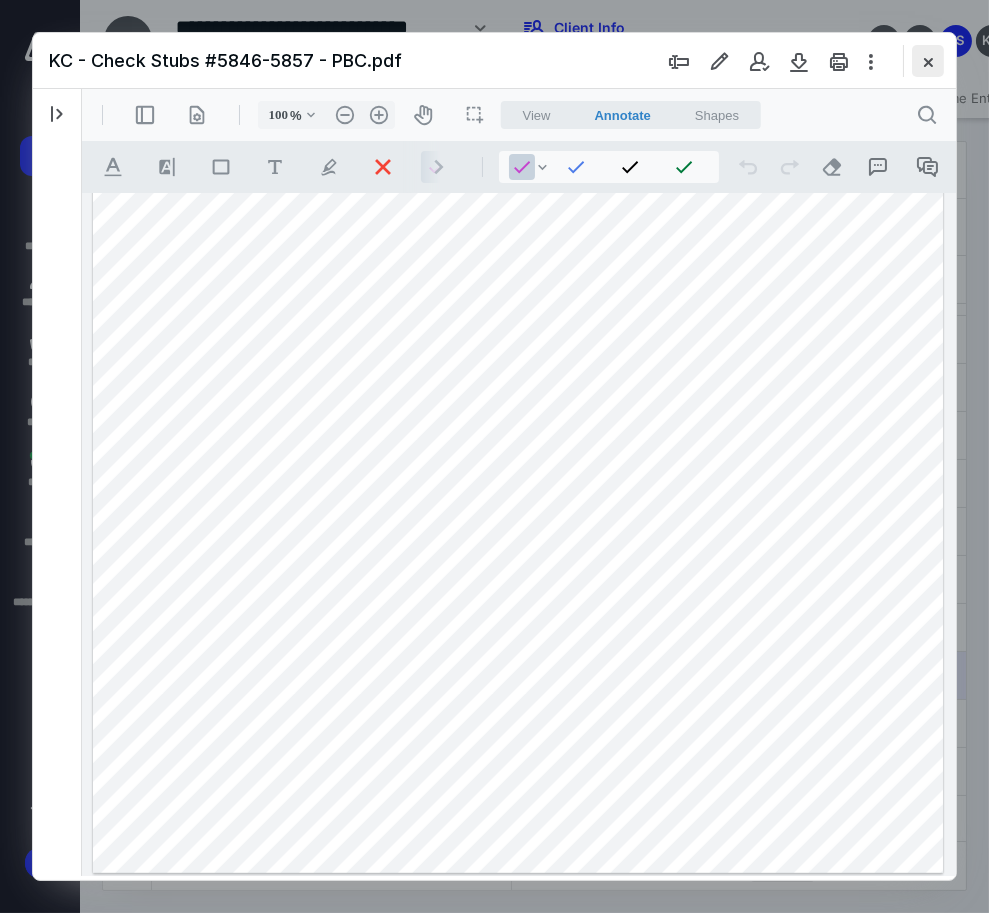 click at bounding box center [928, 61] 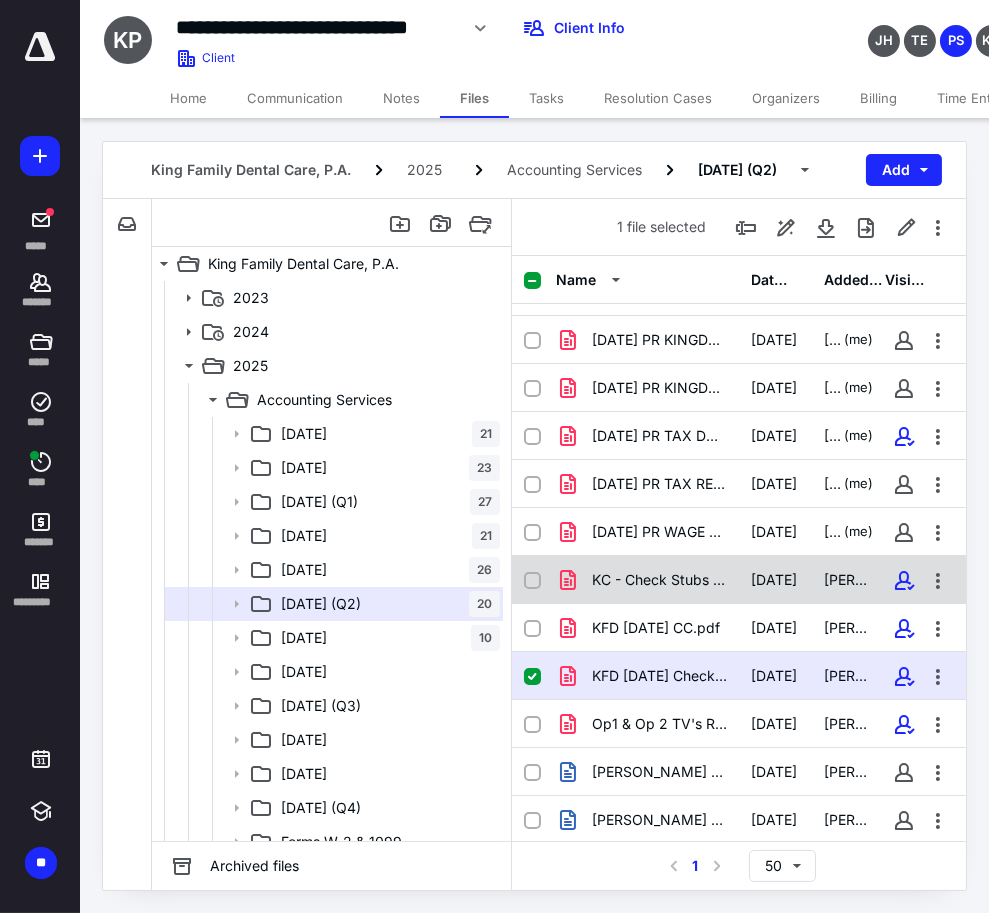 checkbox on "true" 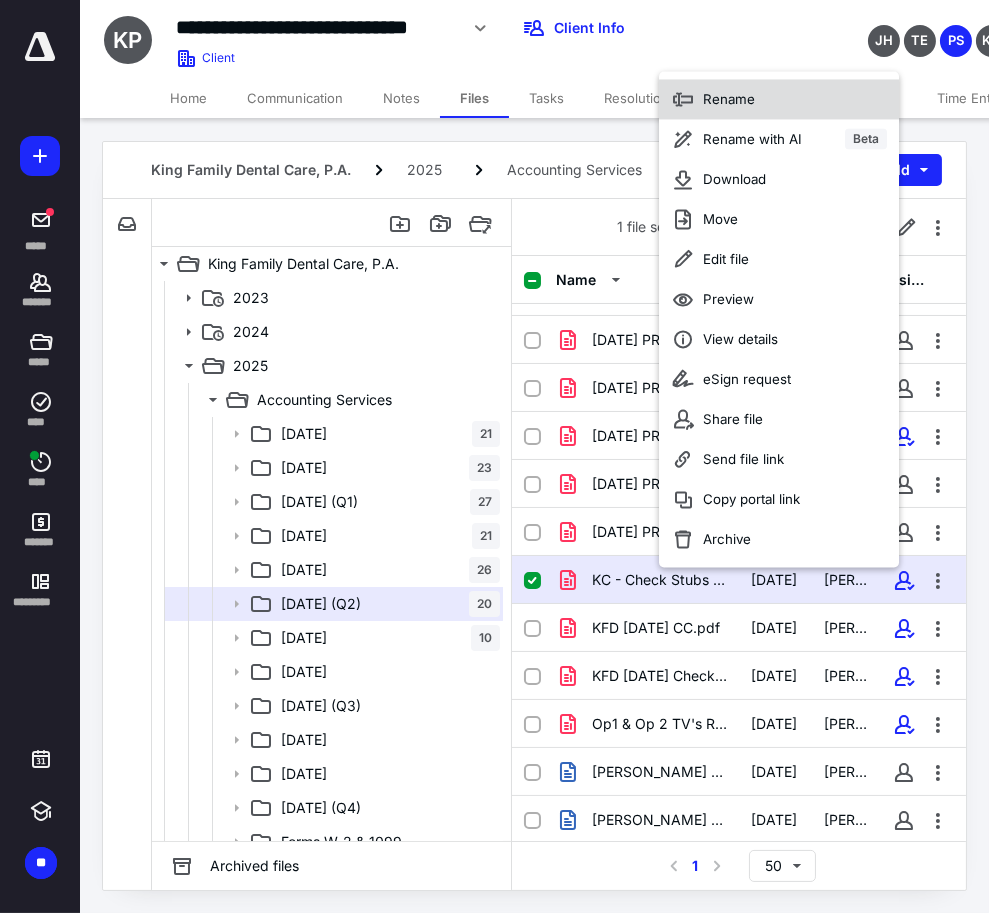 click on "Rename" at bounding box center [779, 99] 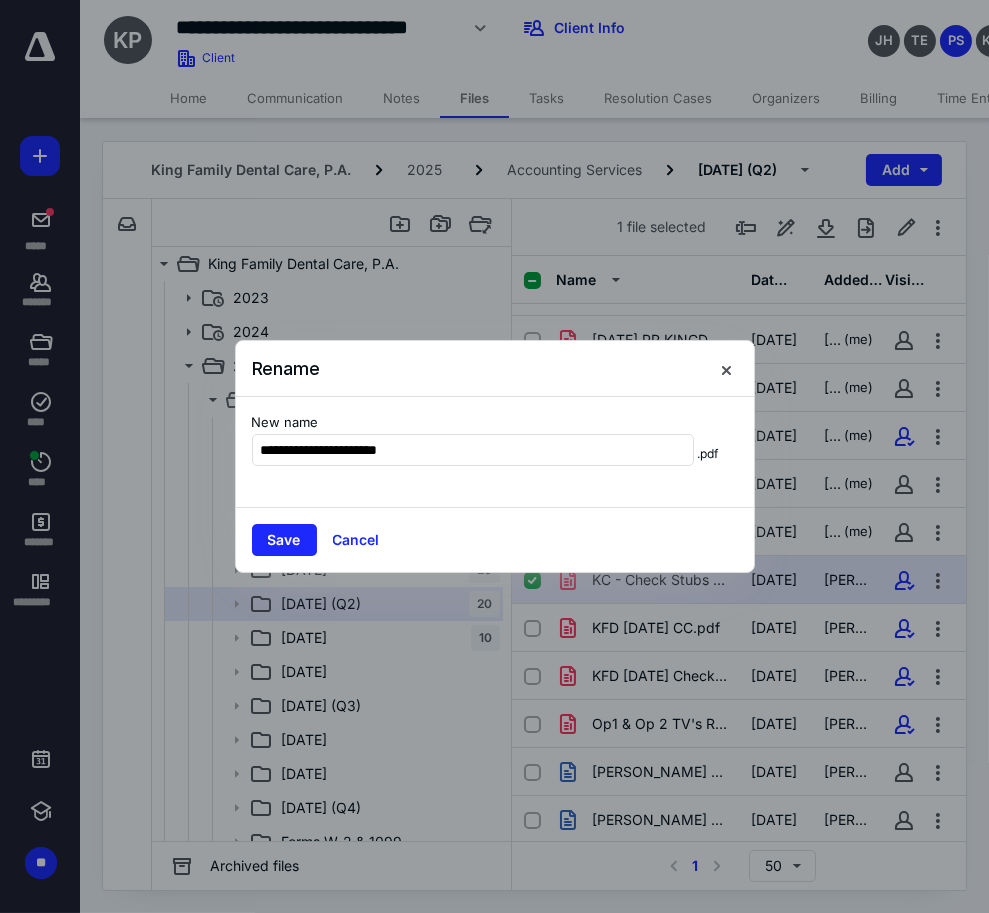 type on "**********" 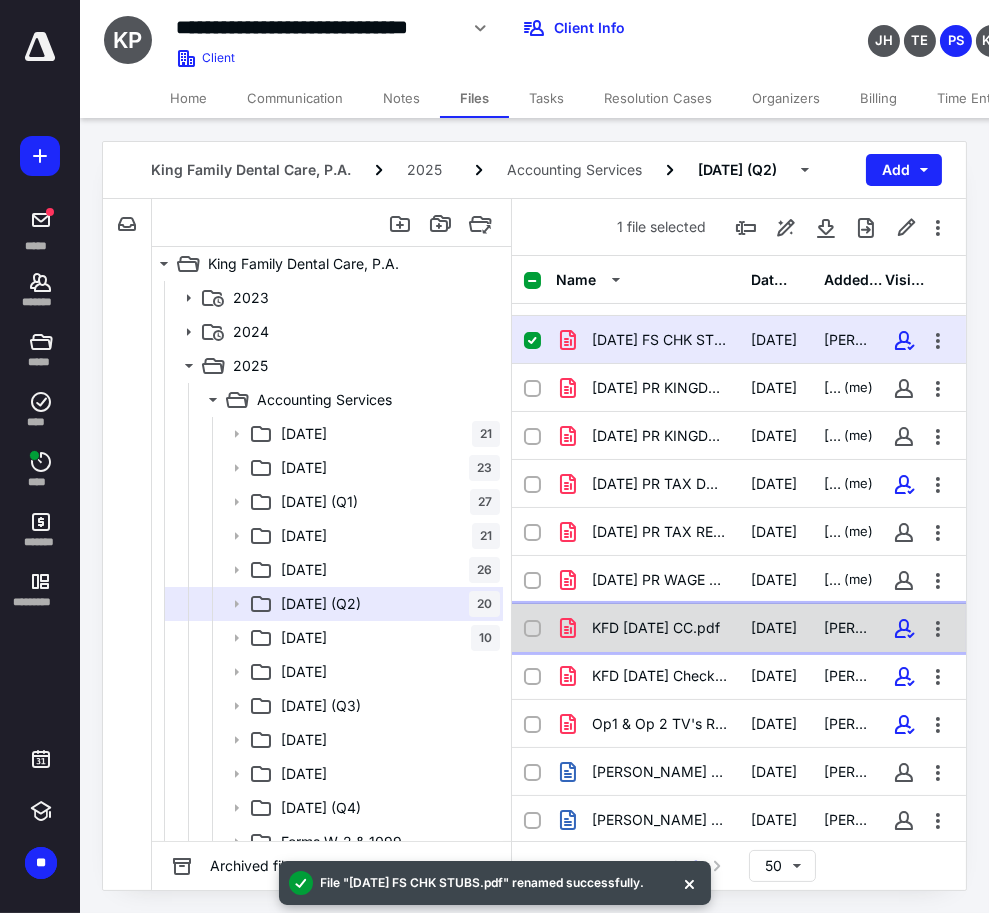 click on "KFD [DATE] CC.pdf [DATE] [PERSON_NAME]" at bounding box center [739, 628] 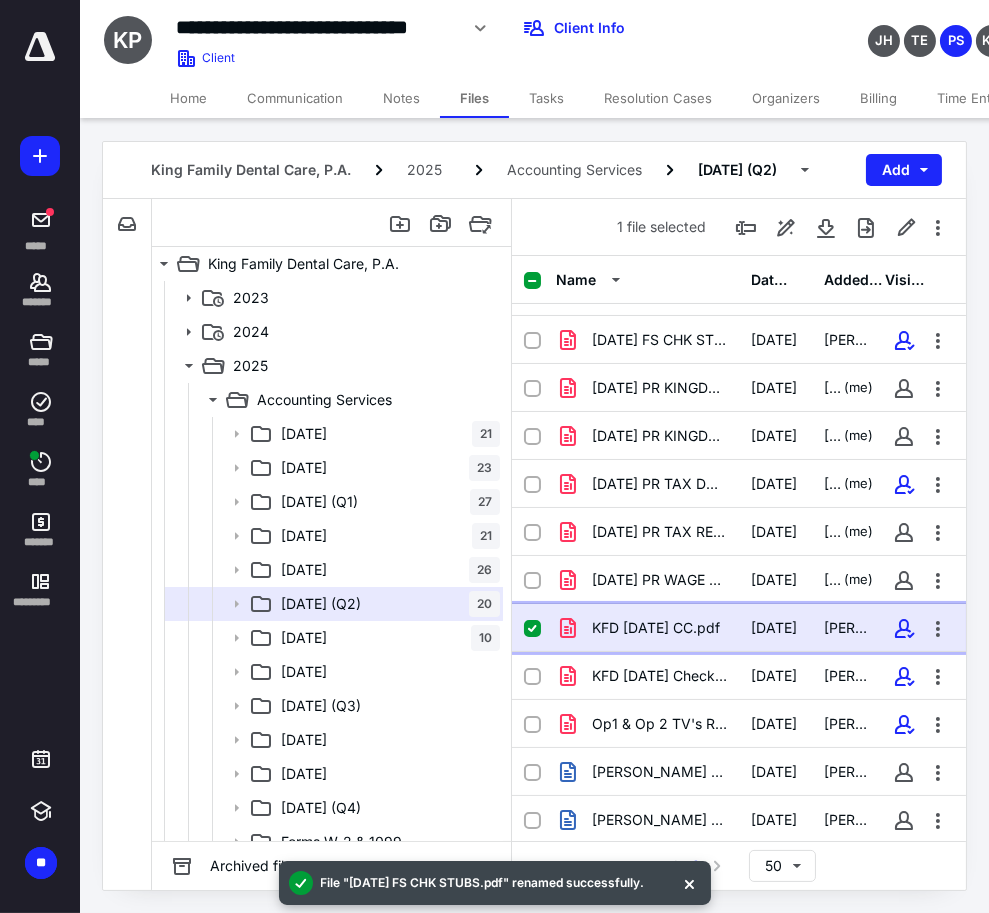 click on "KFD [DATE] CC.pdf [DATE] [PERSON_NAME]" at bounding box center [739, 628] 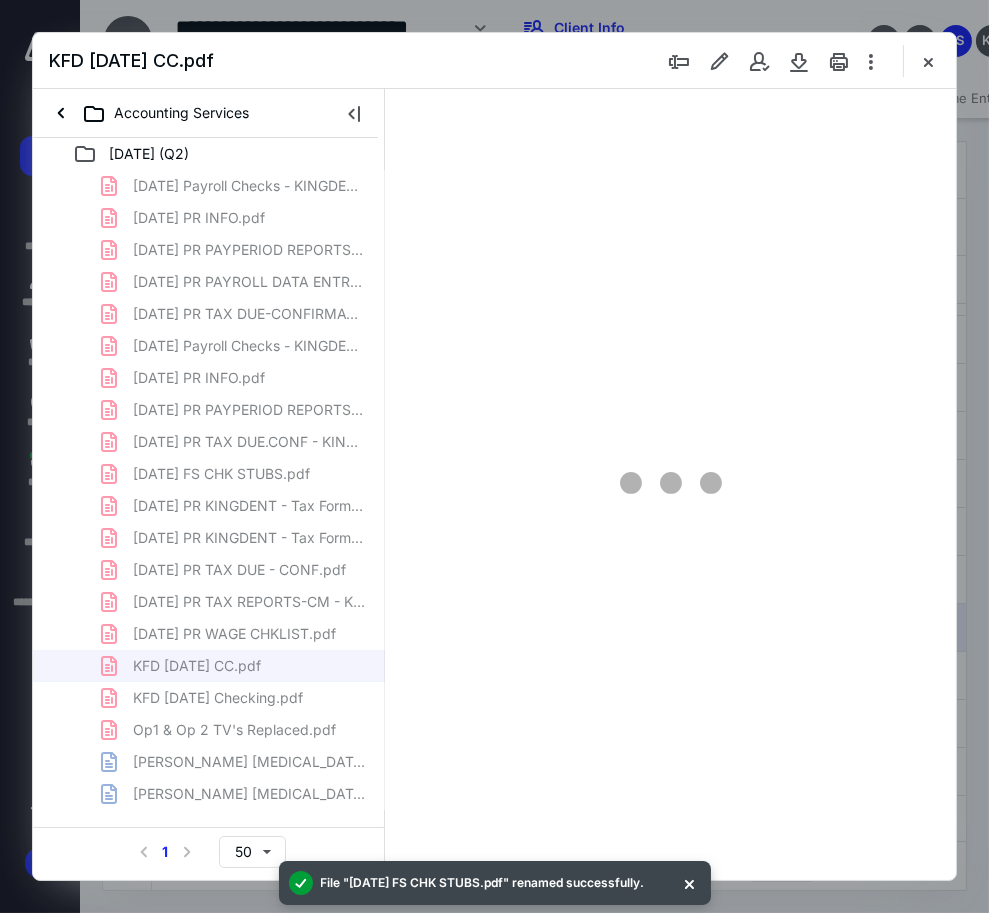 scroll, scrollTop: 0, scrollLeft: 0, axis: both 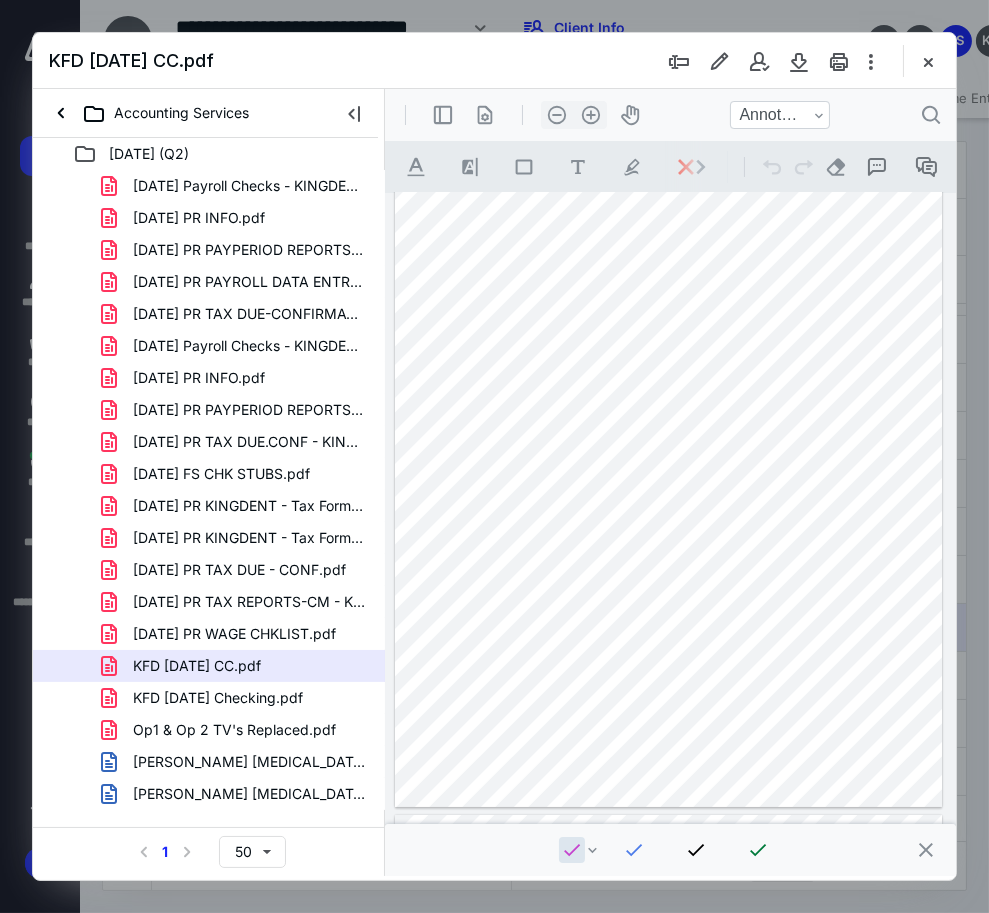 click on "KFD [DATE] CC.pdf" at bounding box center (494, 61) 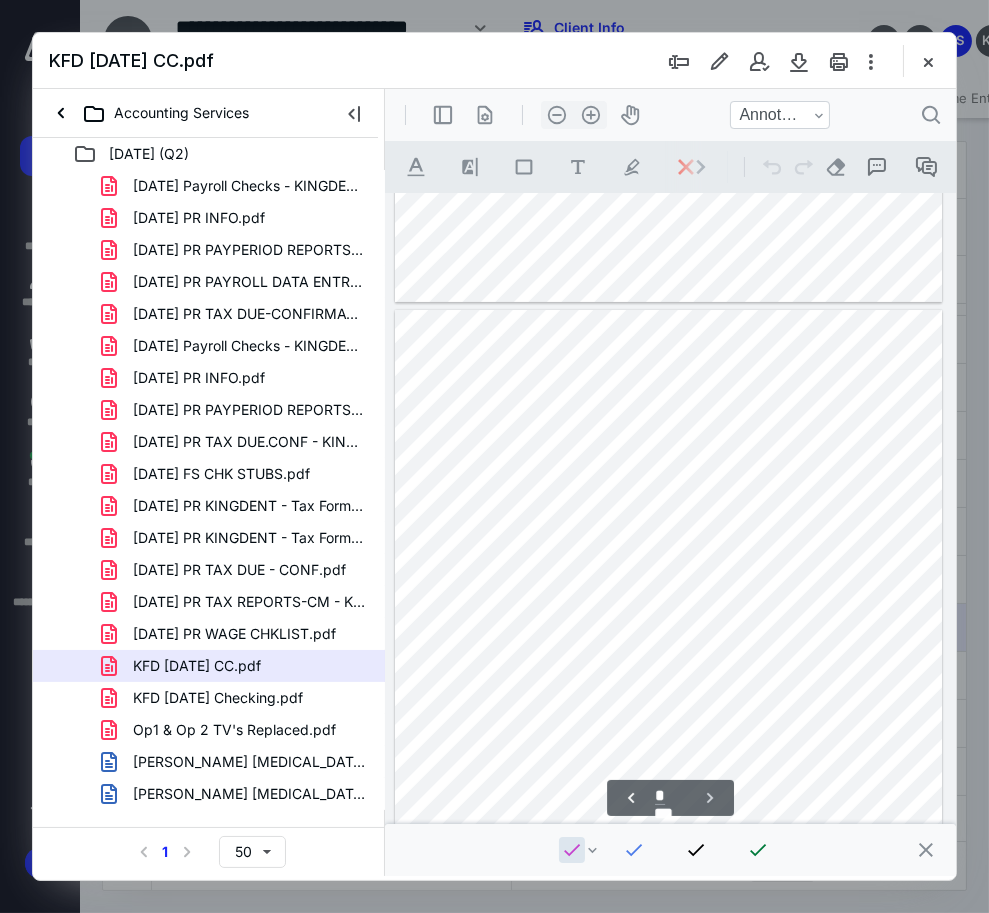 scroll, scrollTop: 782, scrollLeft: 0, axis: vertical 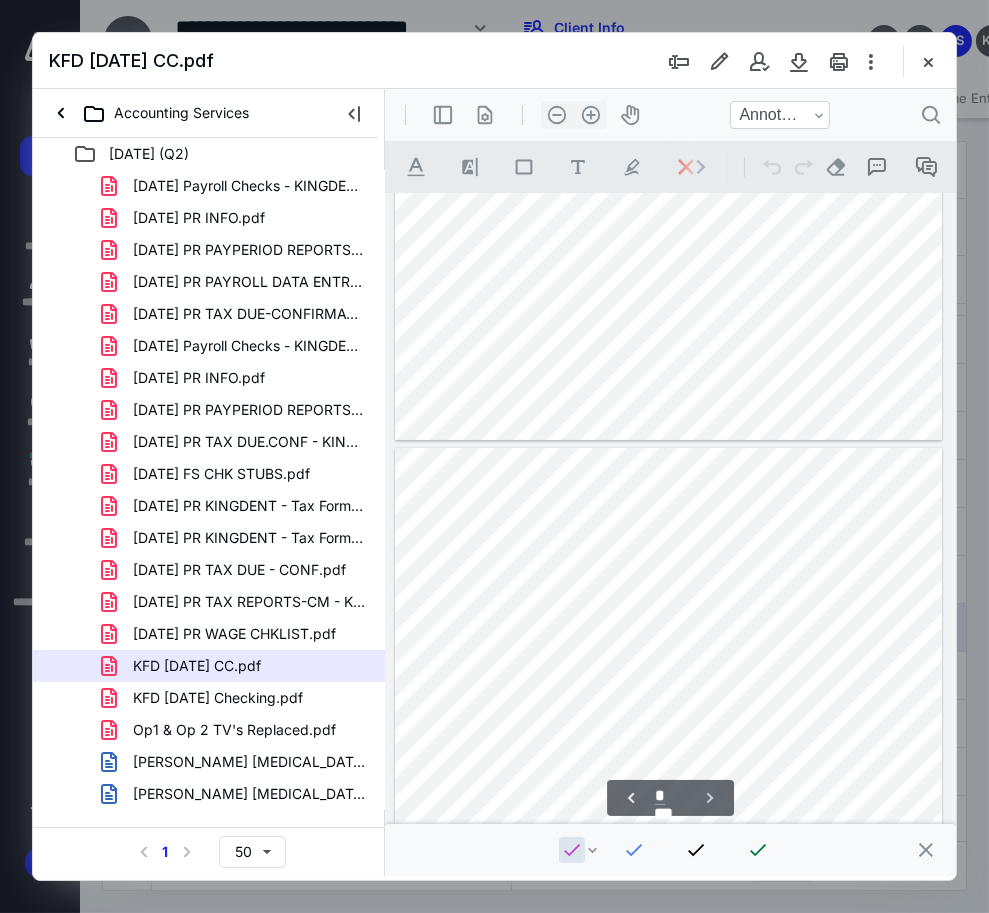 type on "*" 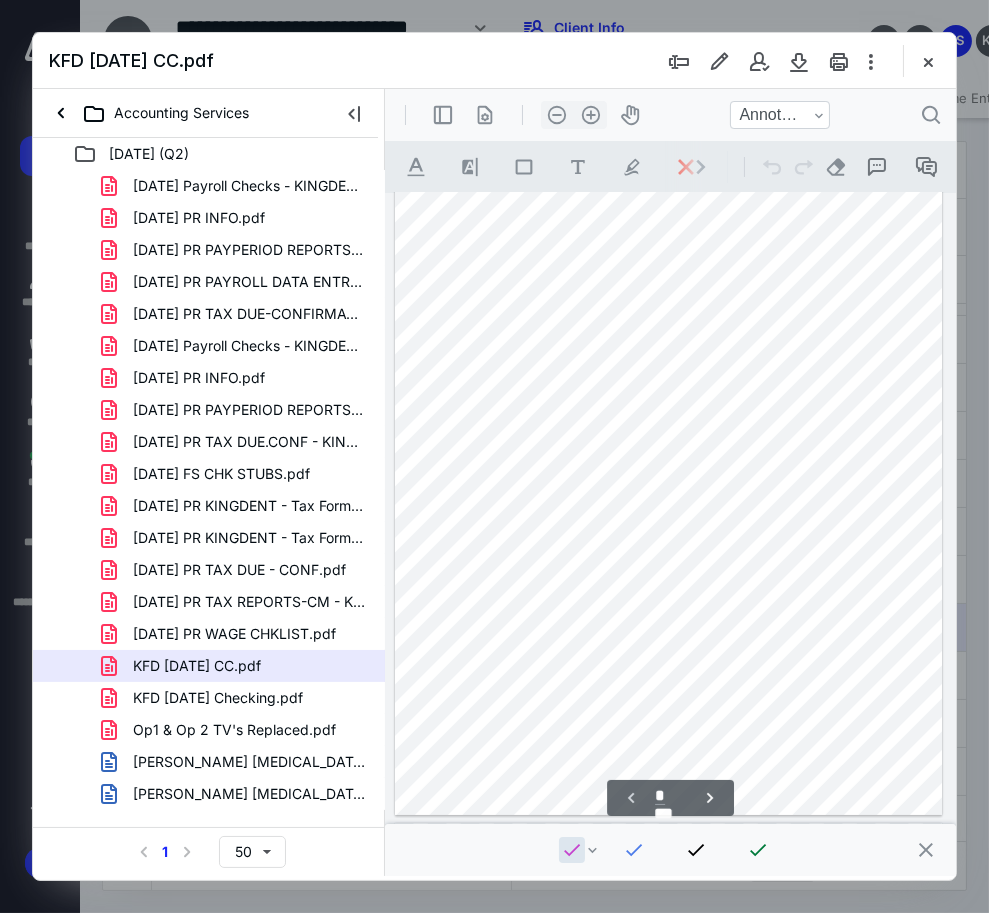 scroll, scrollTop: 82, scrollLeft: 0, axis: vertical 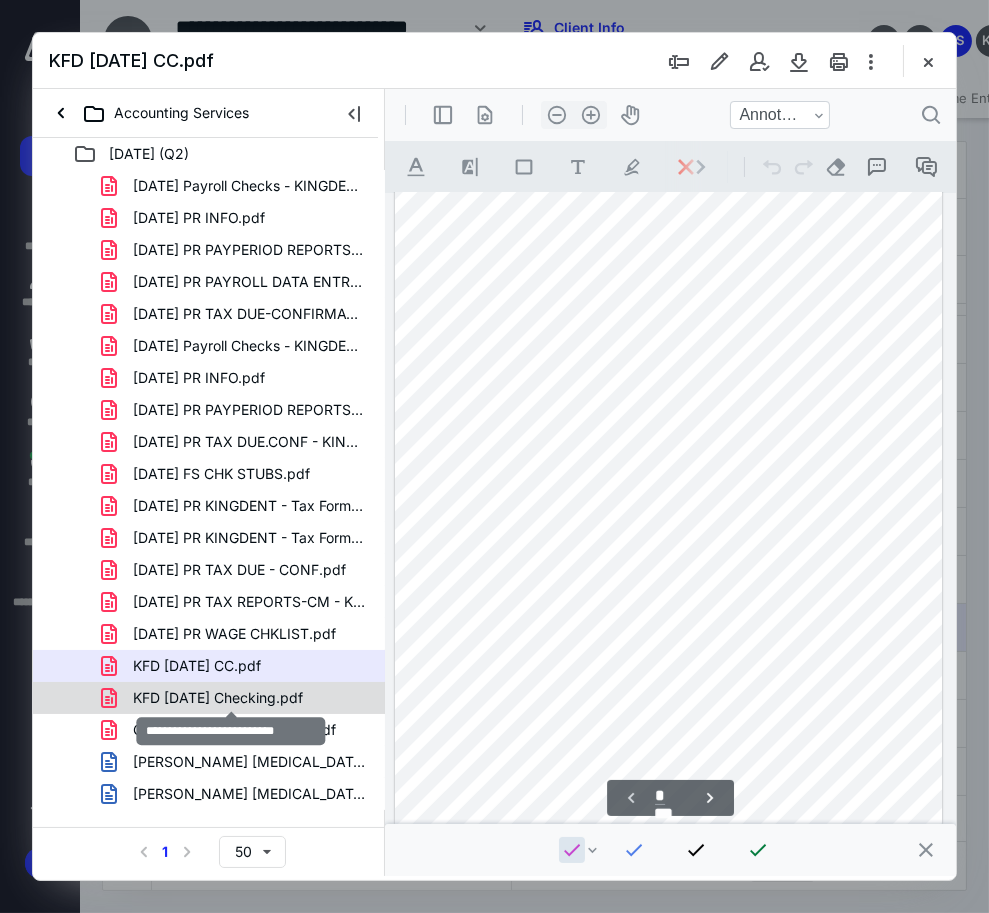 click on "KFD [DATE] Checking.pdf" at bounding box center (218, 698) 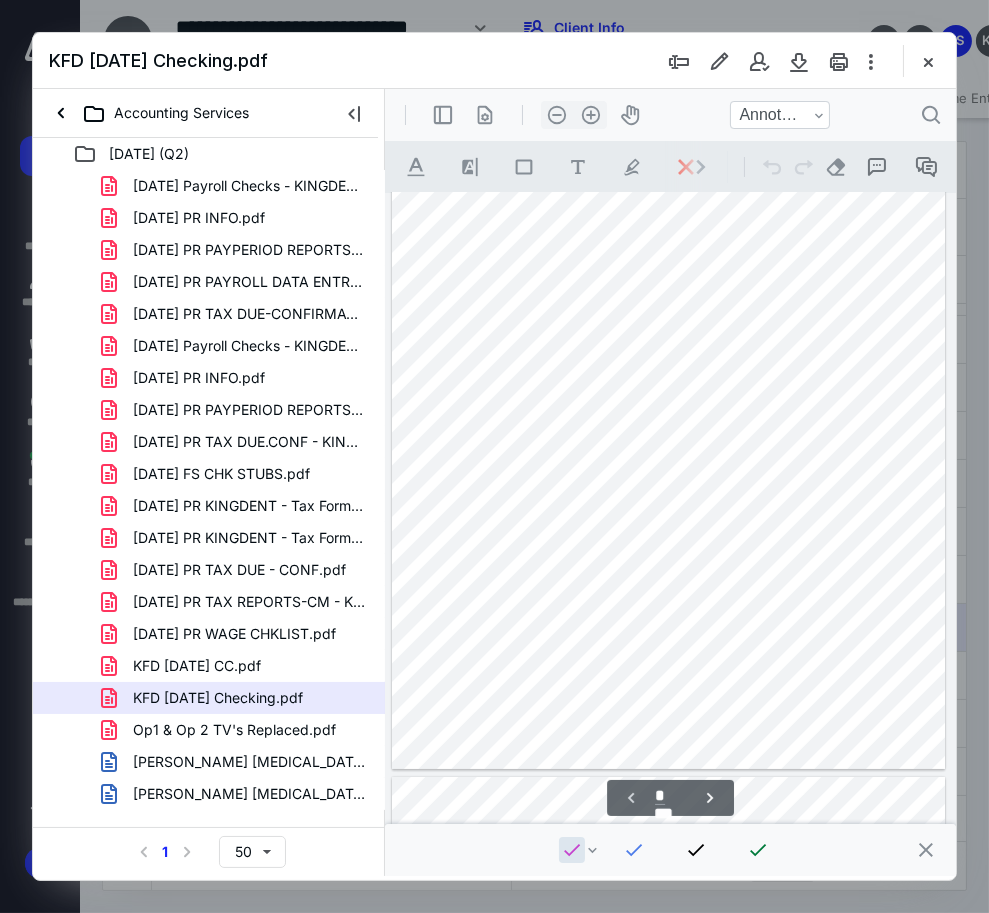 scroll, scrollTop: 208, scrollLeft: 0, axis: vertical 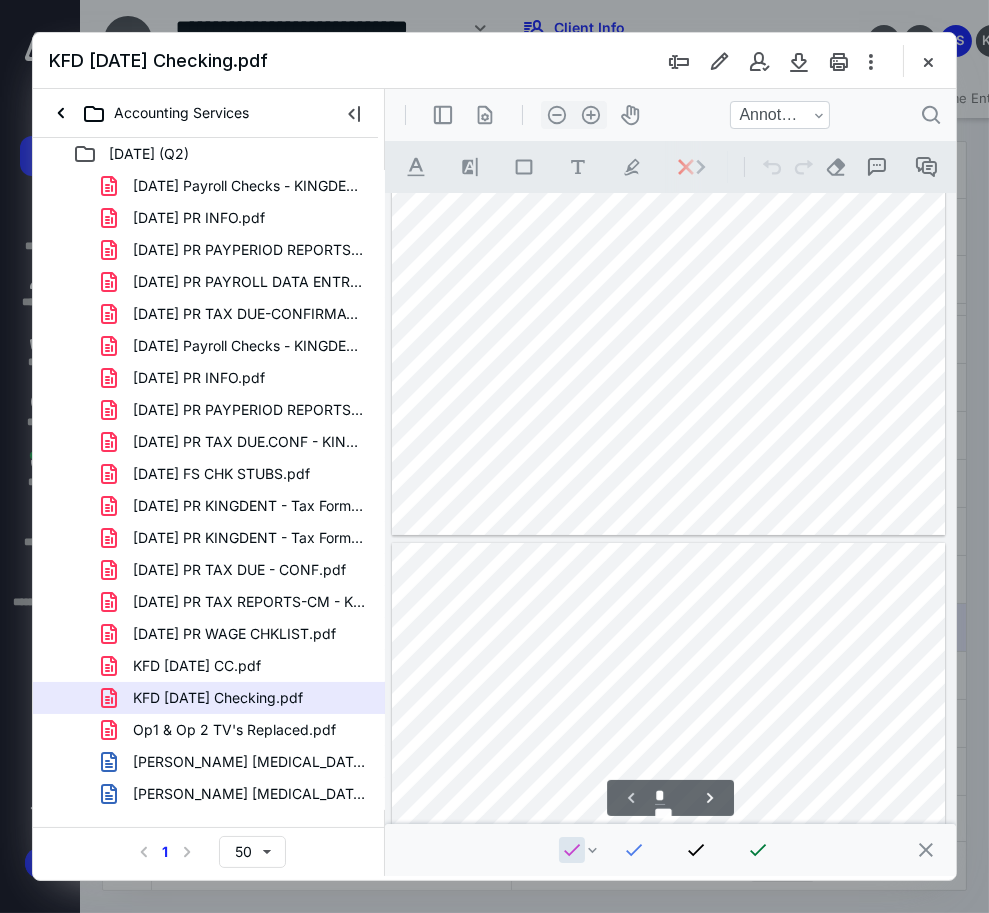 type on "*" 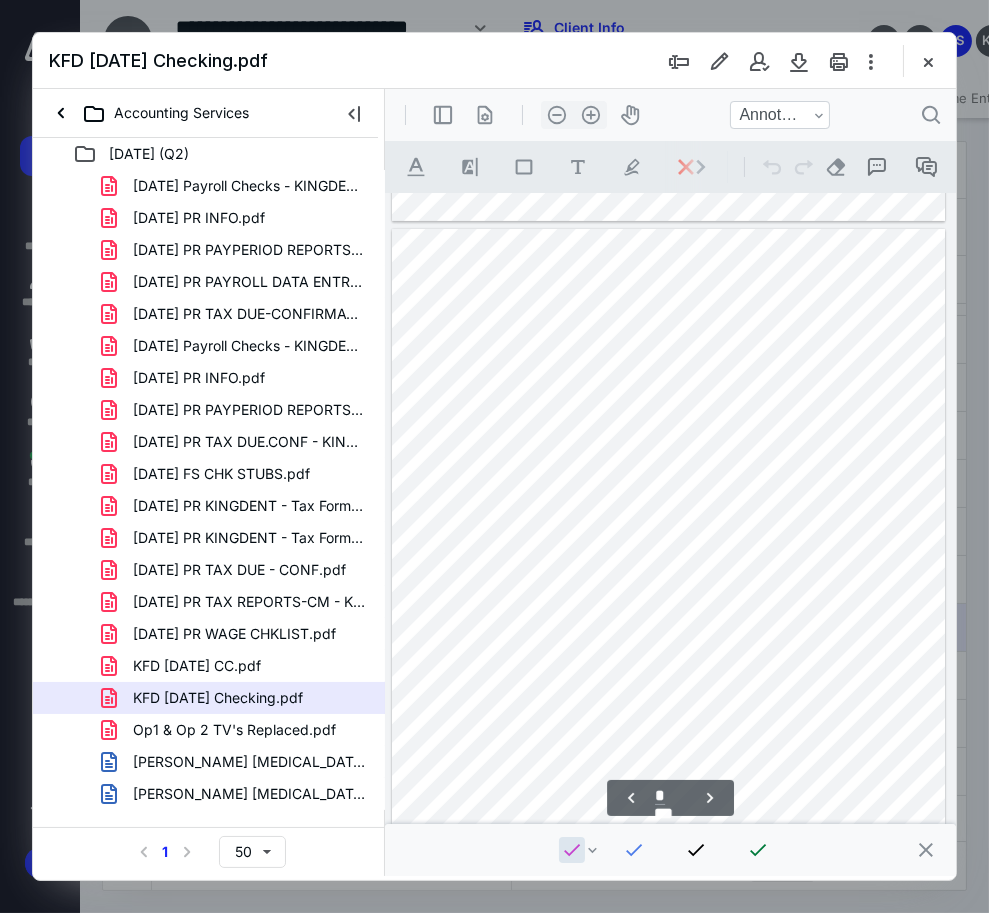 scroll, scrollTop: 708, scrollLeft: 0, axis: vertical 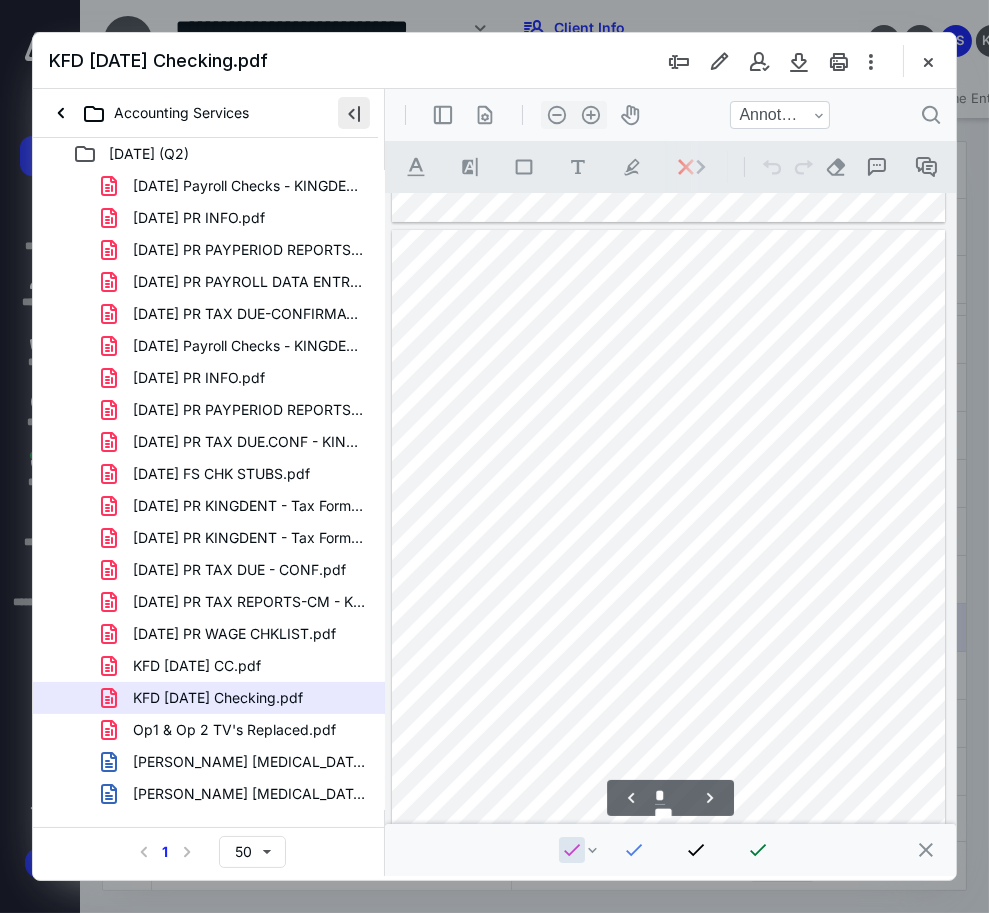 click at bounding box center [354, 113] 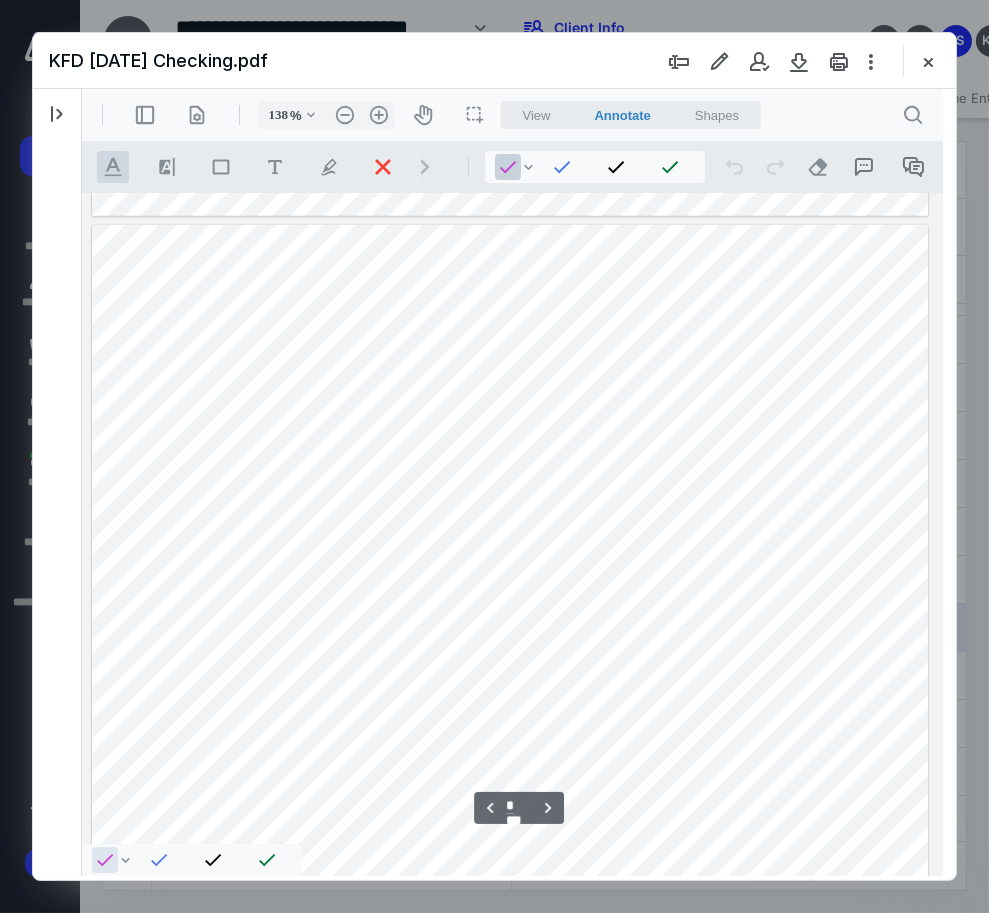 type on "139" 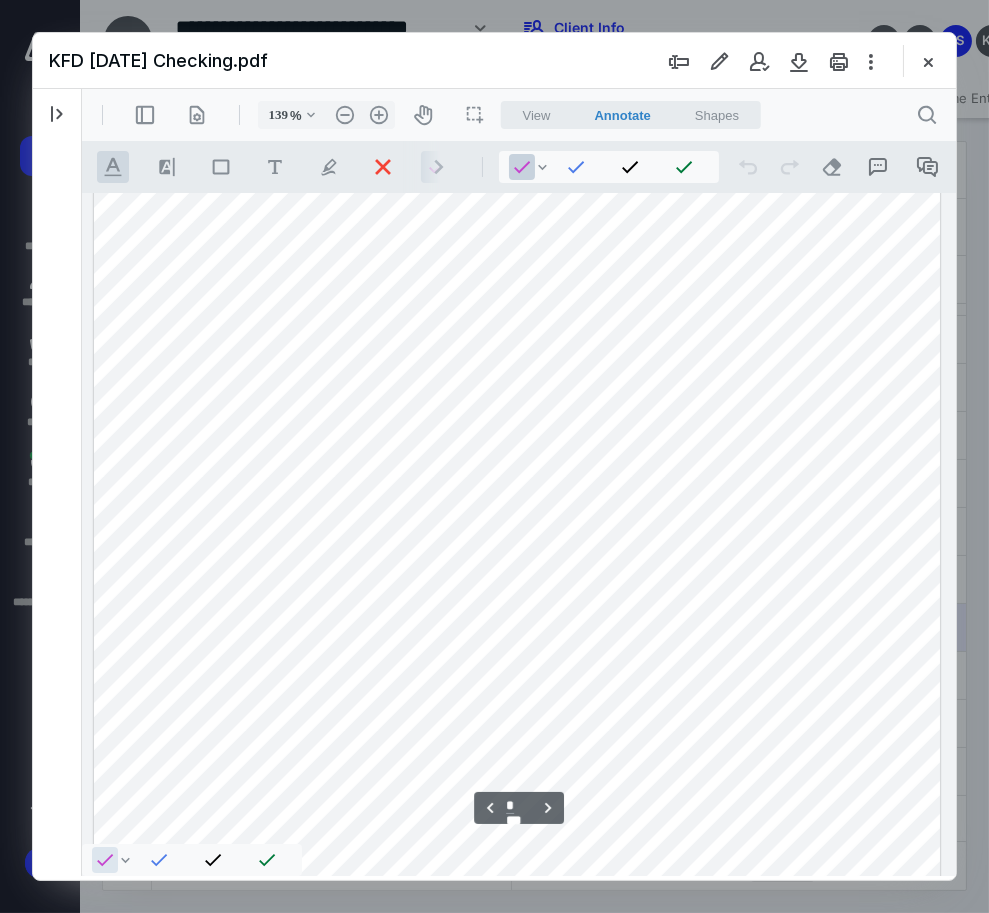 scroll, scrollTop: 1301, scrollLeft: 0, axis: vertical 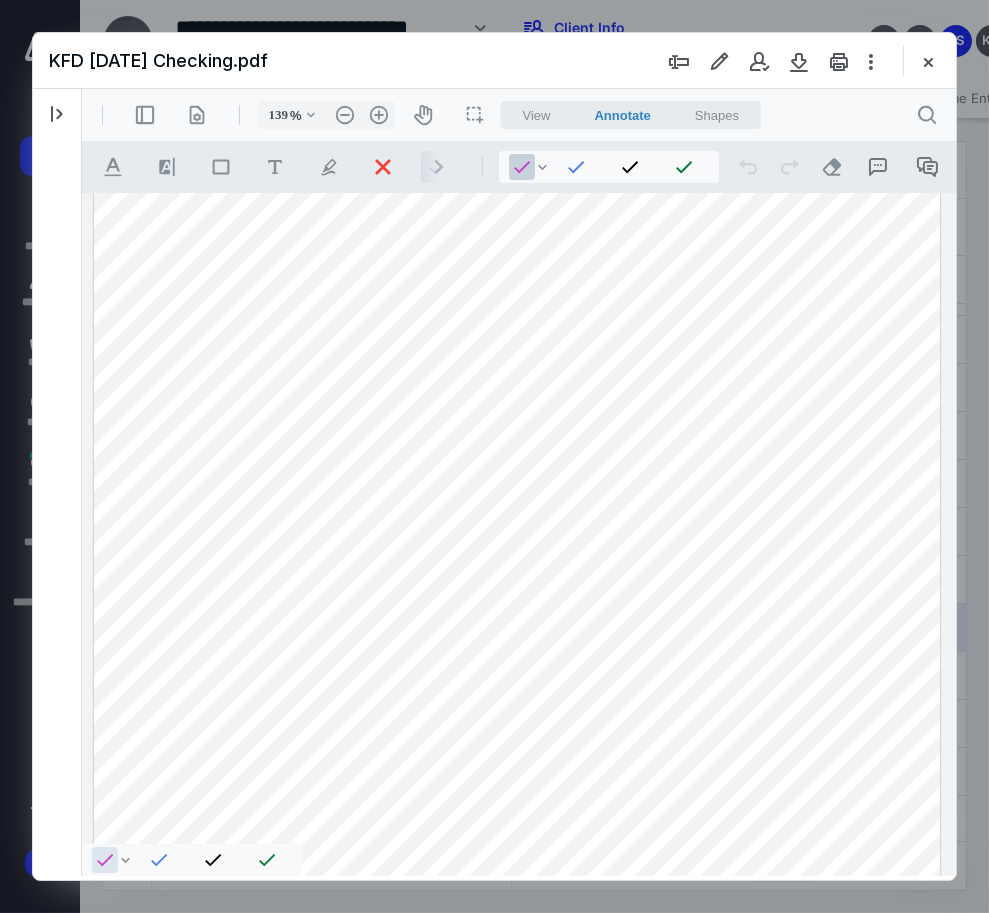 click on "KFD [DATE] Checking.pdf" at bounding box center [494, 61] 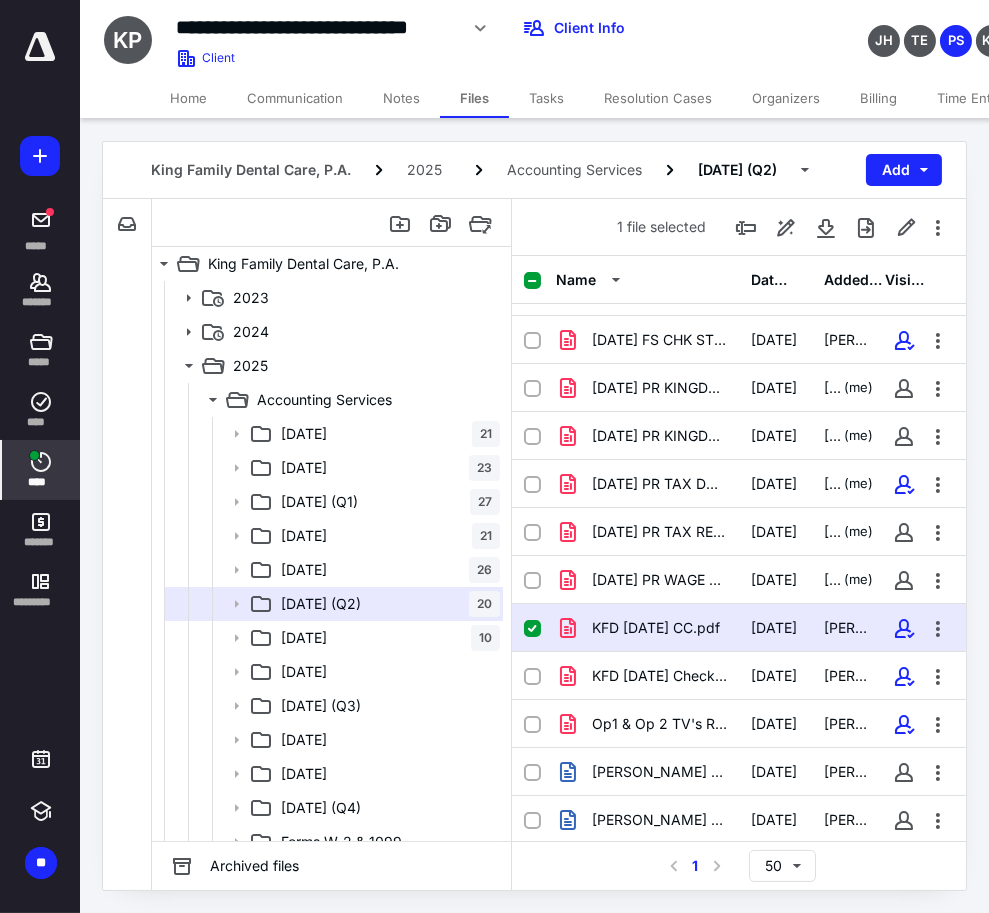 click 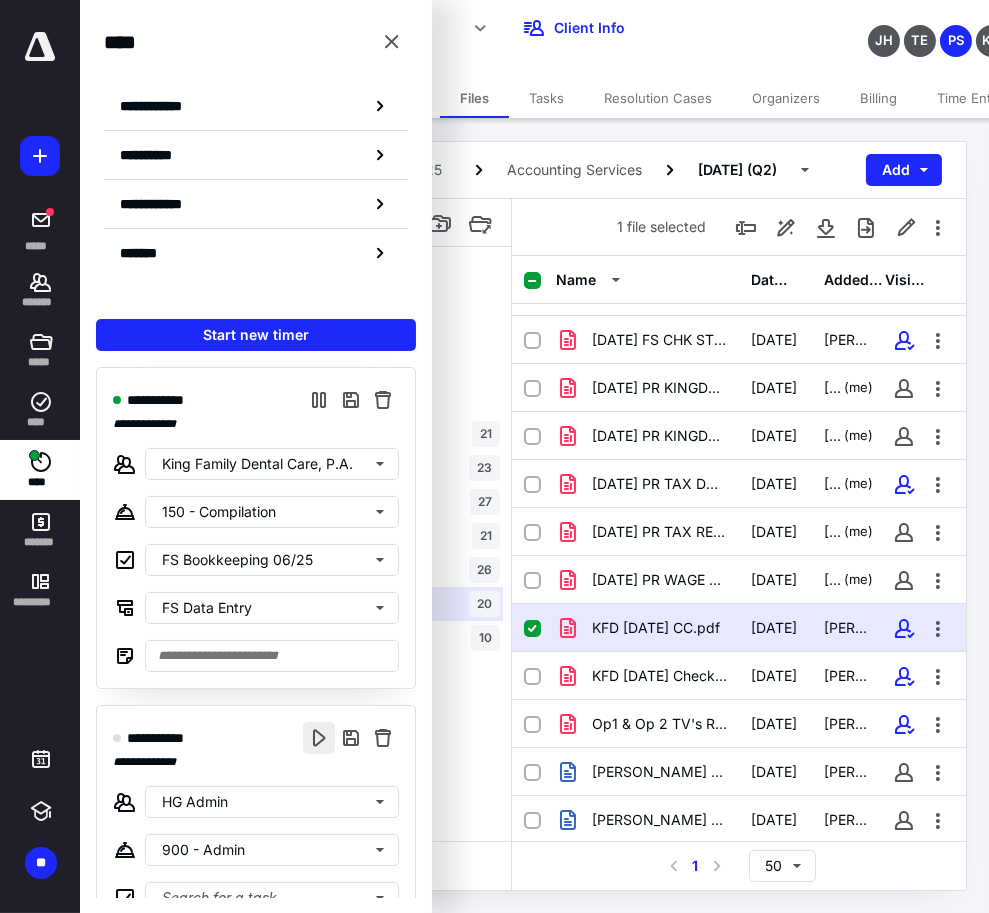 click at bounding box center [319, 738] 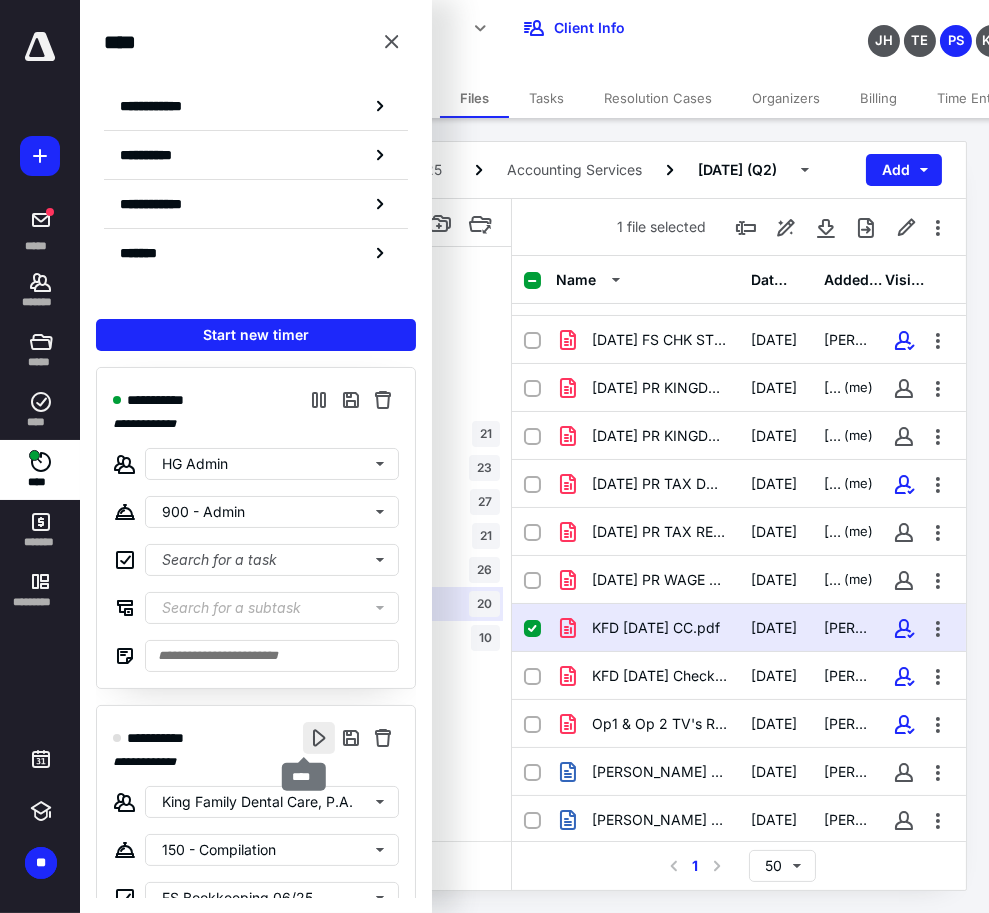 click at bounding box center (319, 738) 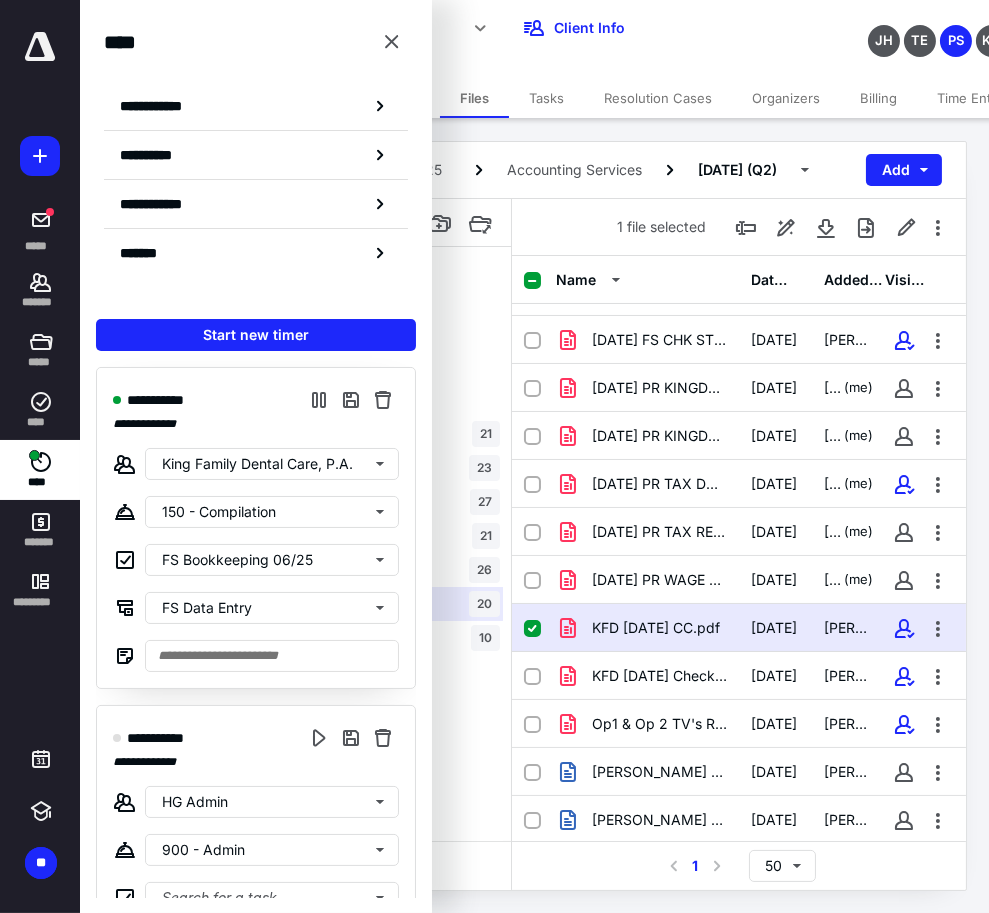 click on "KFD [DATE] CC.pdf [DATE] [PERSON_NAME]" at bounding box center (739, 628) 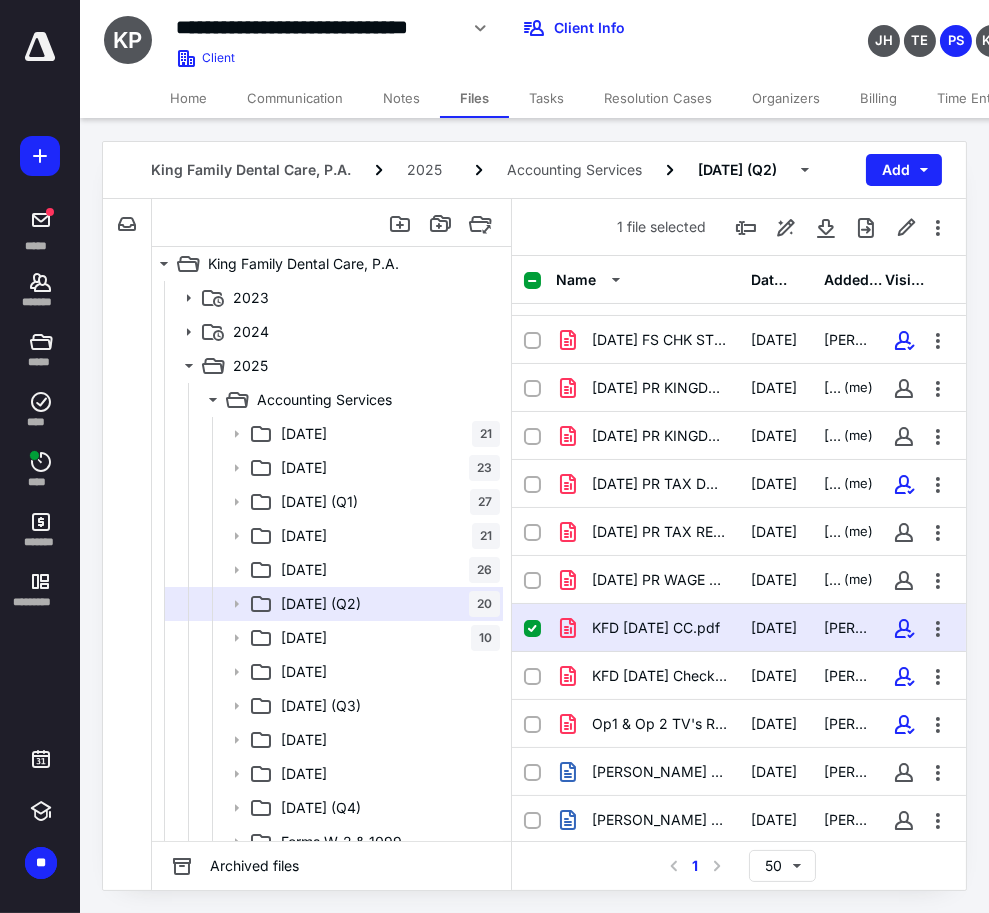 click on "KFD [DATE] CC.pdf [DATE] [PERSON_NAME]" at bounding box center [739, 628] 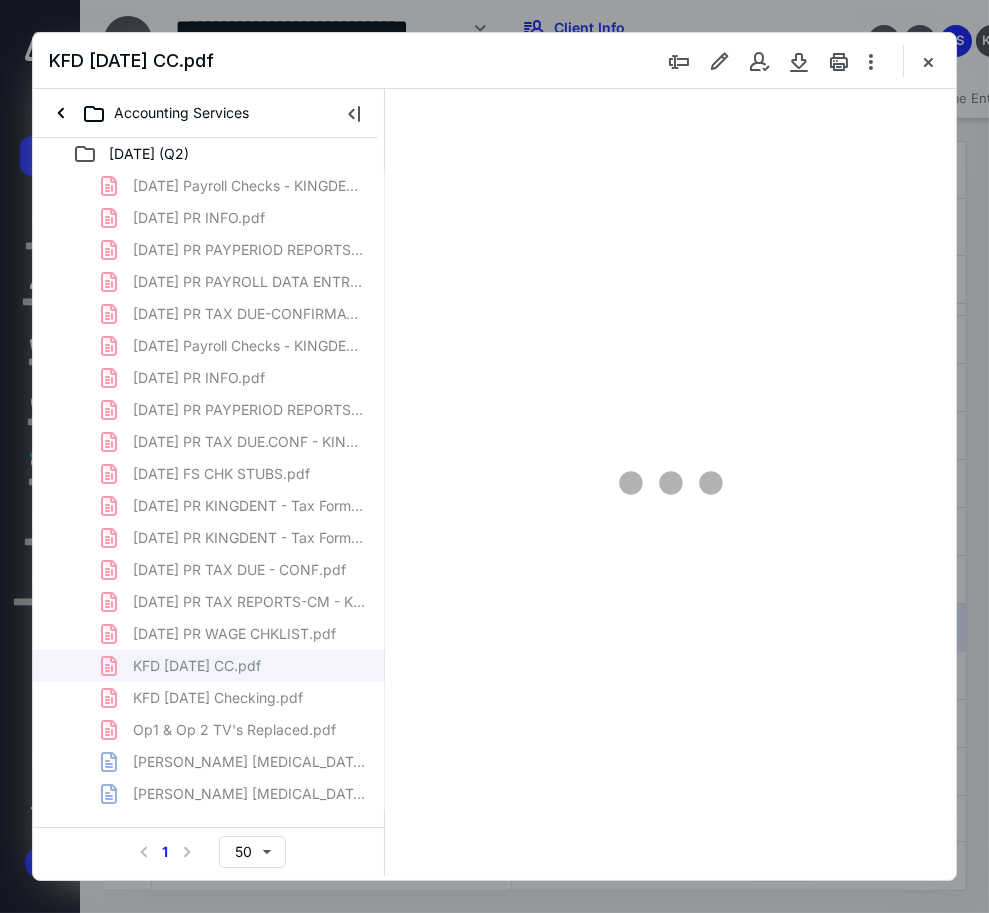 scroll, scrollTop: 0, scrollLeft: 0, axis: both 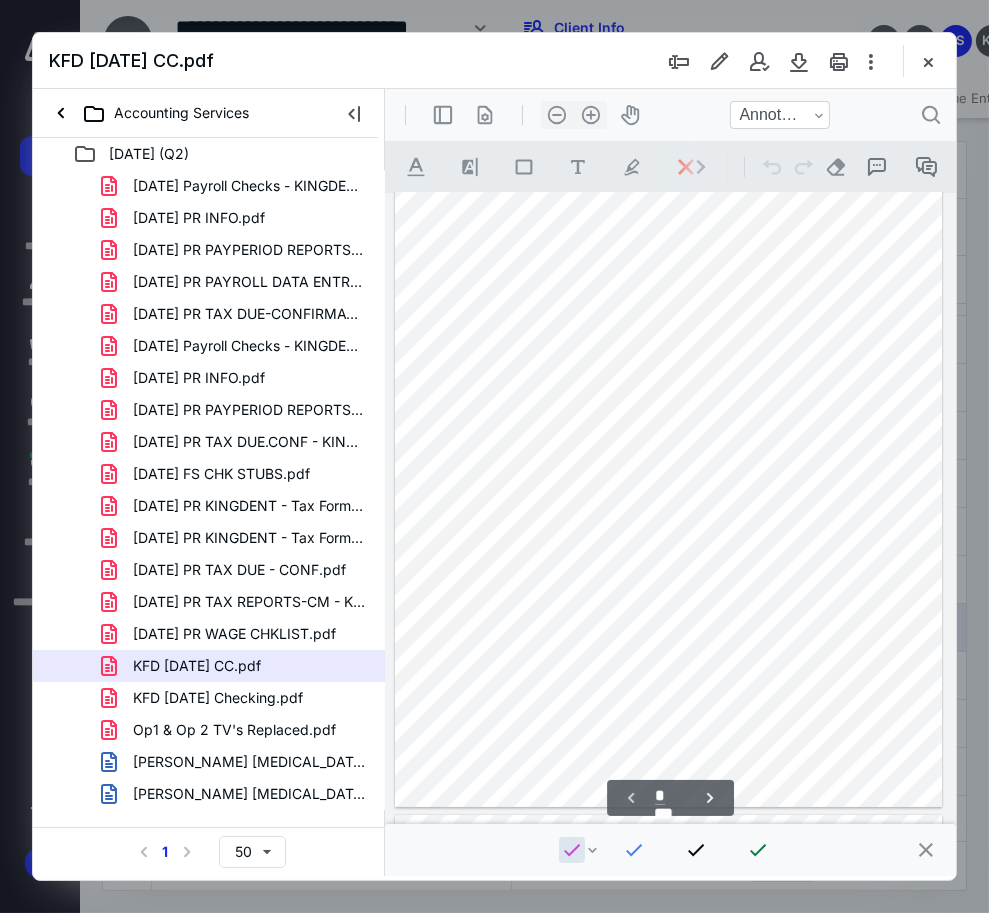 drag, startPoint x: 291, startPoint y: 708, endPoint x: 301, endPoint y: 650, distance: 58.855755 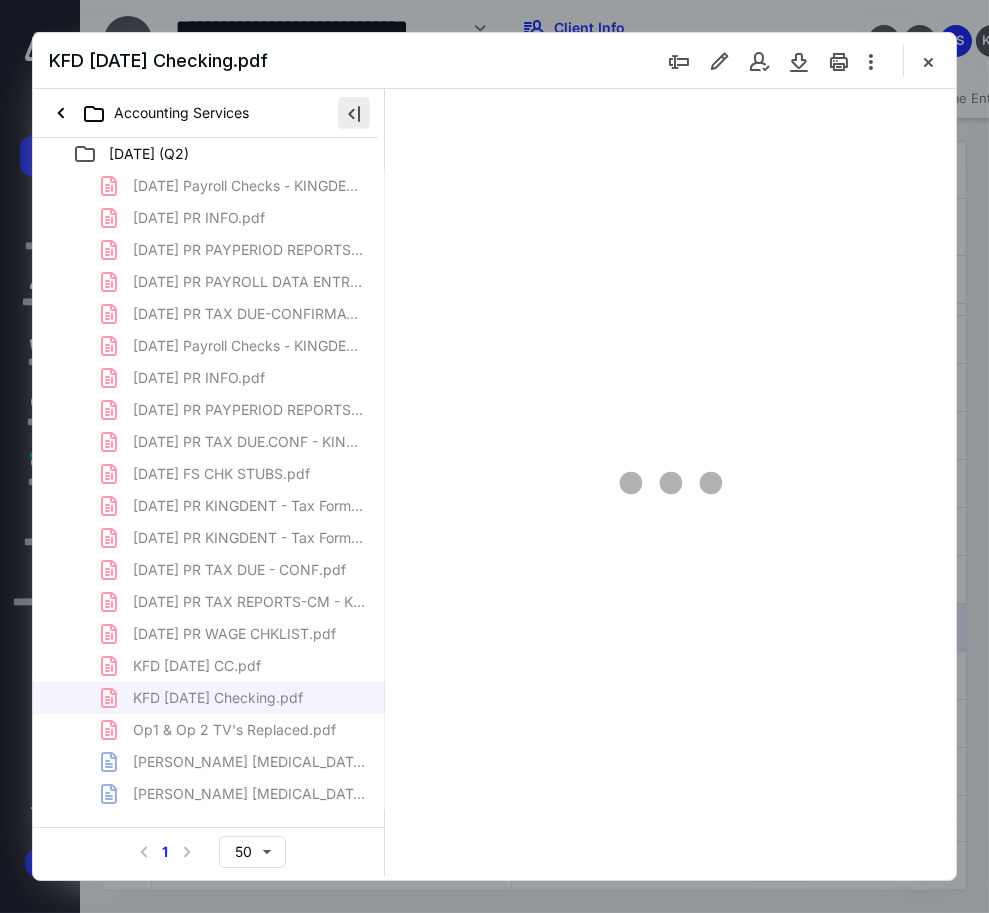 click at bounding box center (354, 113) 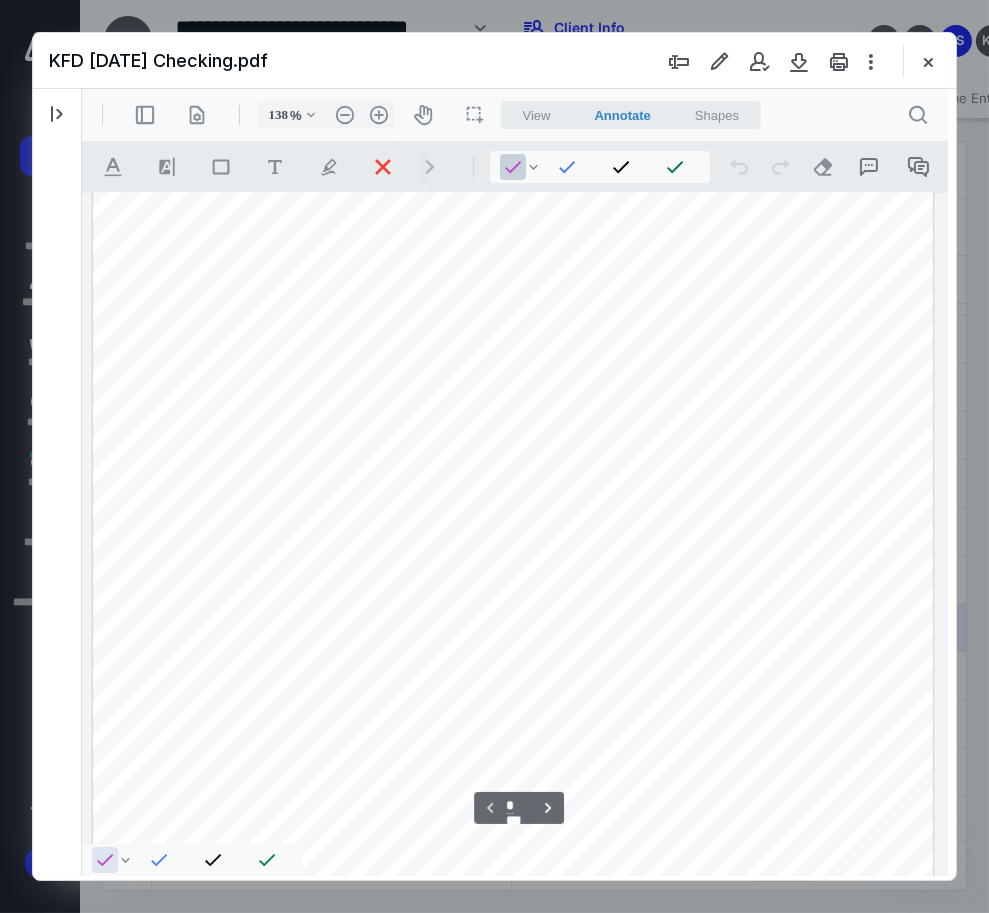 type on "139" 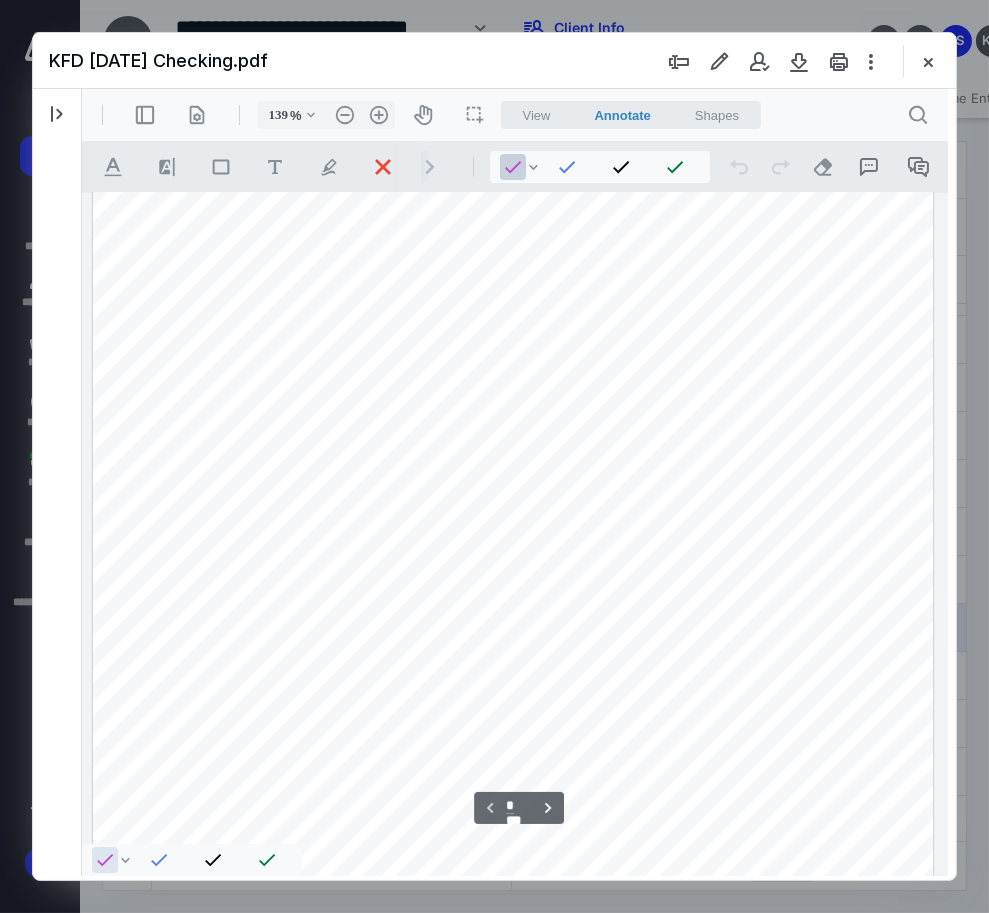 scroll, scrollTop: 110, scrollLeft: 0, axis: vertical 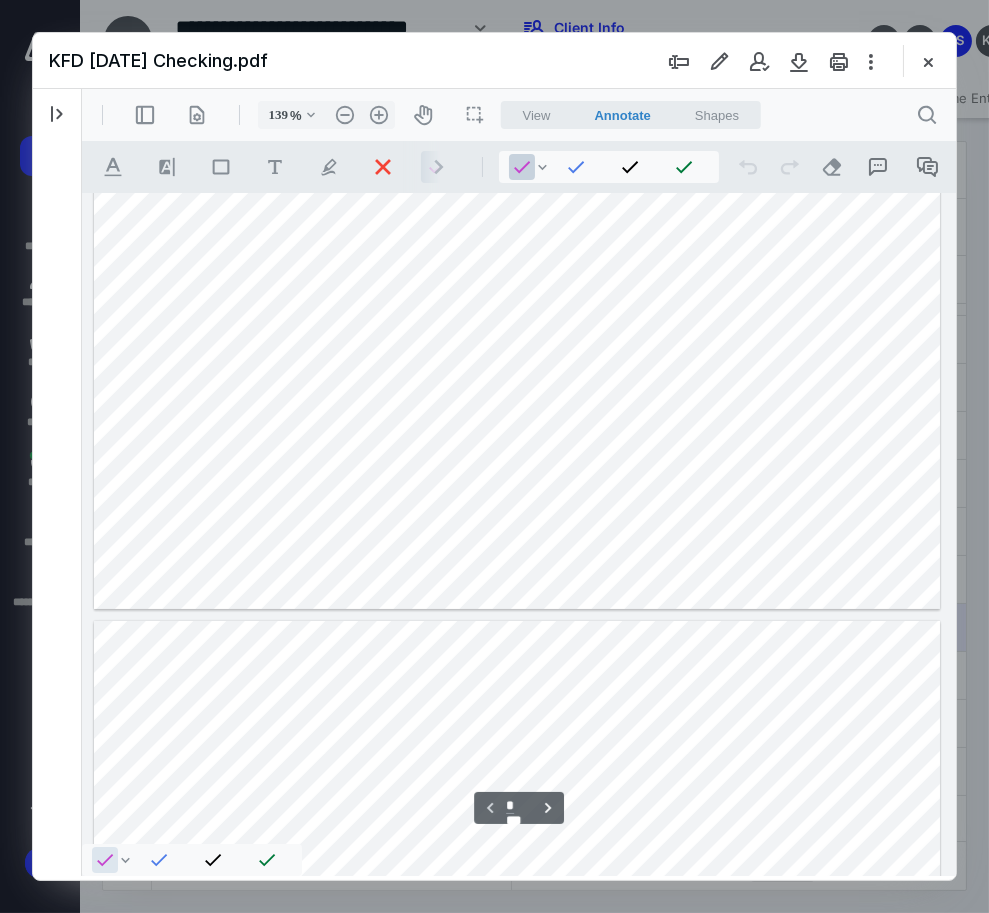 type on "*" 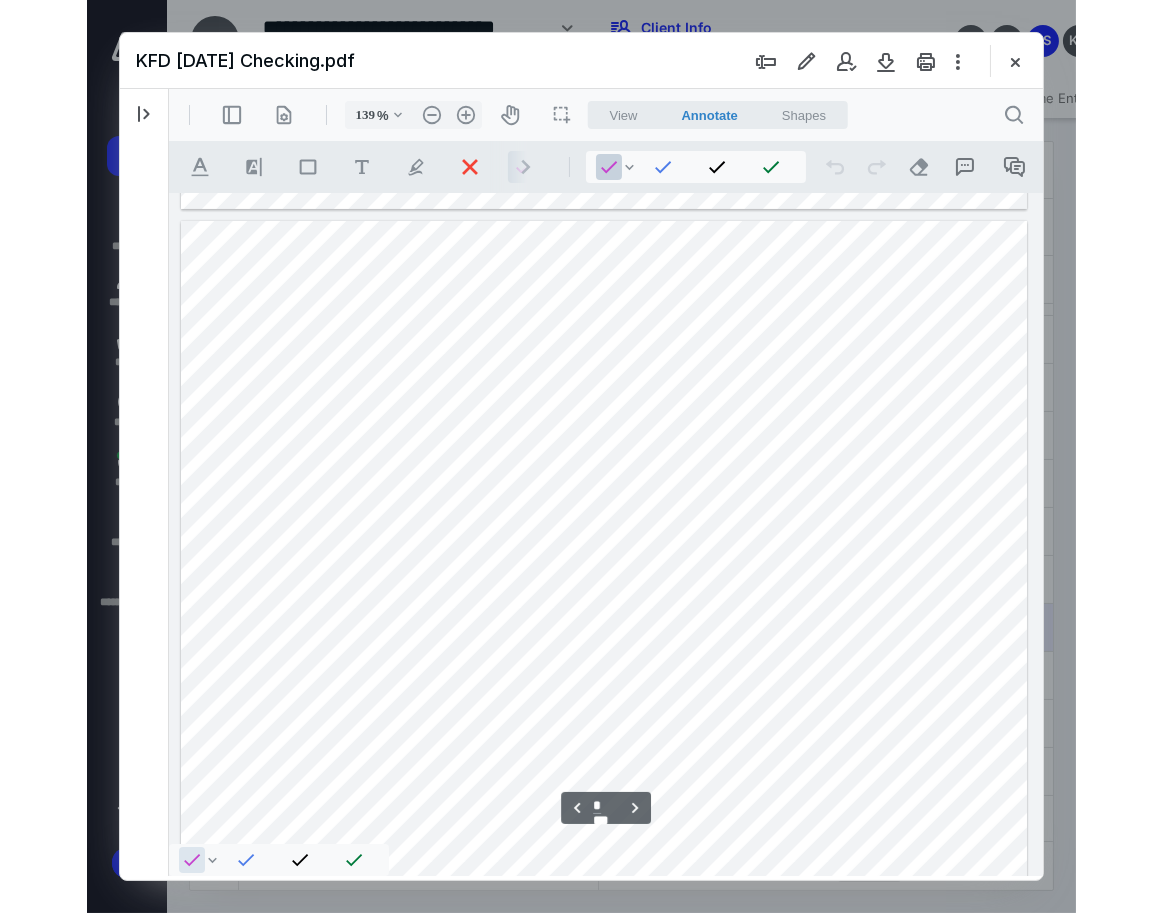 scroll, scrollTop: 1210, scrollLeft: 0, axis: vertical 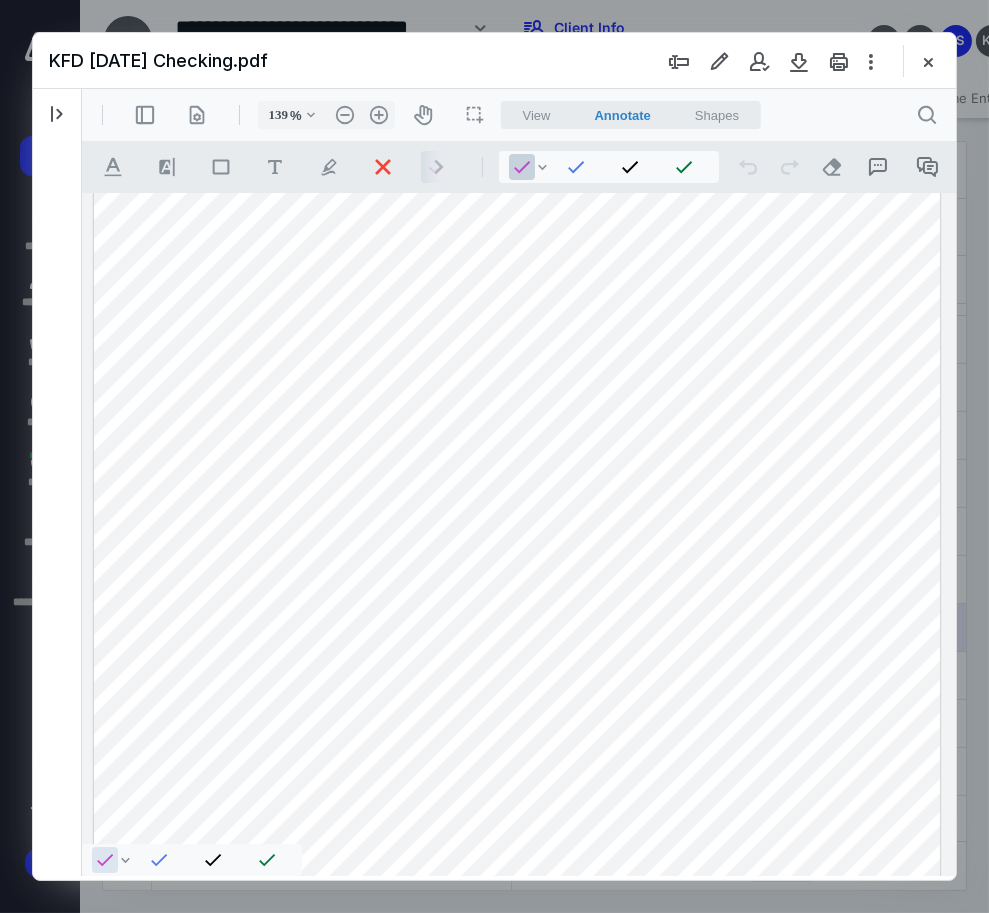 click on "KFD [DATE] Checking.pdf" at bounding box center [494, 61] 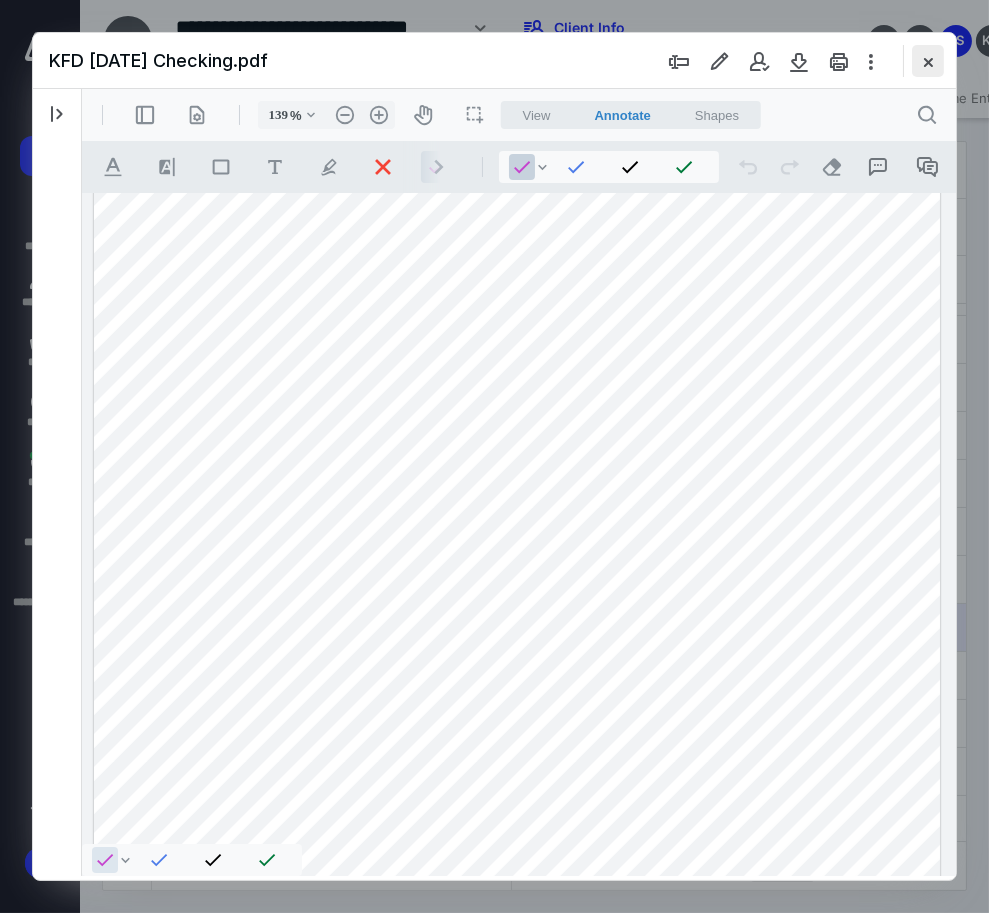 click at bounding box center [928, 61] 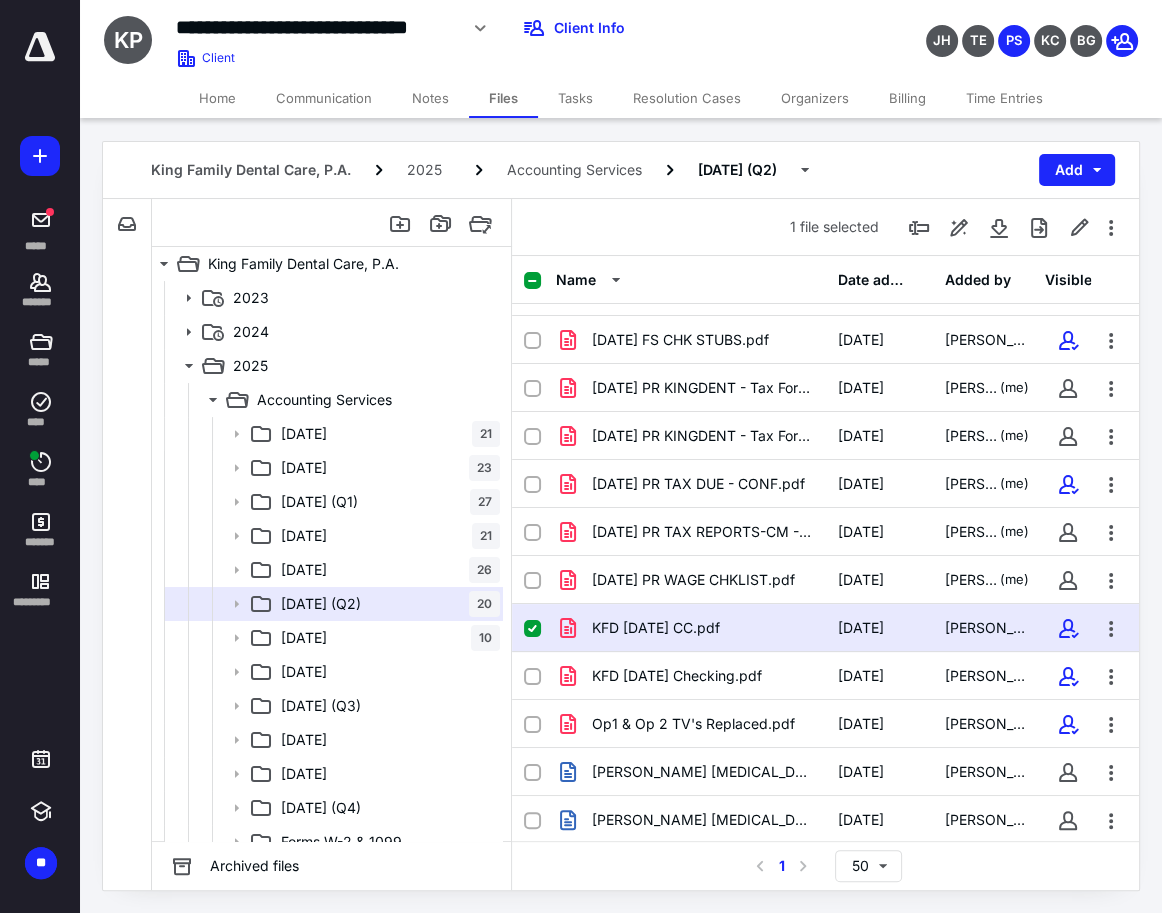 click on "KFD [DATE] CC.pdf" at bounding box center [690, 628] 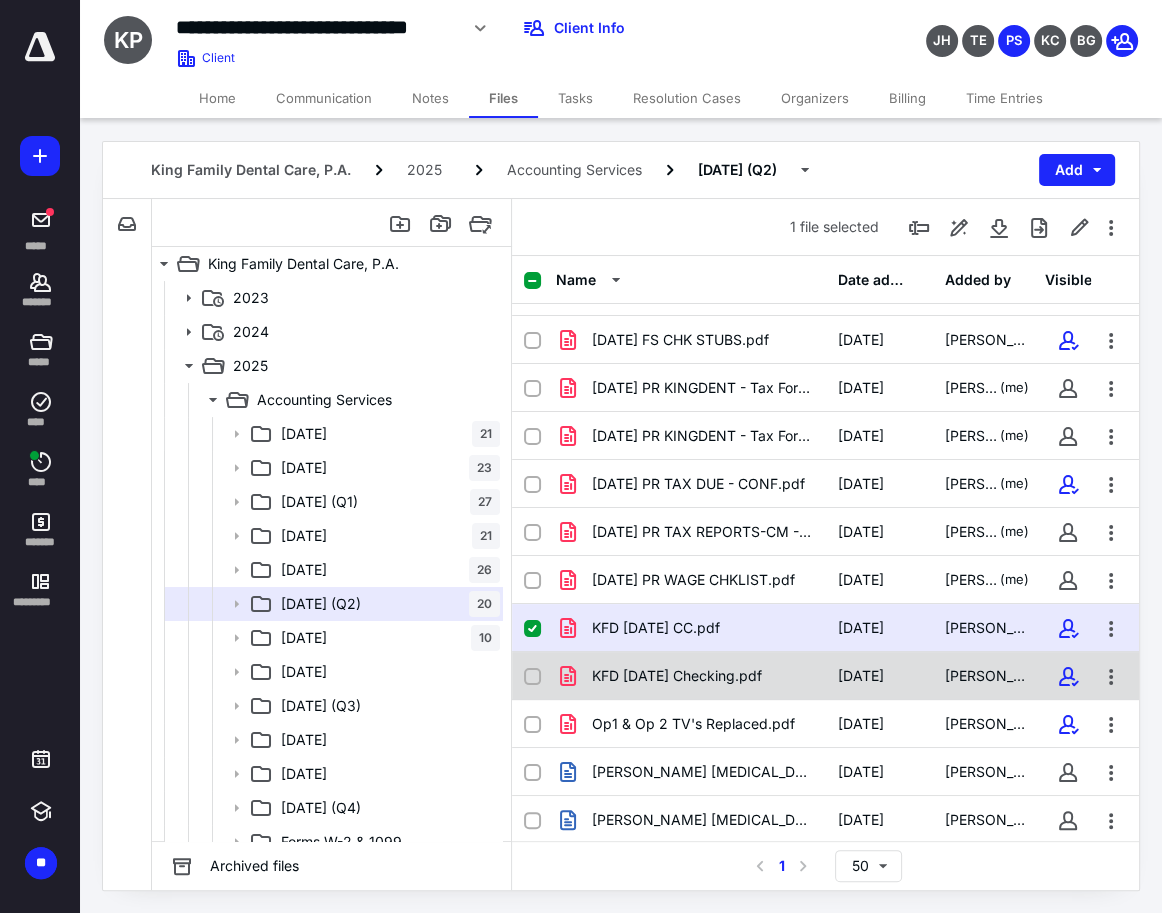 click on "KFD [DATE] Checking.pdf" at bounding box center [677, 676] 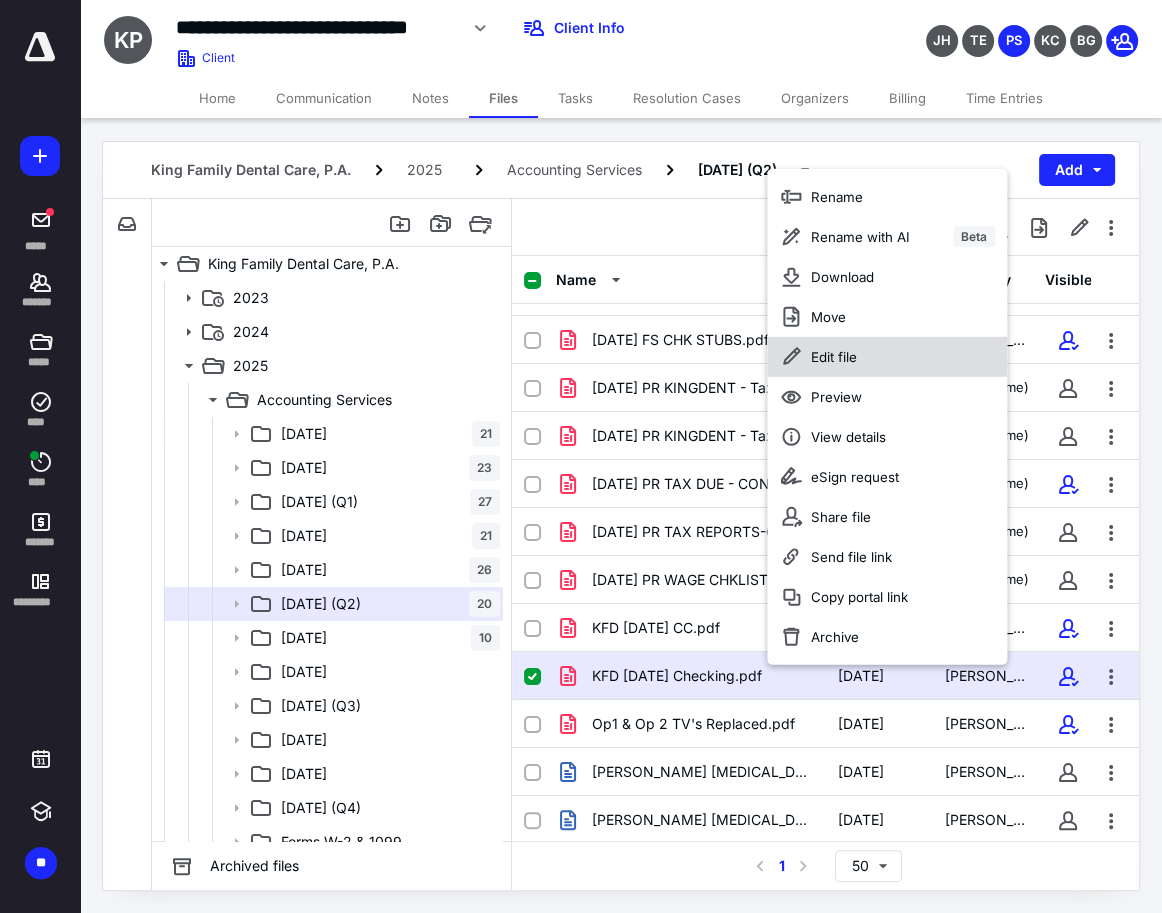 click on "Edit file" at bounding box center (834, 356) 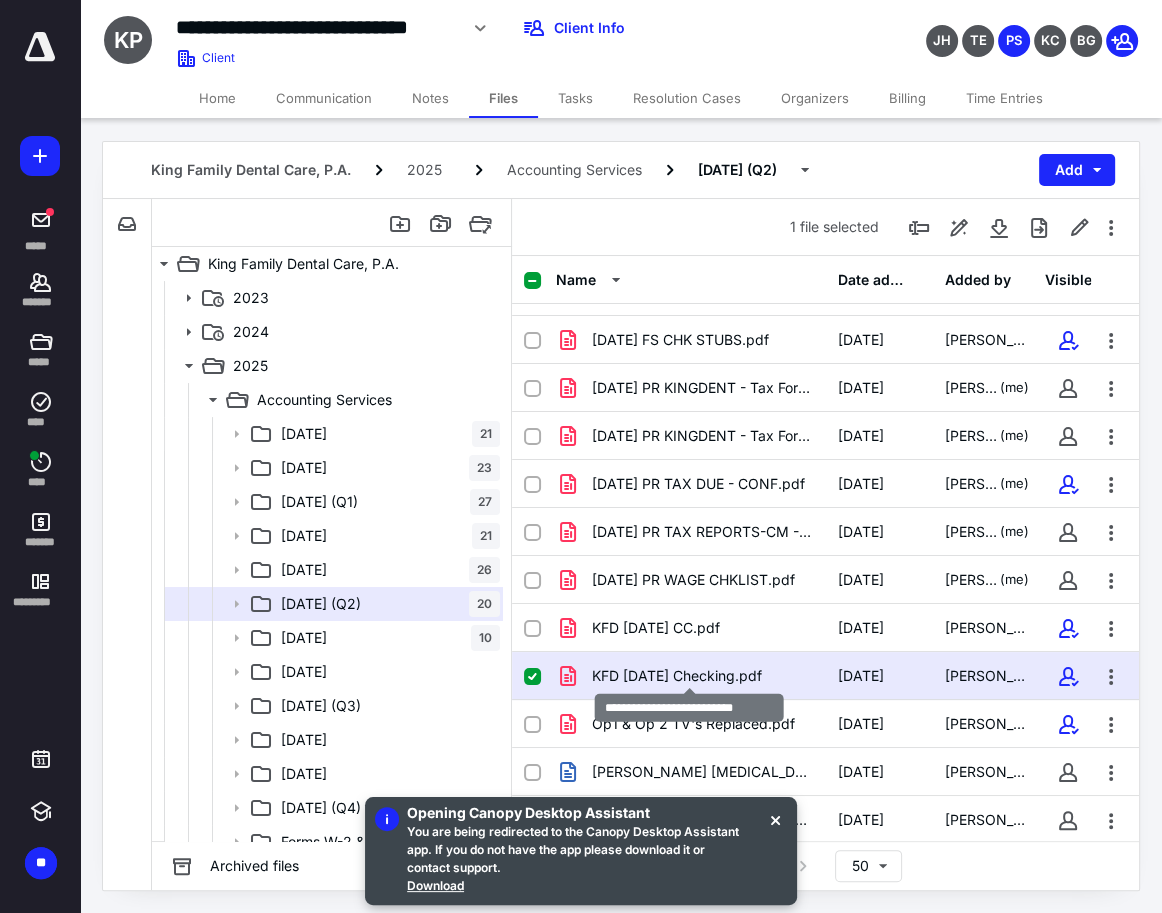 click on "KFD [DATE] Checking.pdf" at bounding box center (677, 676) 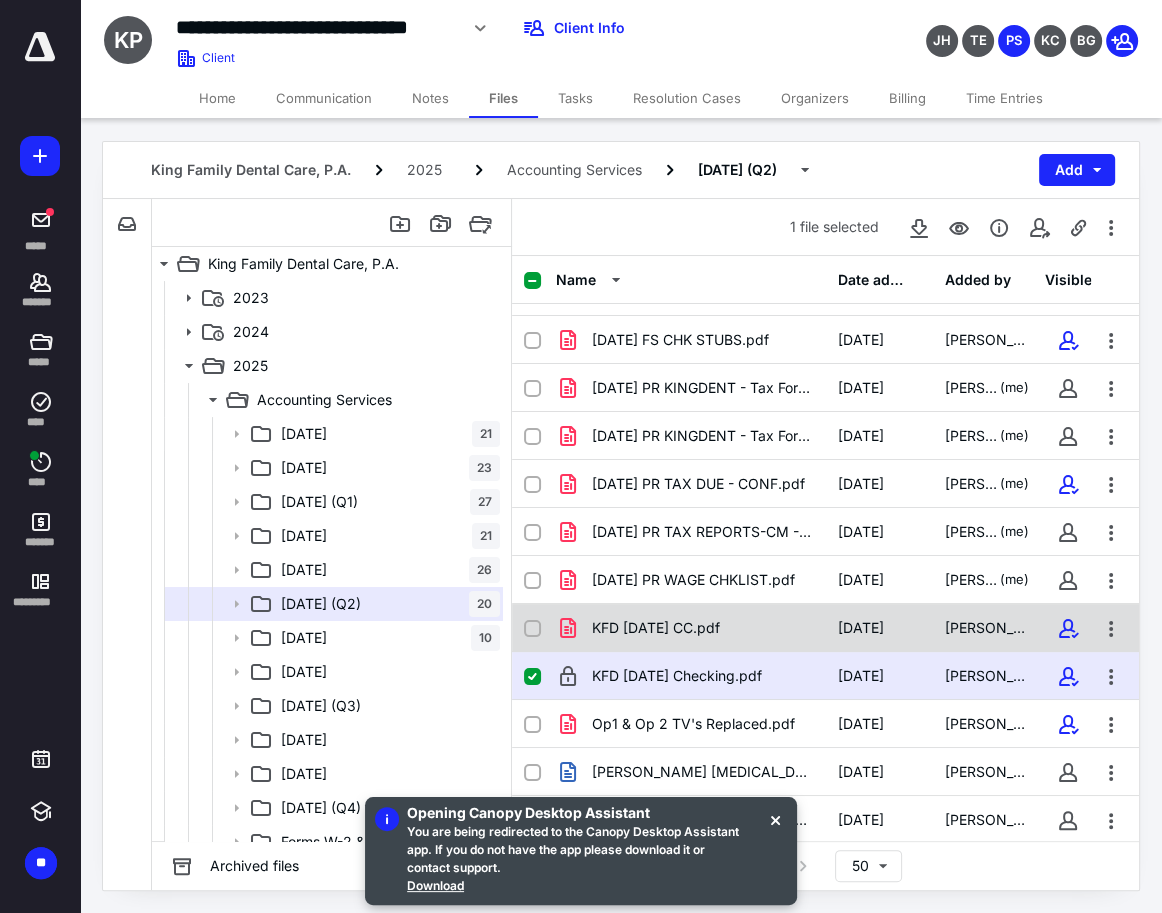 click on "KFD [DATE] CC.pdf" at bounding box center (690, 628) 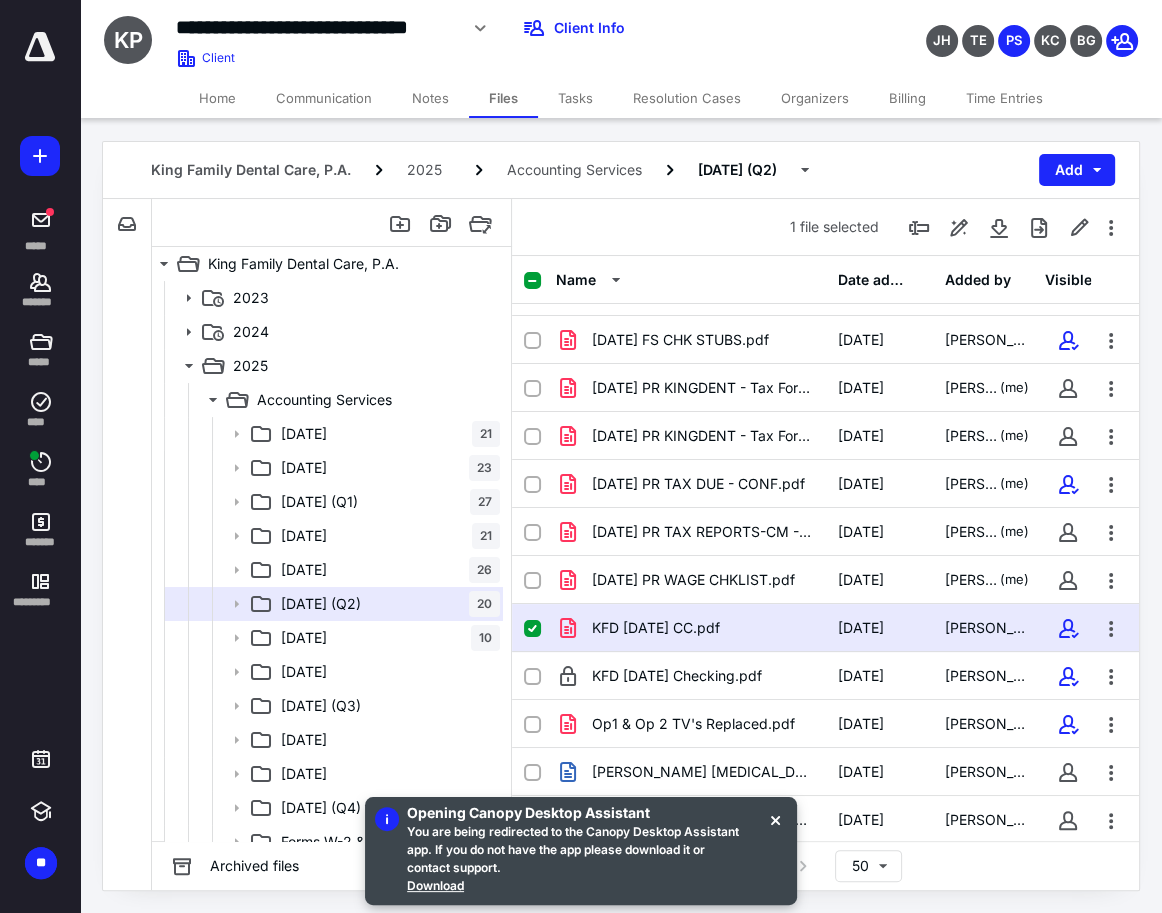 click on "KFD [DATE] CC.pdf [DATE] [PERSON_NAME]" at bounding box center (825, 628) 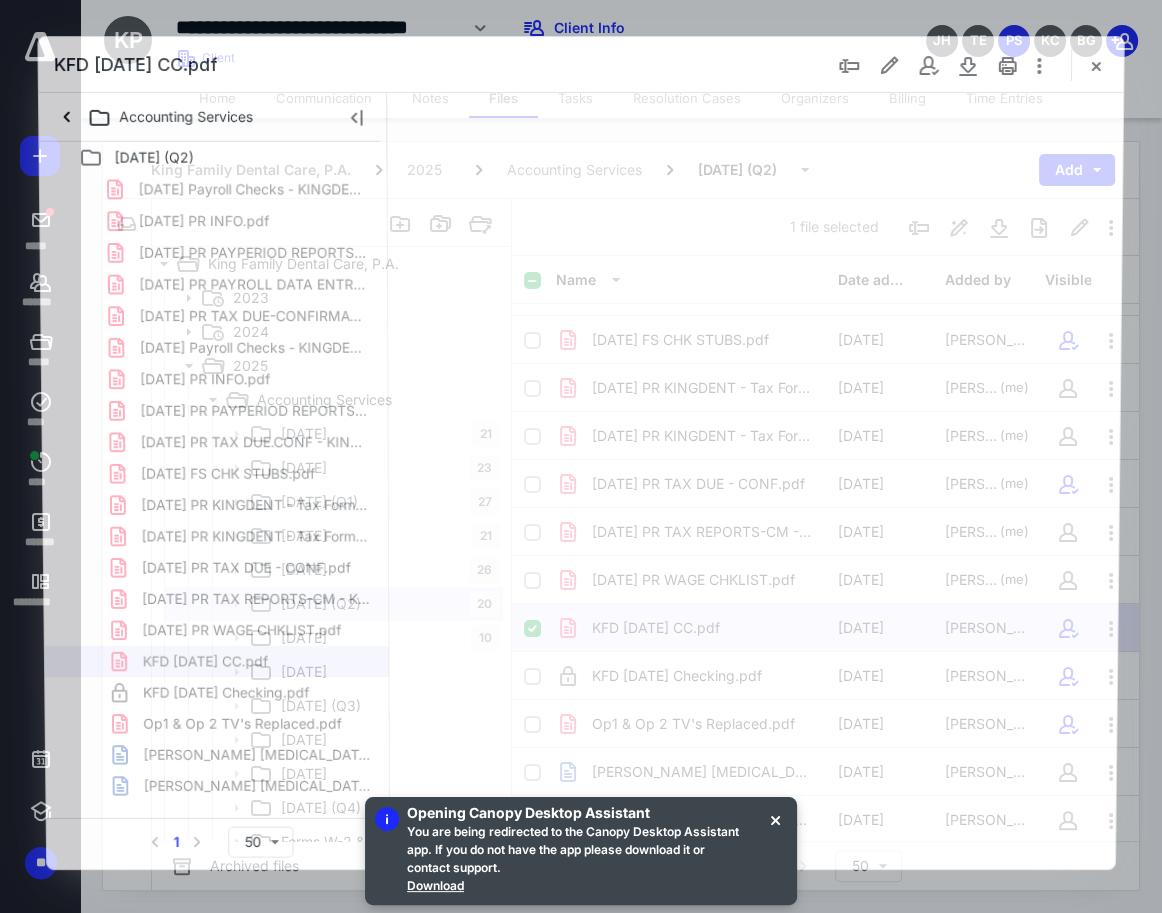 scroll, scrollTop: 0, scrollLeft: 0, axis: both 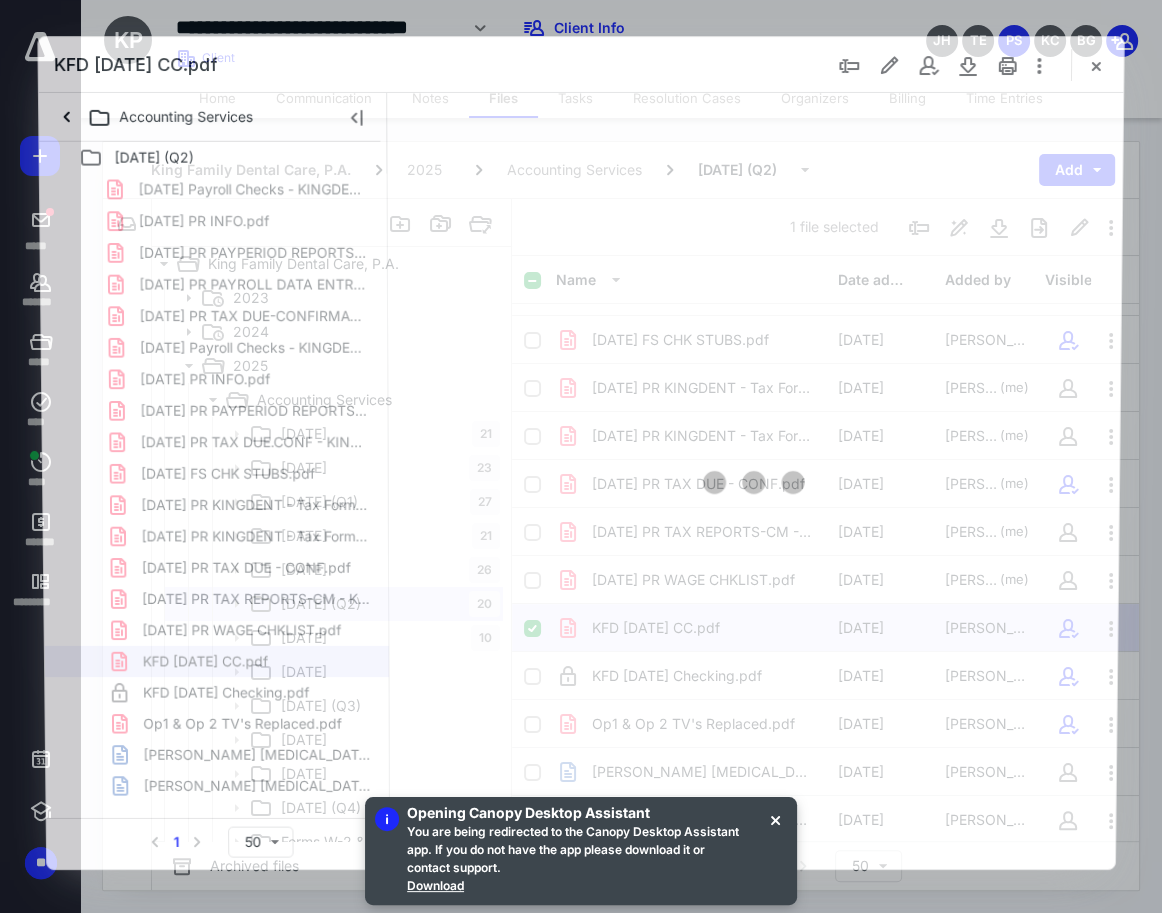 click at bounding box center (755, 479) 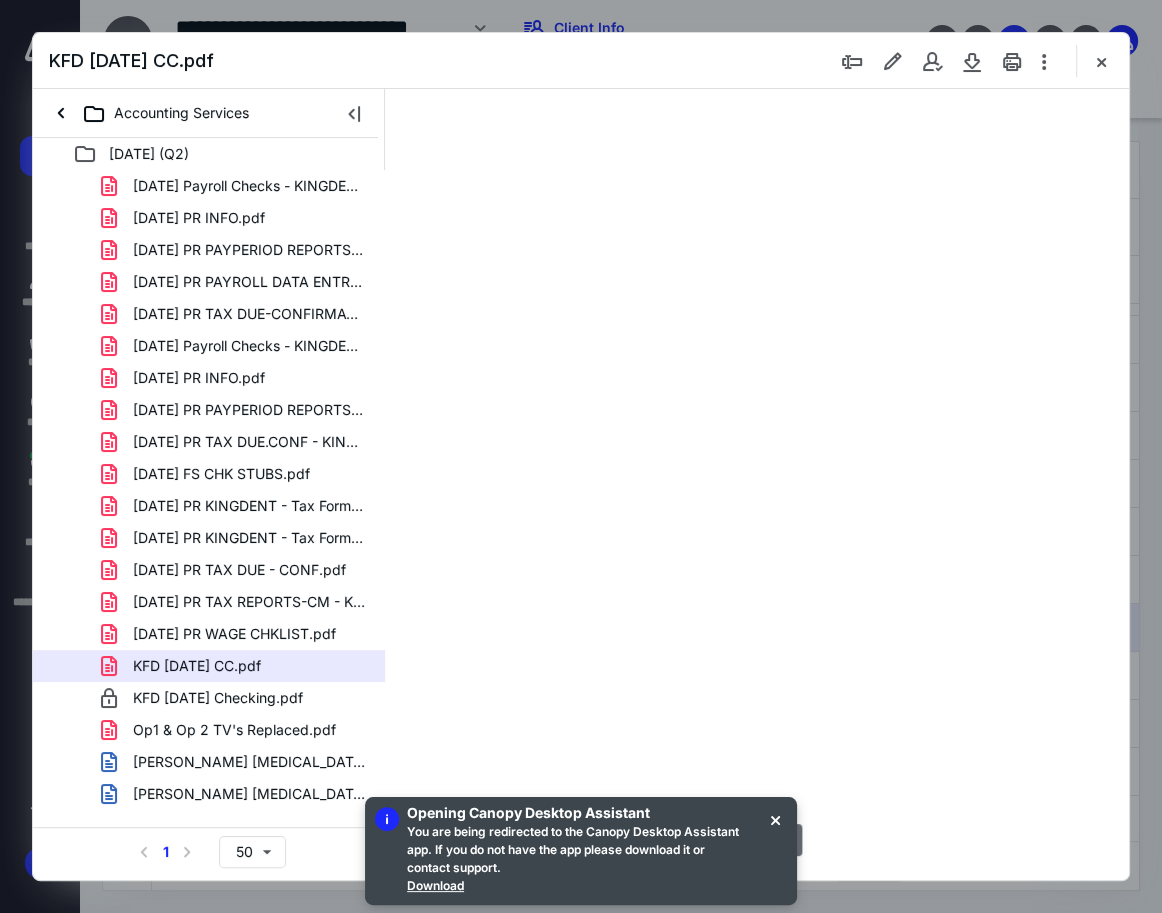 type on "118" 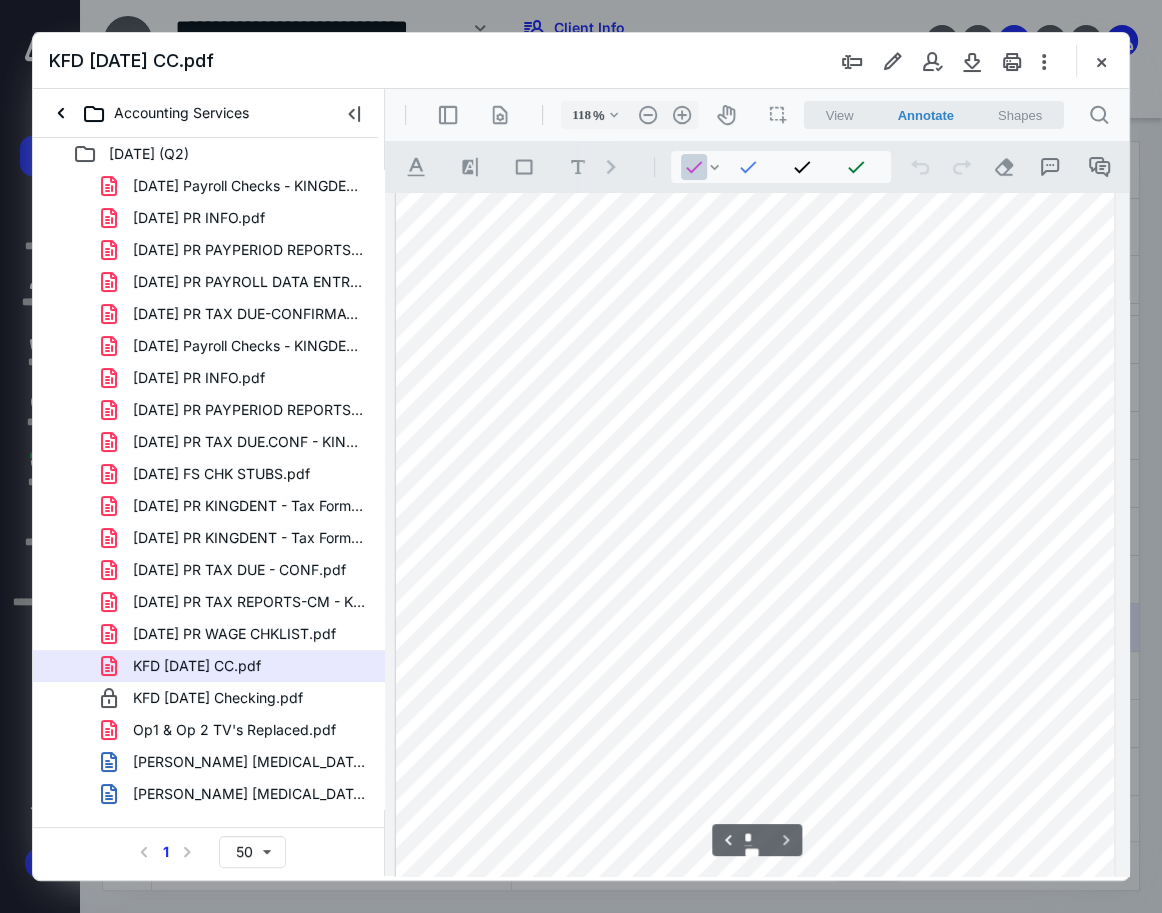 scroll, scrollTop: 936, scrollLeft: 0, axis: vertical 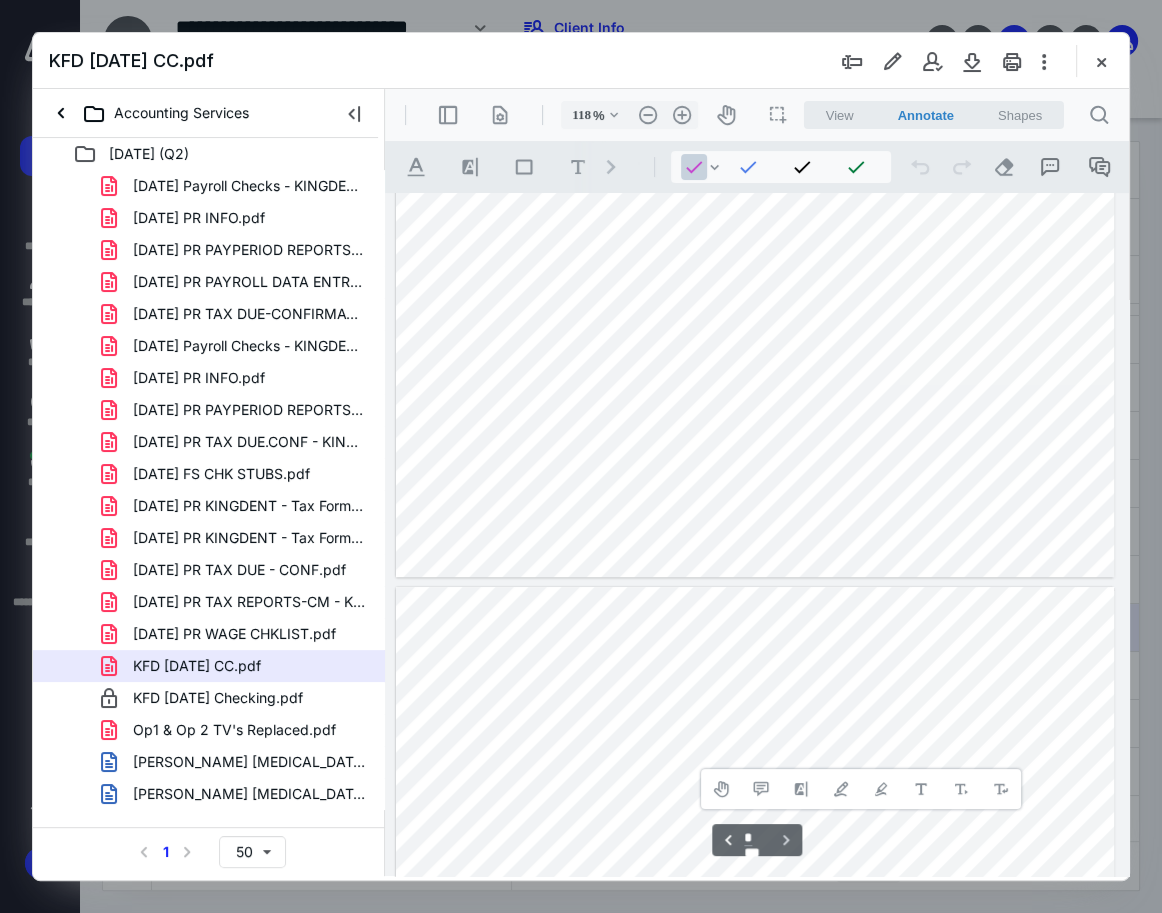 type on "*" 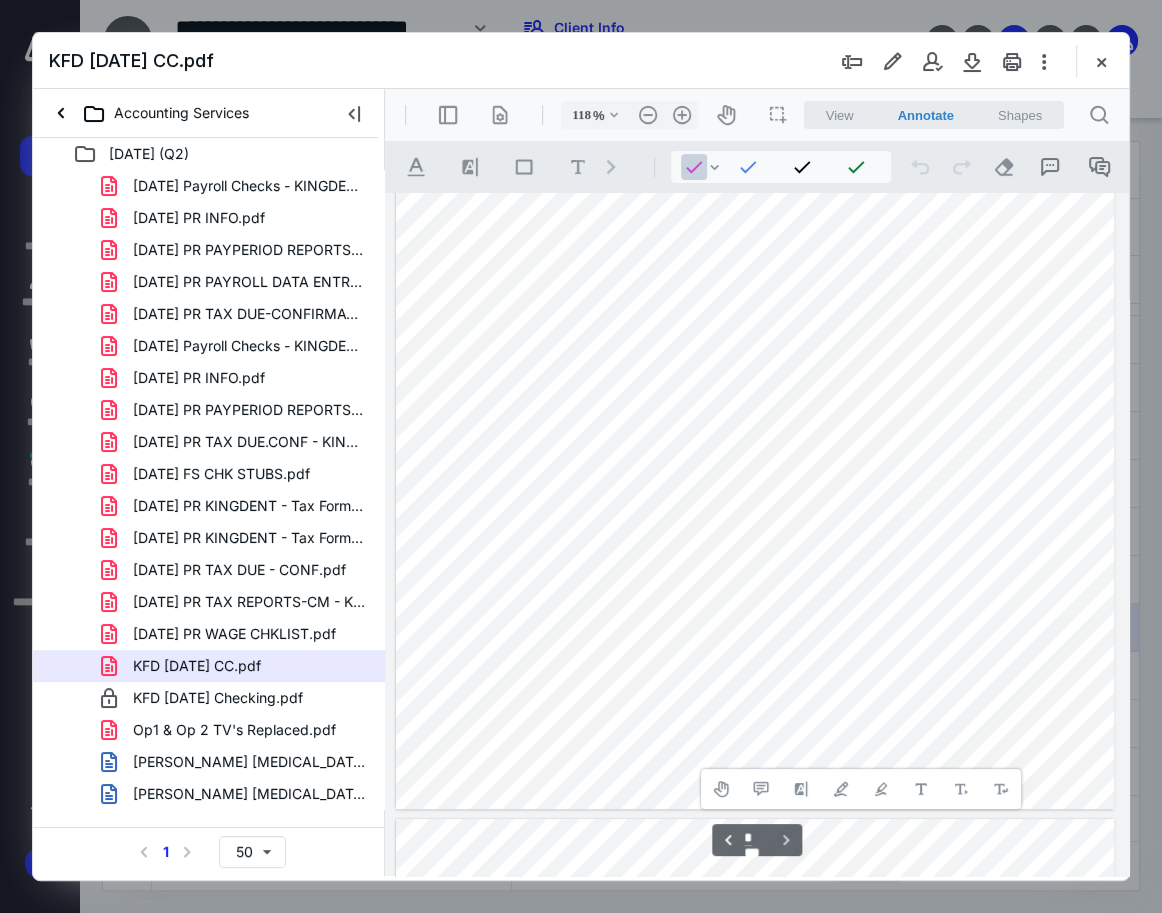 scroll, scrollTop: 336, scrollLeft: 0, axis: vertical 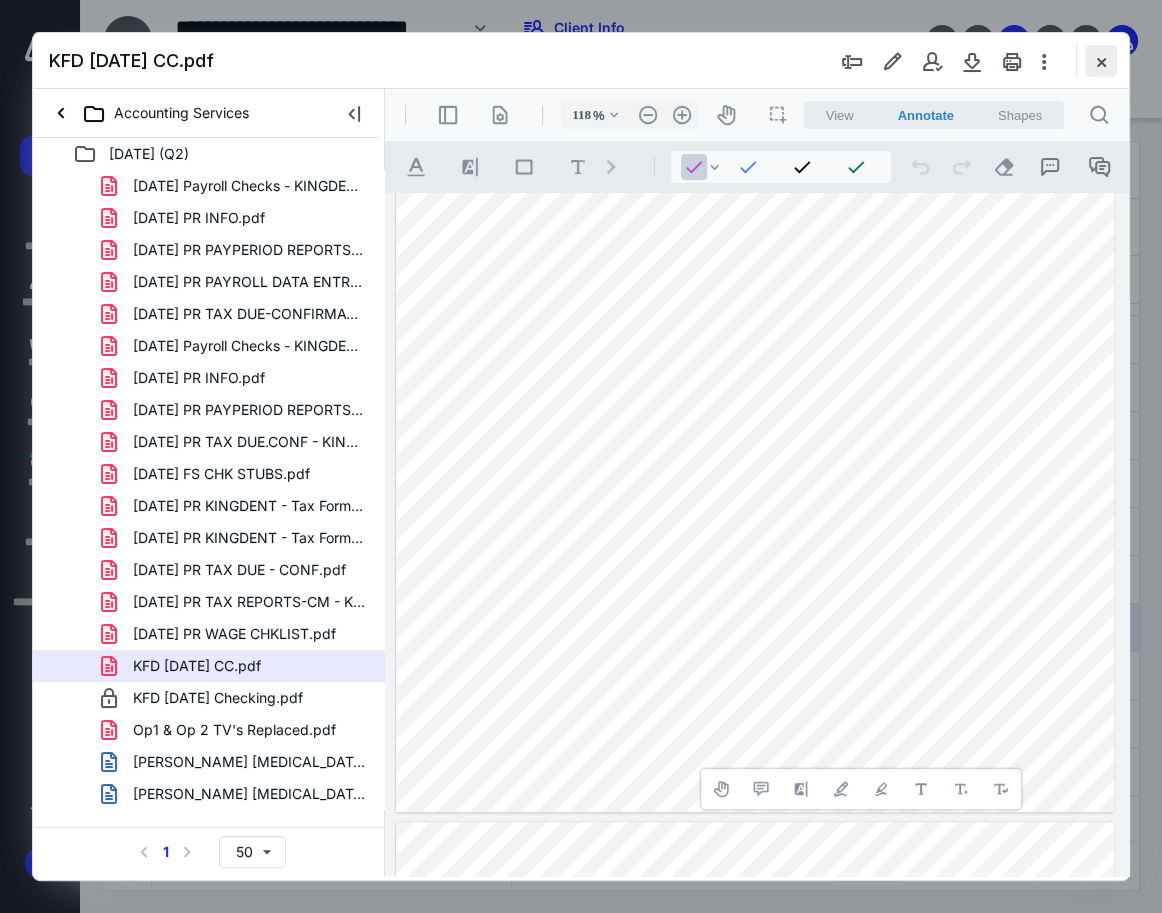 click at bounding box center (1101, 61) 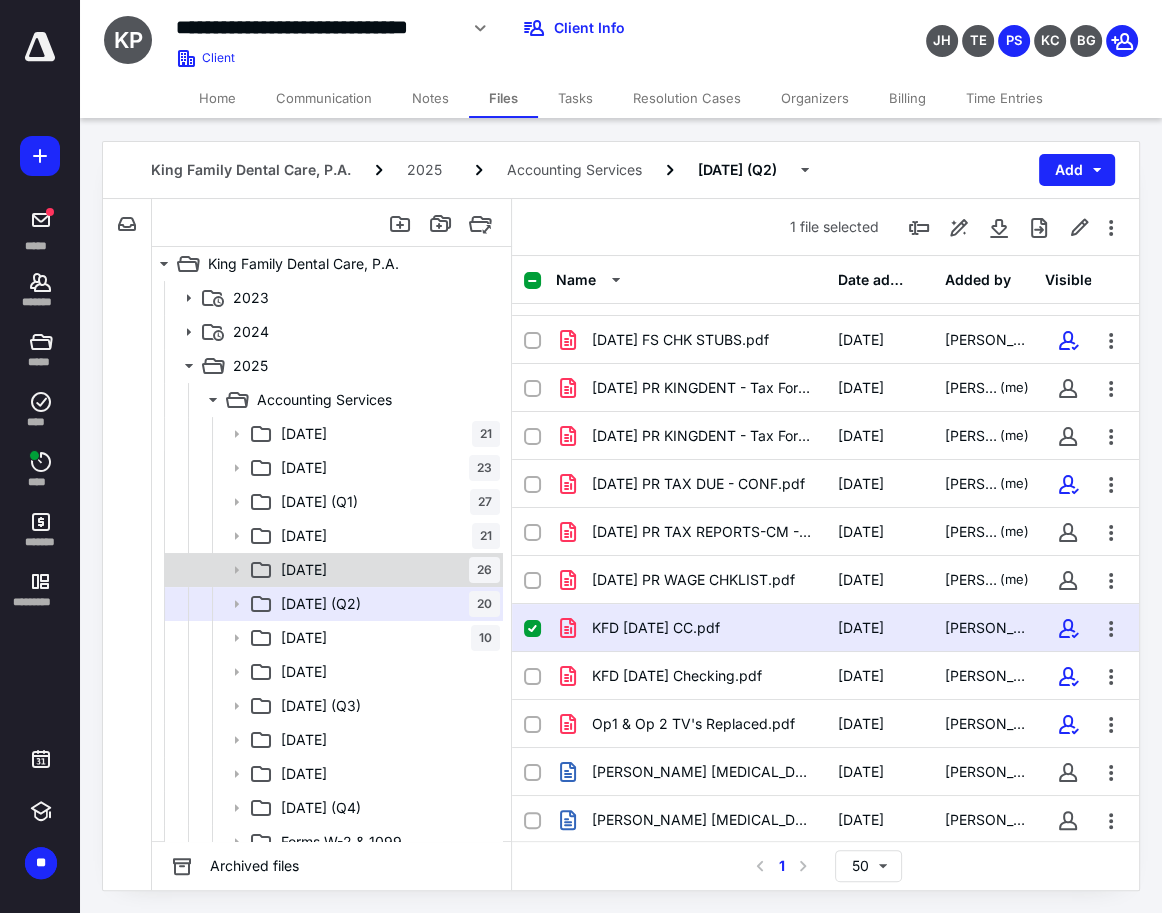 click on "[DATE]" at bounding box center (386, 570) 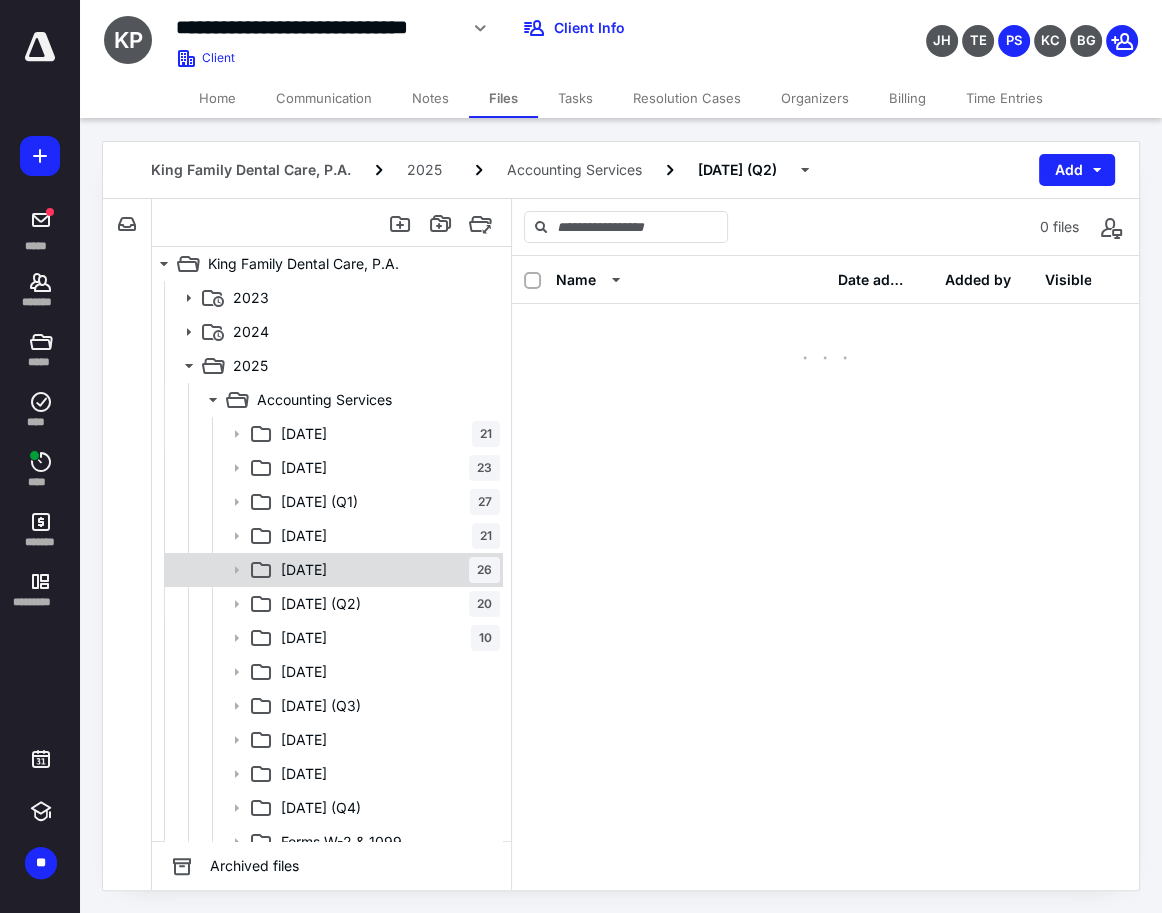 scroll, scrollTop: 0, scrollLeft: 0, axis: both 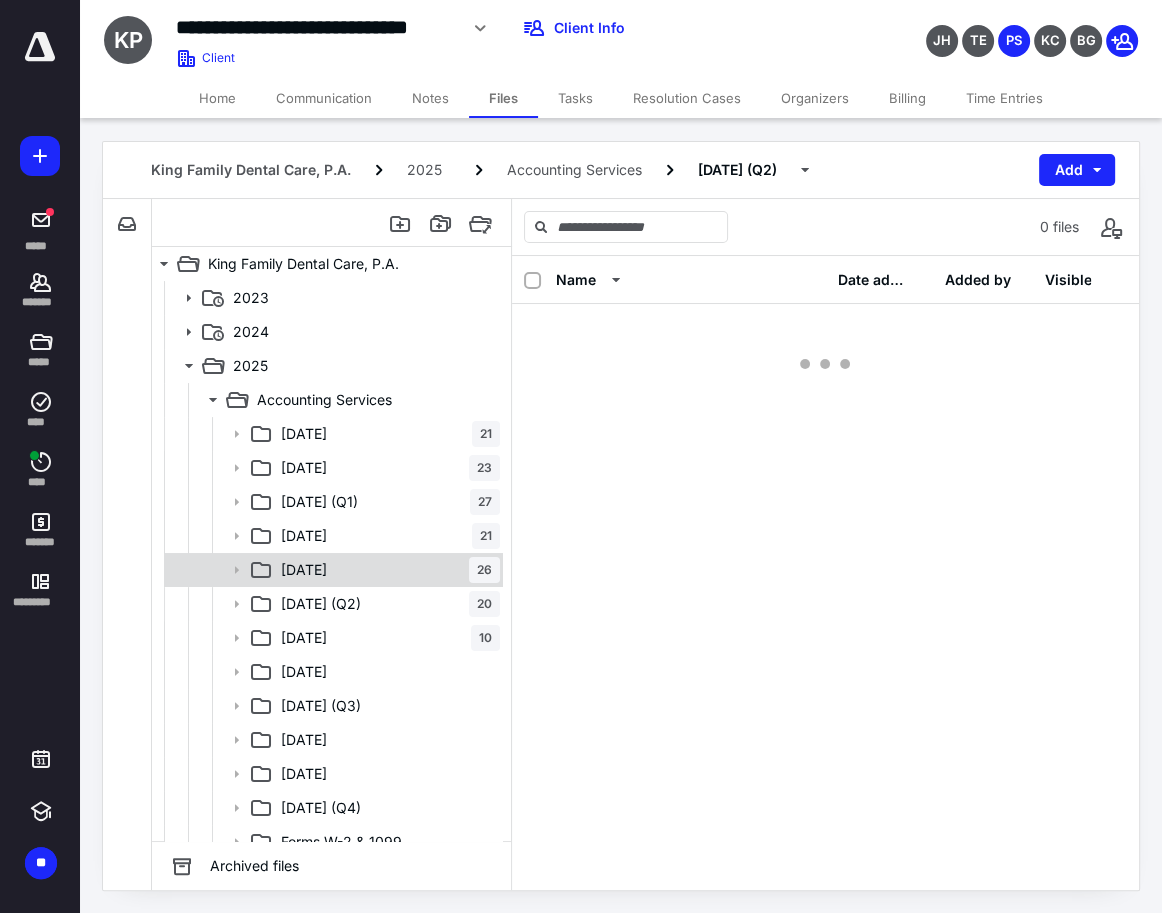 click on "[DATE]" at bounding box center [304, 570] 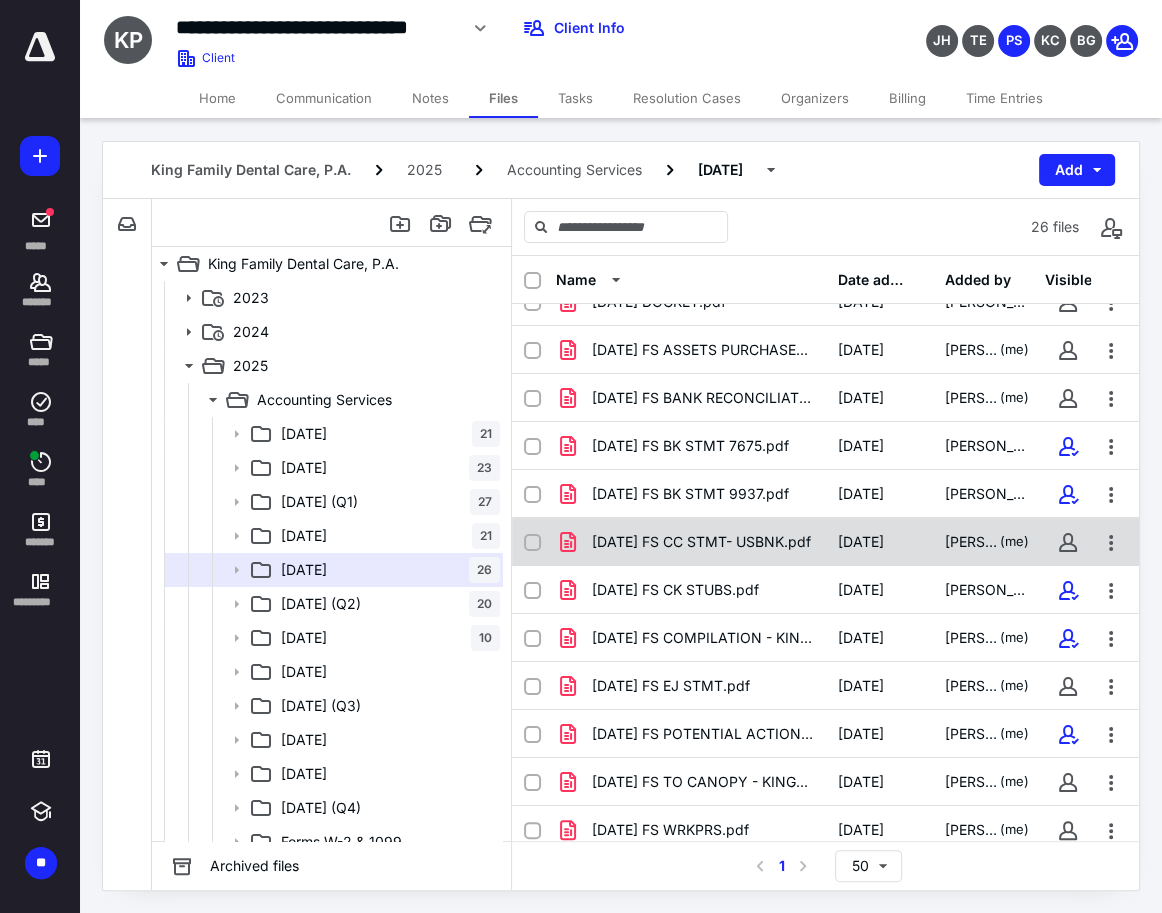scroll, scrollTop: 707, scrollLeft: 0, axis: vertical 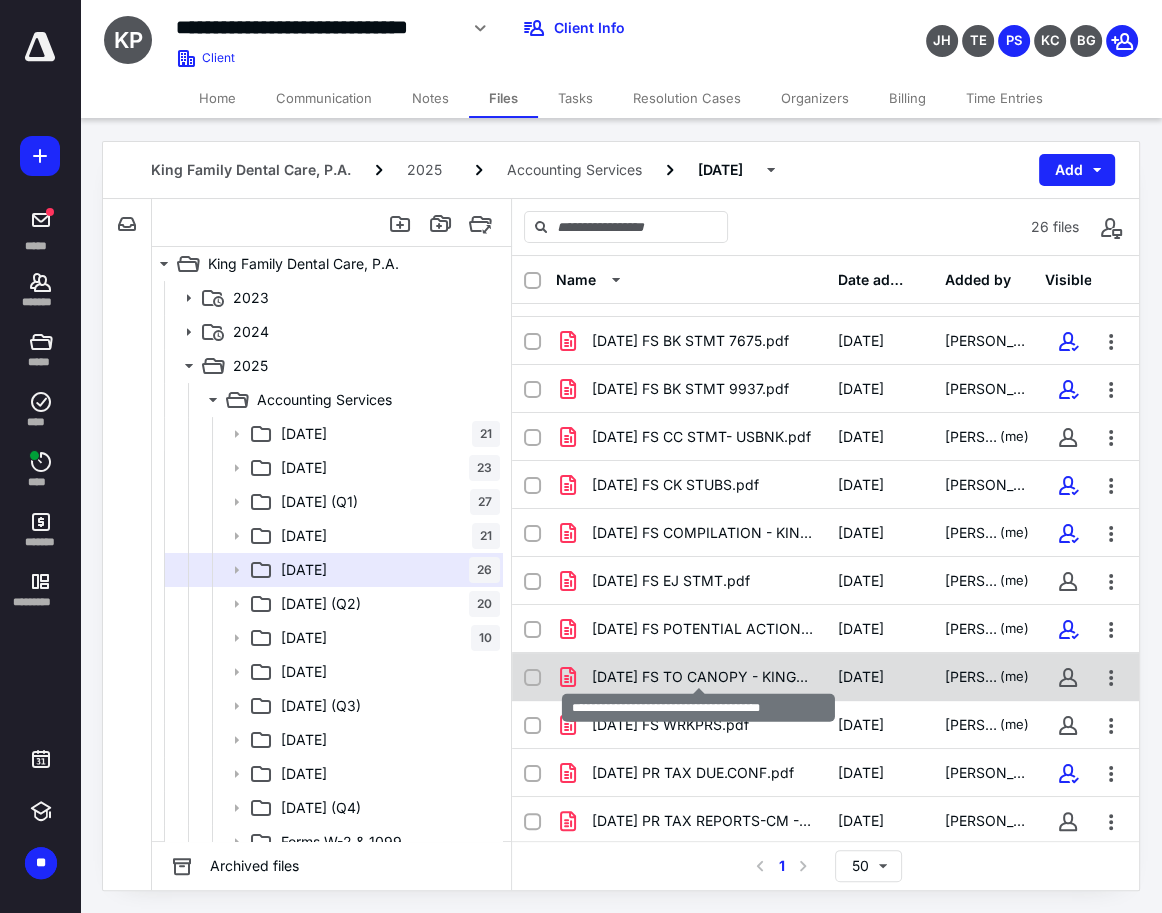 click on "[DATE] FS TO CANOPY - KINGDENT.pdf" at bounding box center [702, 677] 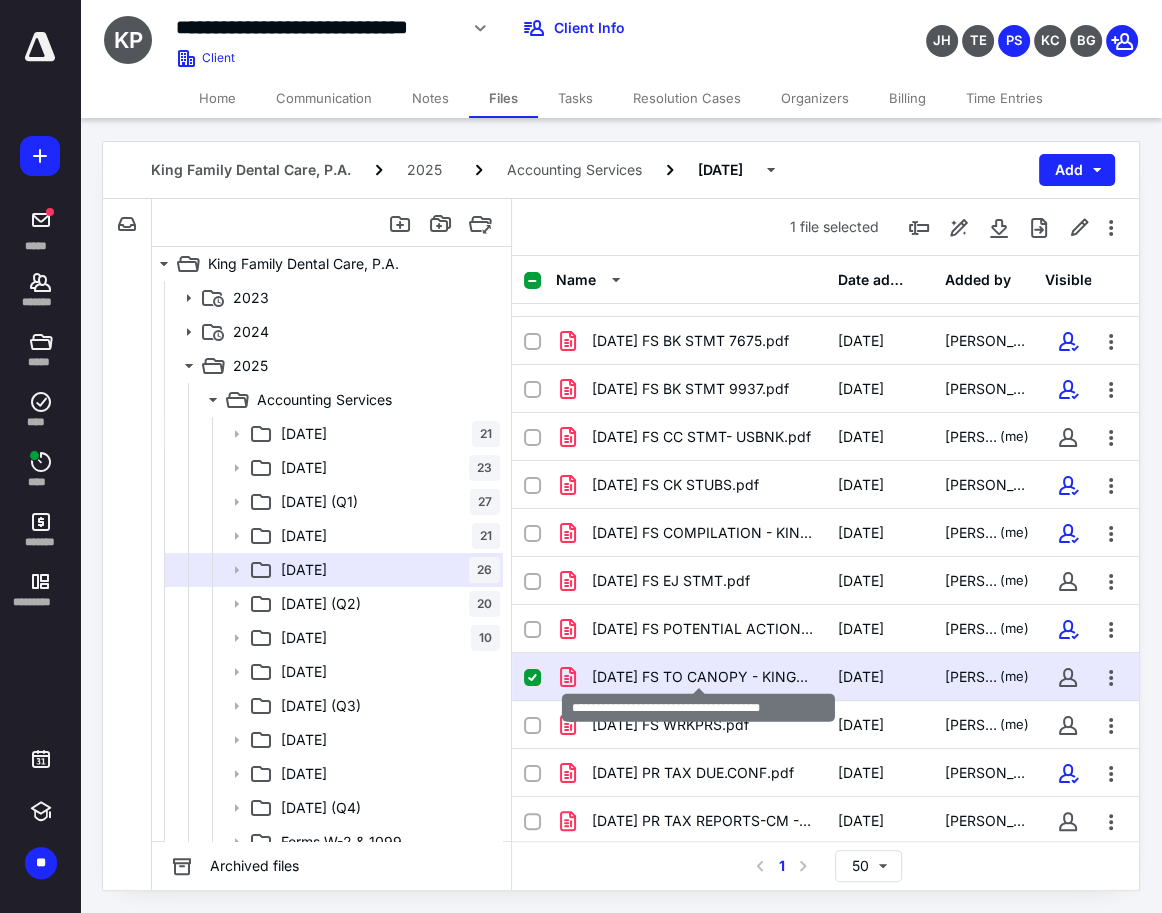 click on "[DATE] FS TO CANOPY - KINGDENT.pdf" at bounding box center [702, 677] 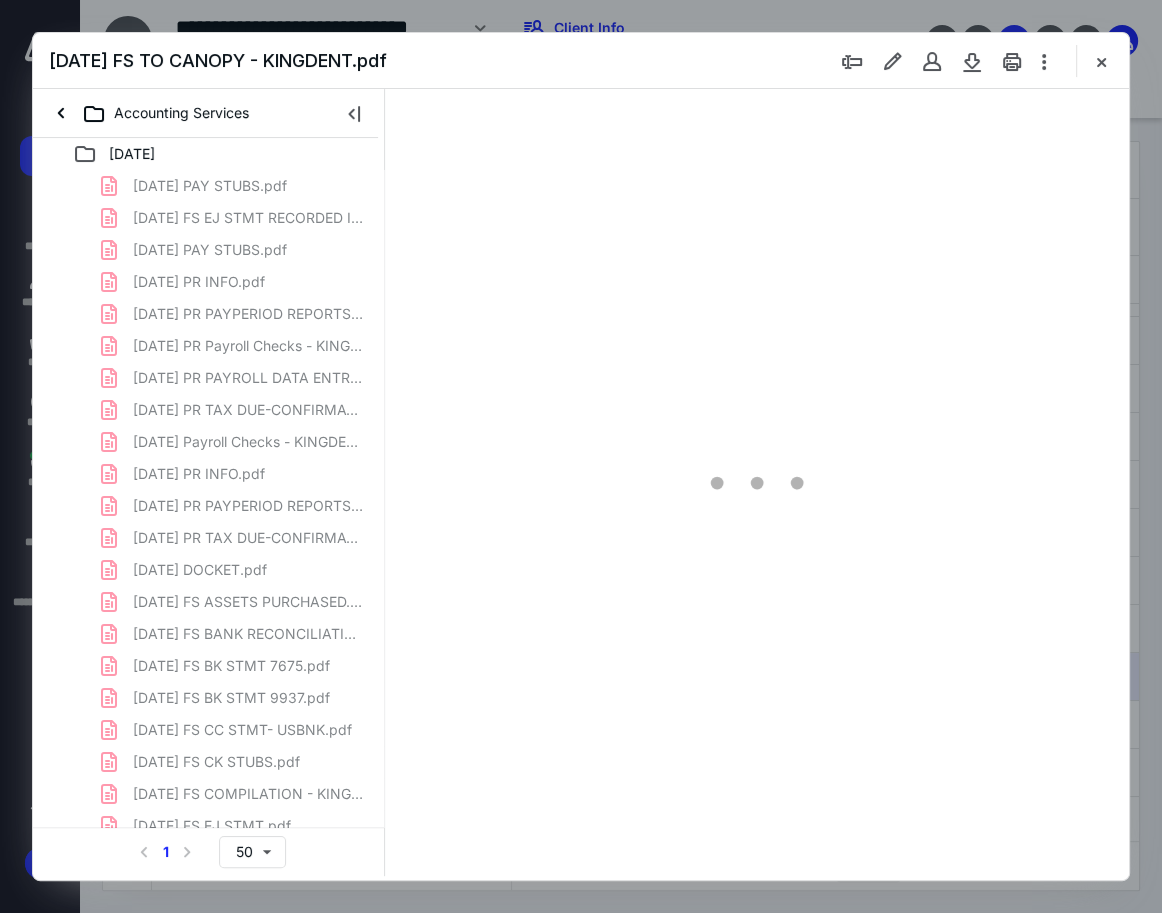 scroll, scrollTop: 0, scrollLeft: 0, axis: both 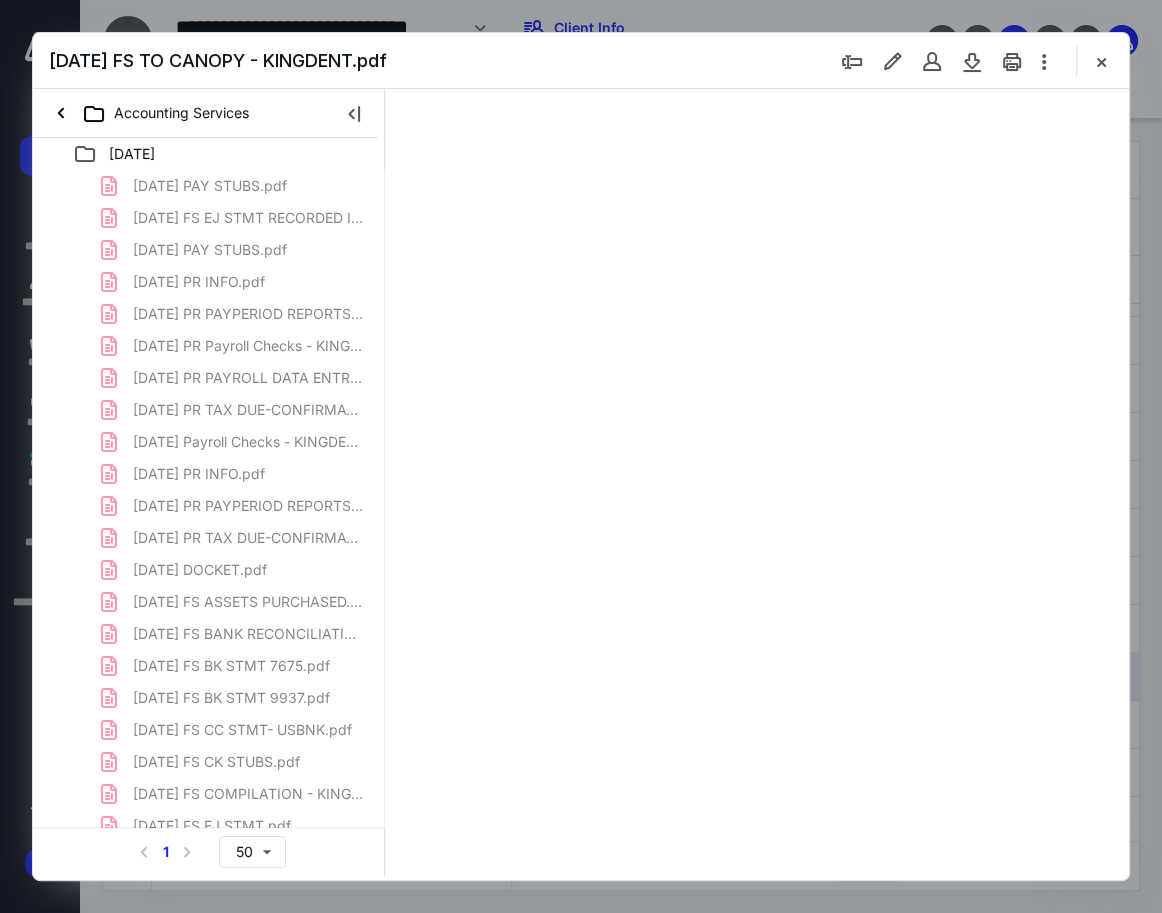 type on "119" 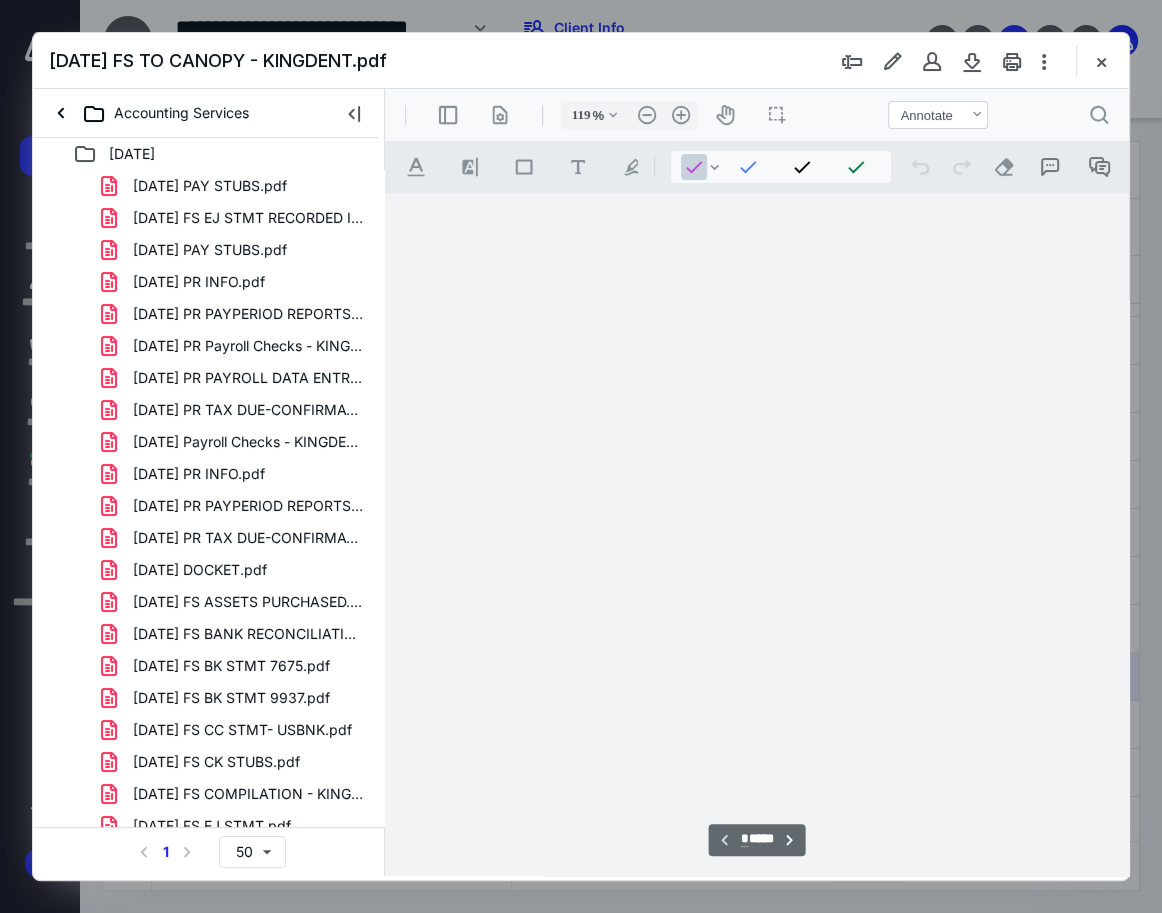 scroll, scrollTop: 109, scrollLeft: 0, axis: vertical 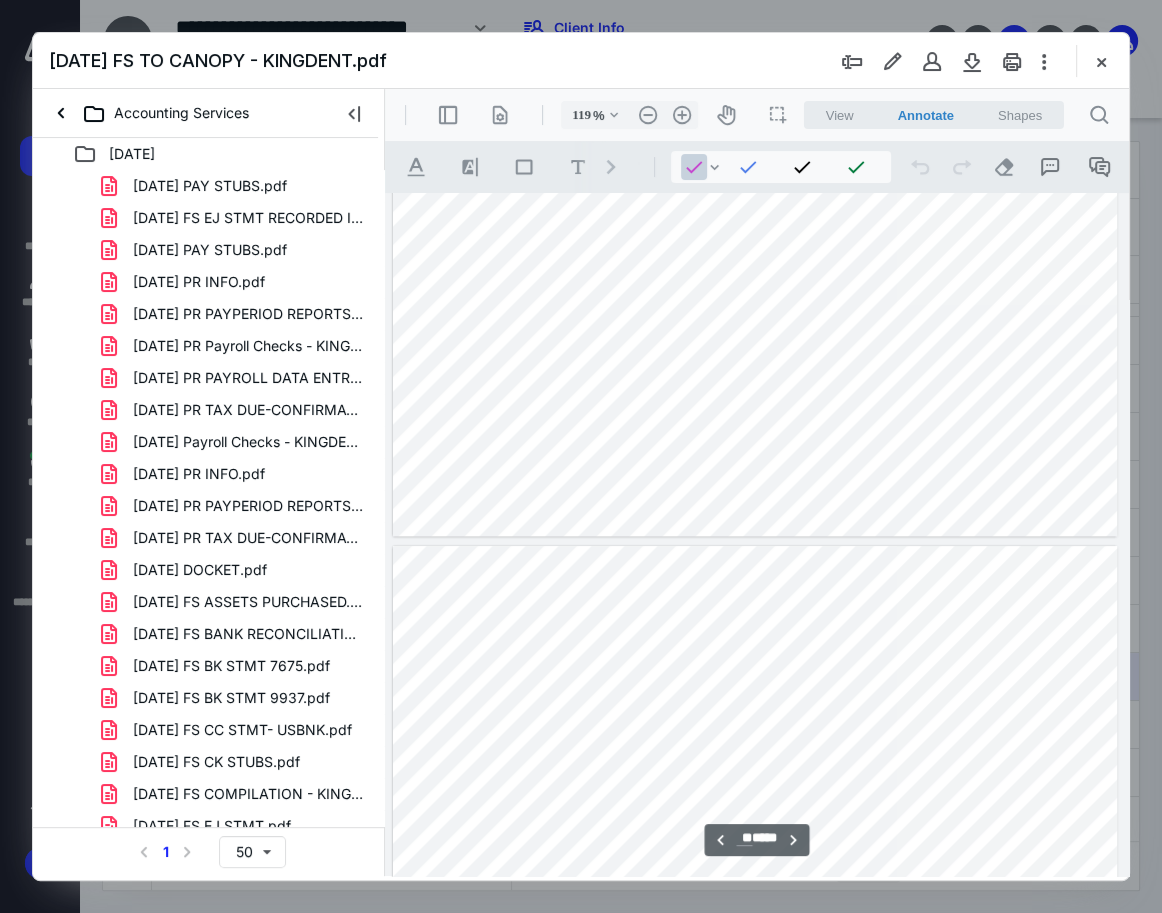 type on "**" 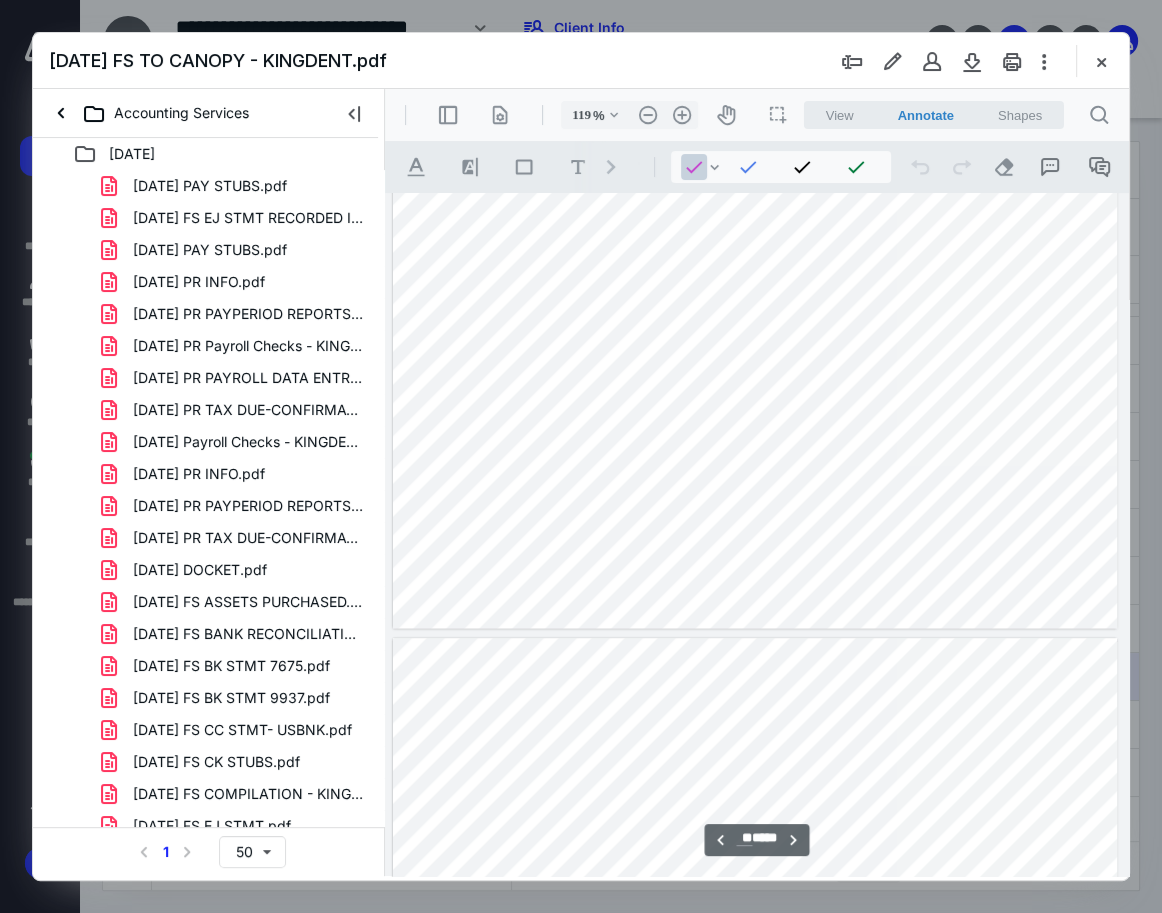 scroll, scrollTop: 14809, scrollLeft: 0, axis: vertical 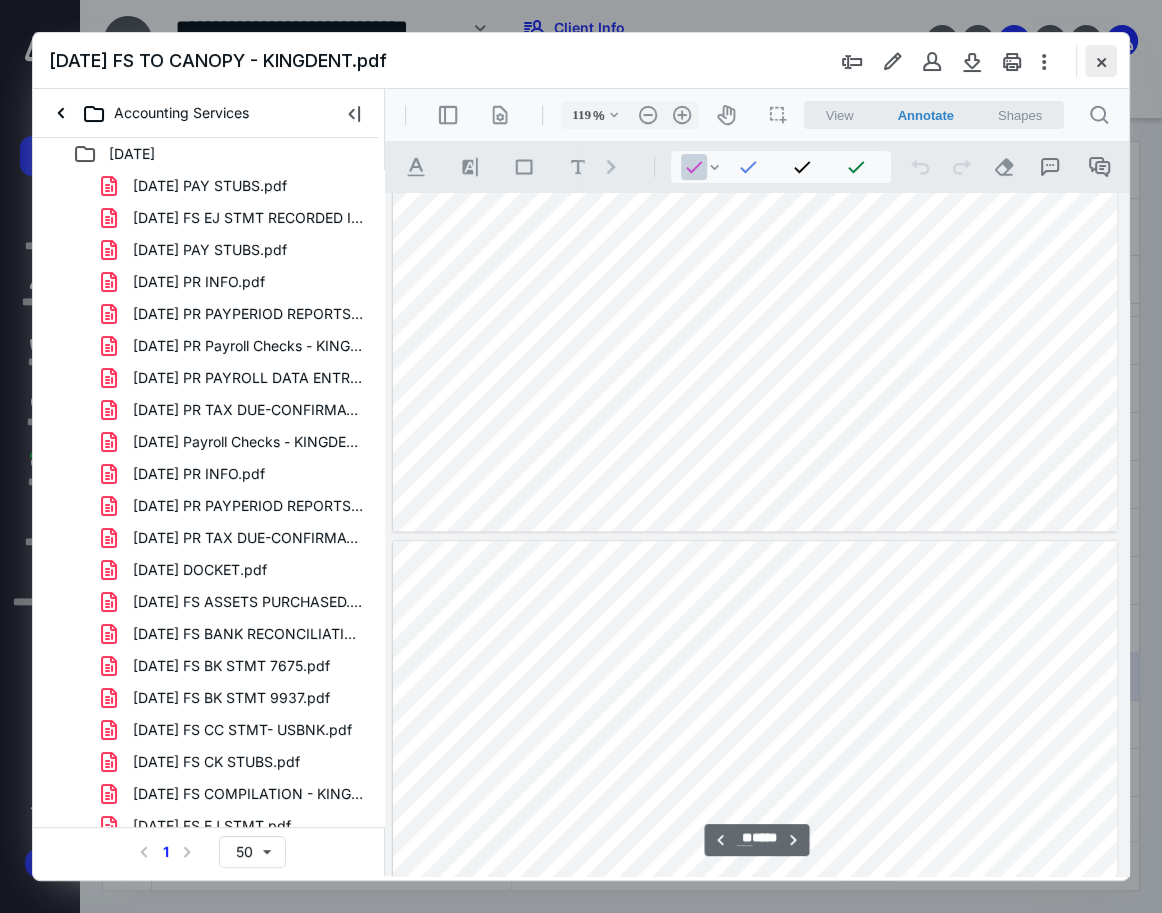 click at bounding box center [1101, 61] 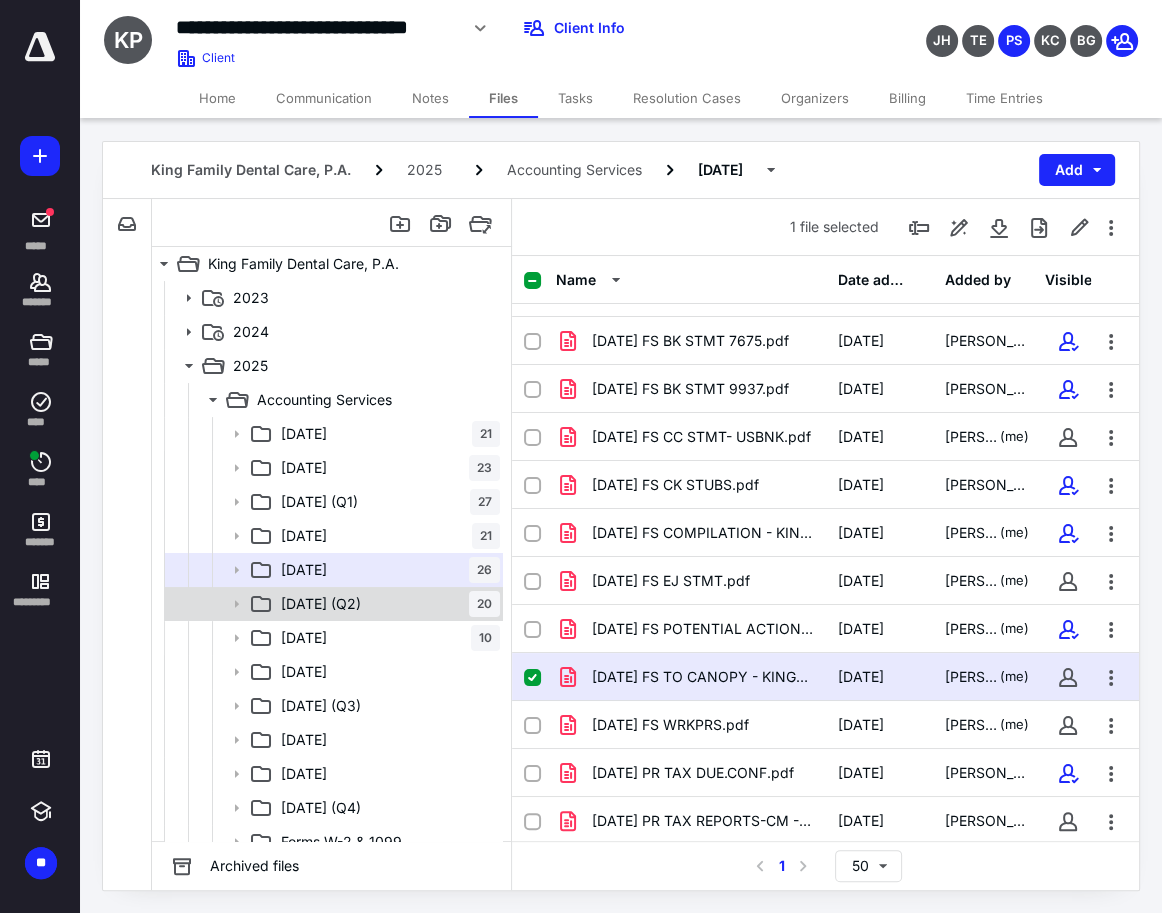click on "[DATE] (Q2)" at bounding box center (321, 604) 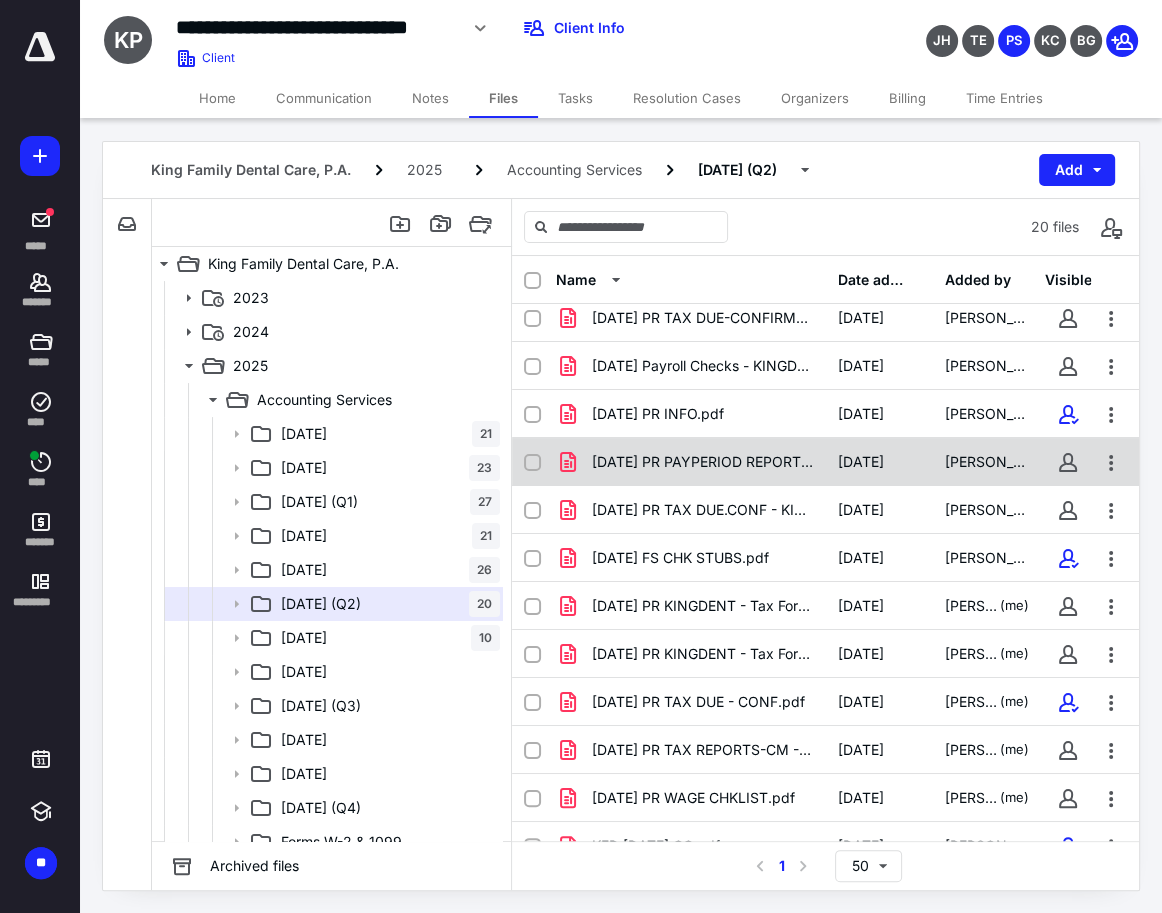 scroll, scrollTop: 420, scrollLeft: 0, axis: vertical 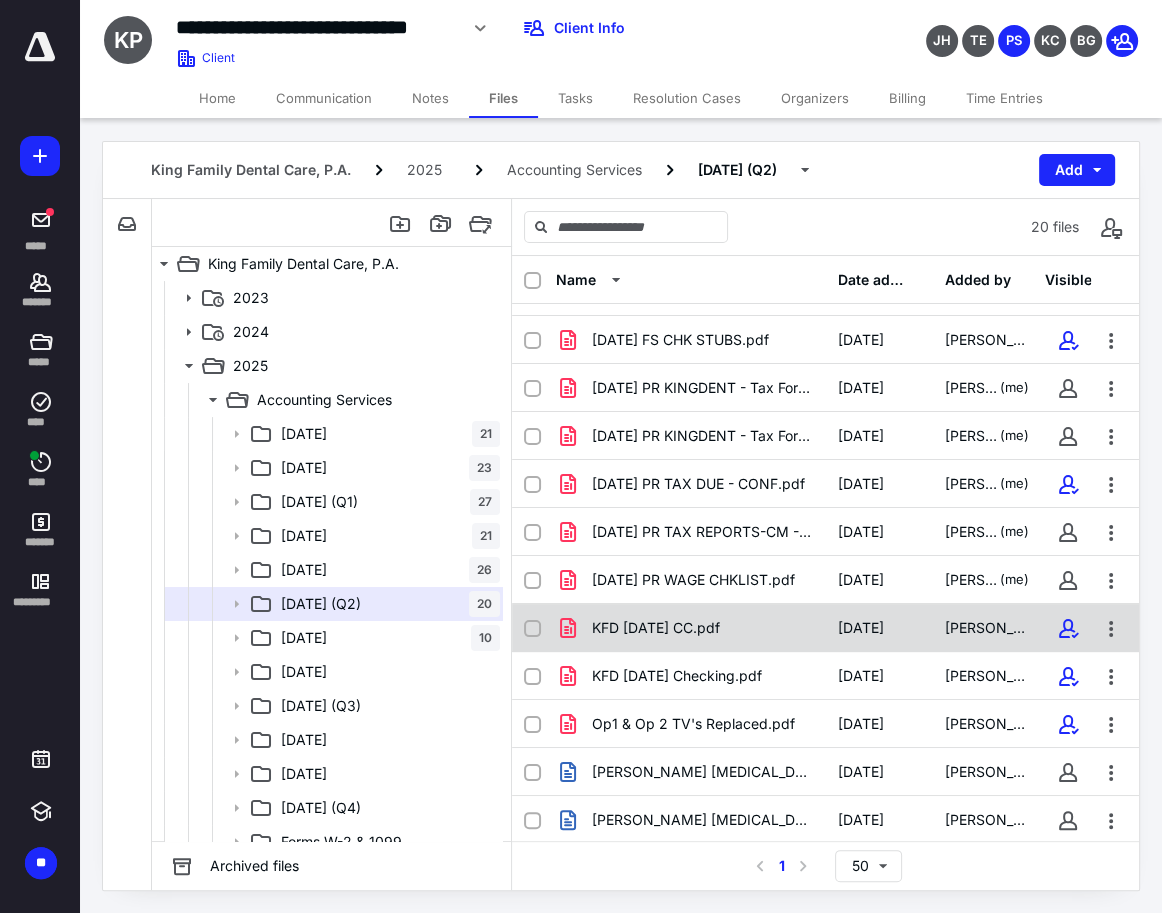 click on "KFD [DATE] CC.pdf [DATE] [PERSON_NAME]" at bounding box center [825, 628] 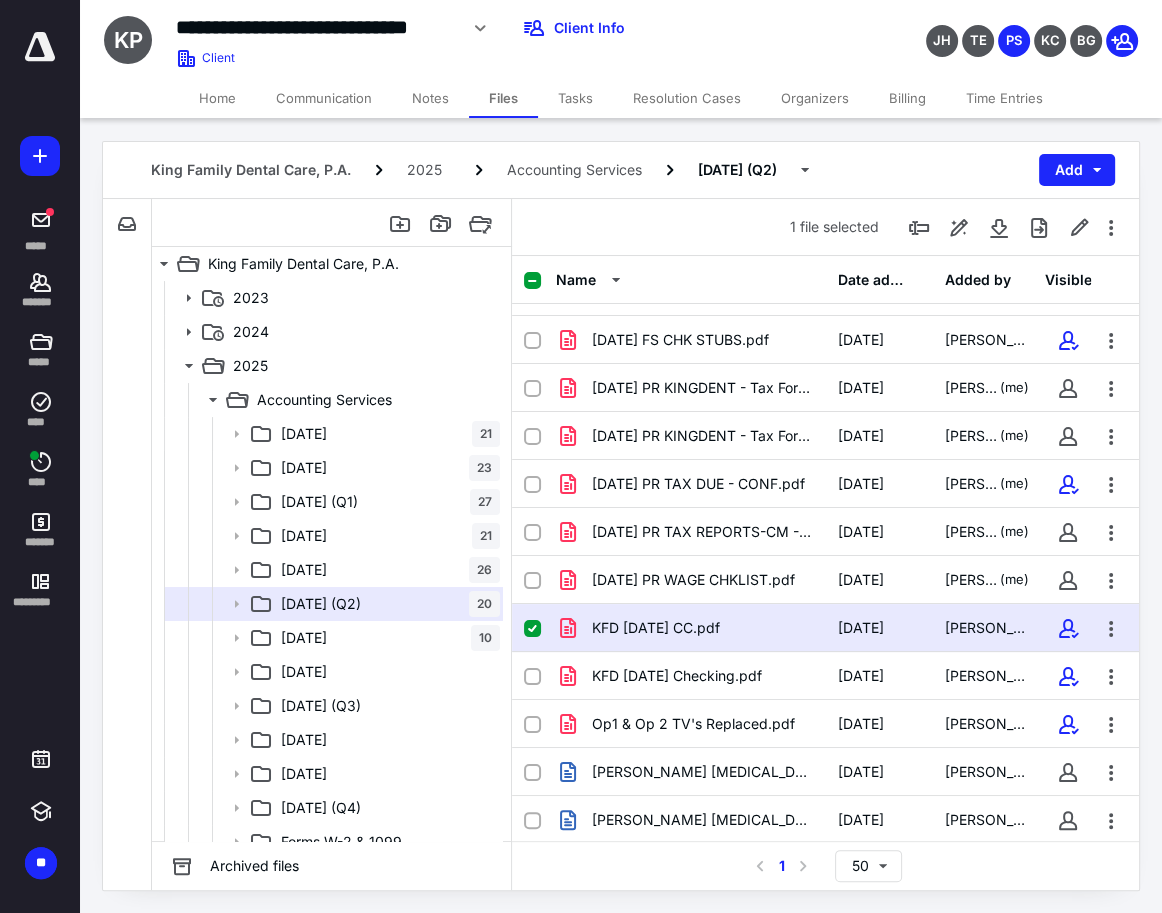 click on "KFD [DATE] CC.pdf [DATE] [PERSON_NAME]" at bounding box center (825, 628) 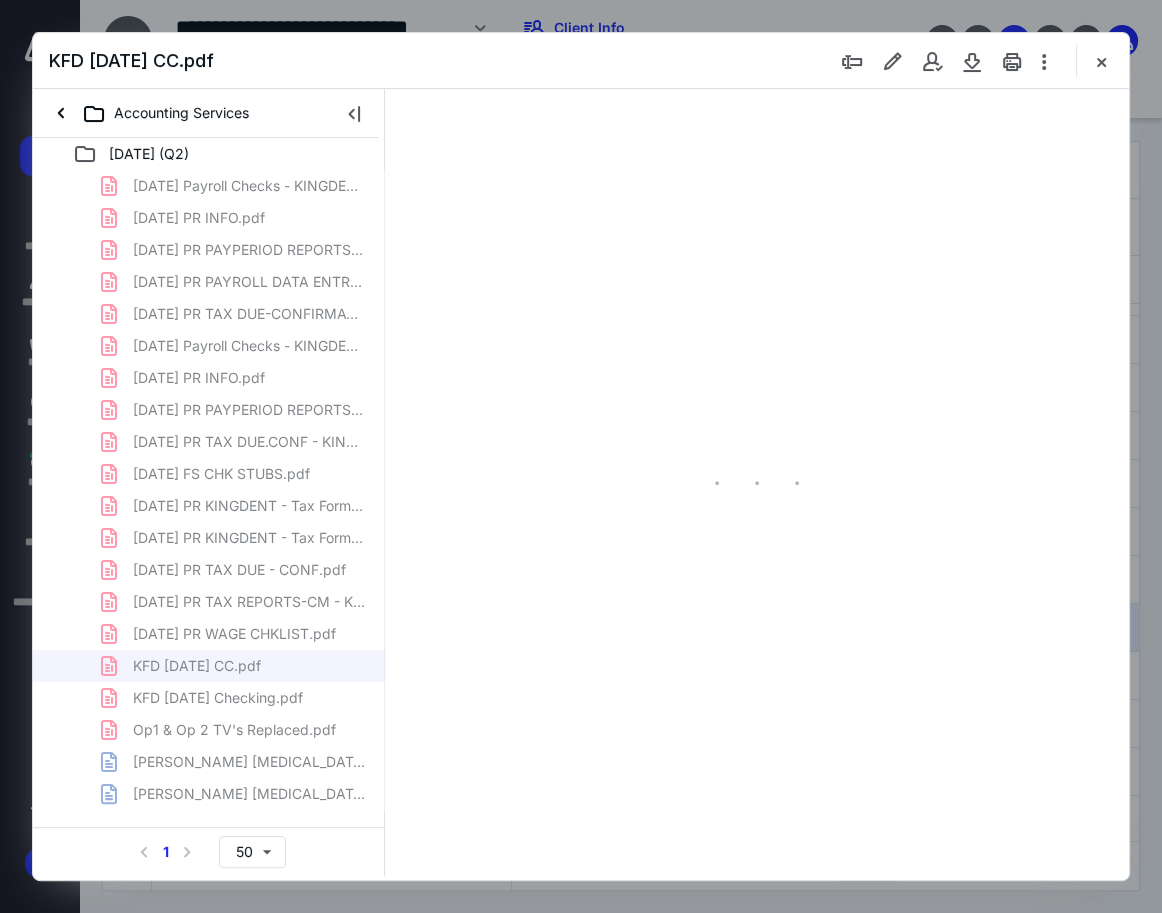 scroll, scrollTop: 0, scrollLeft: 0, axis: both 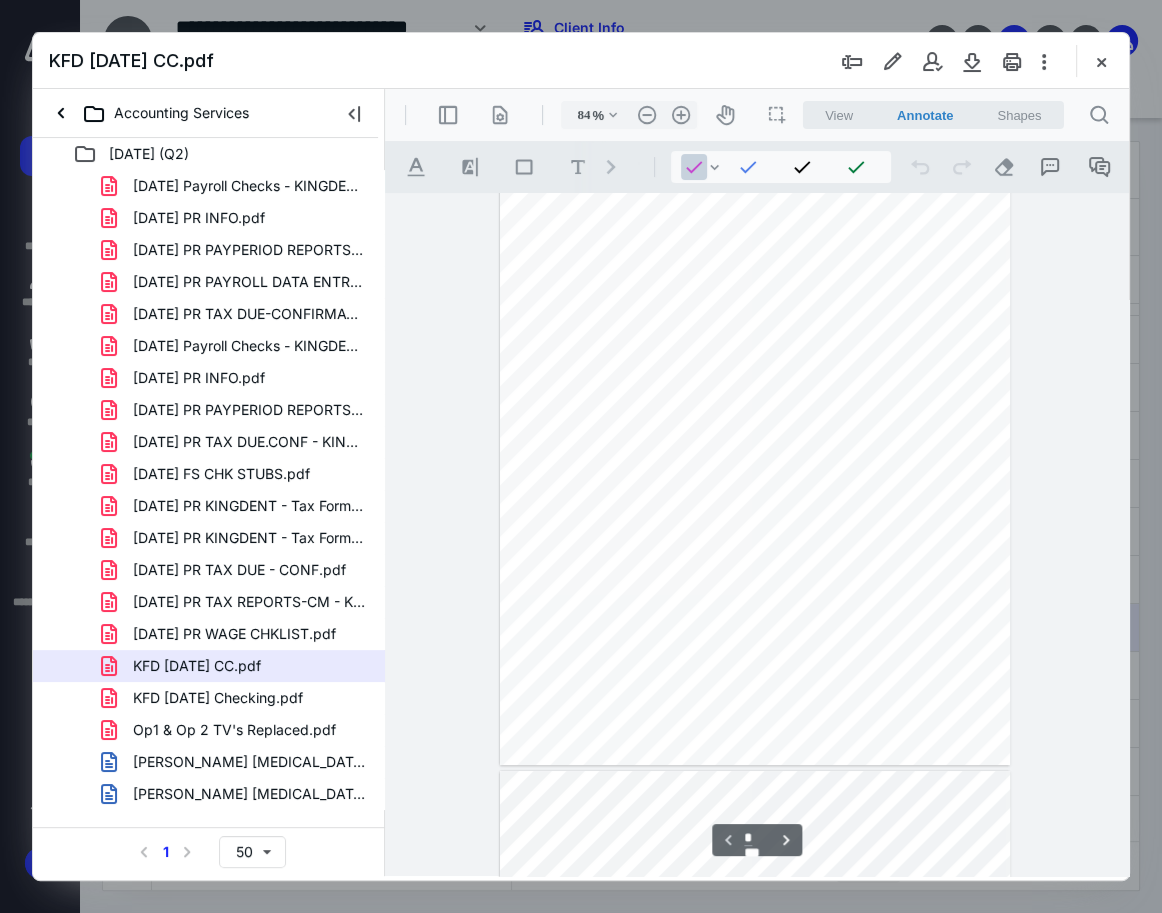 type on "118" 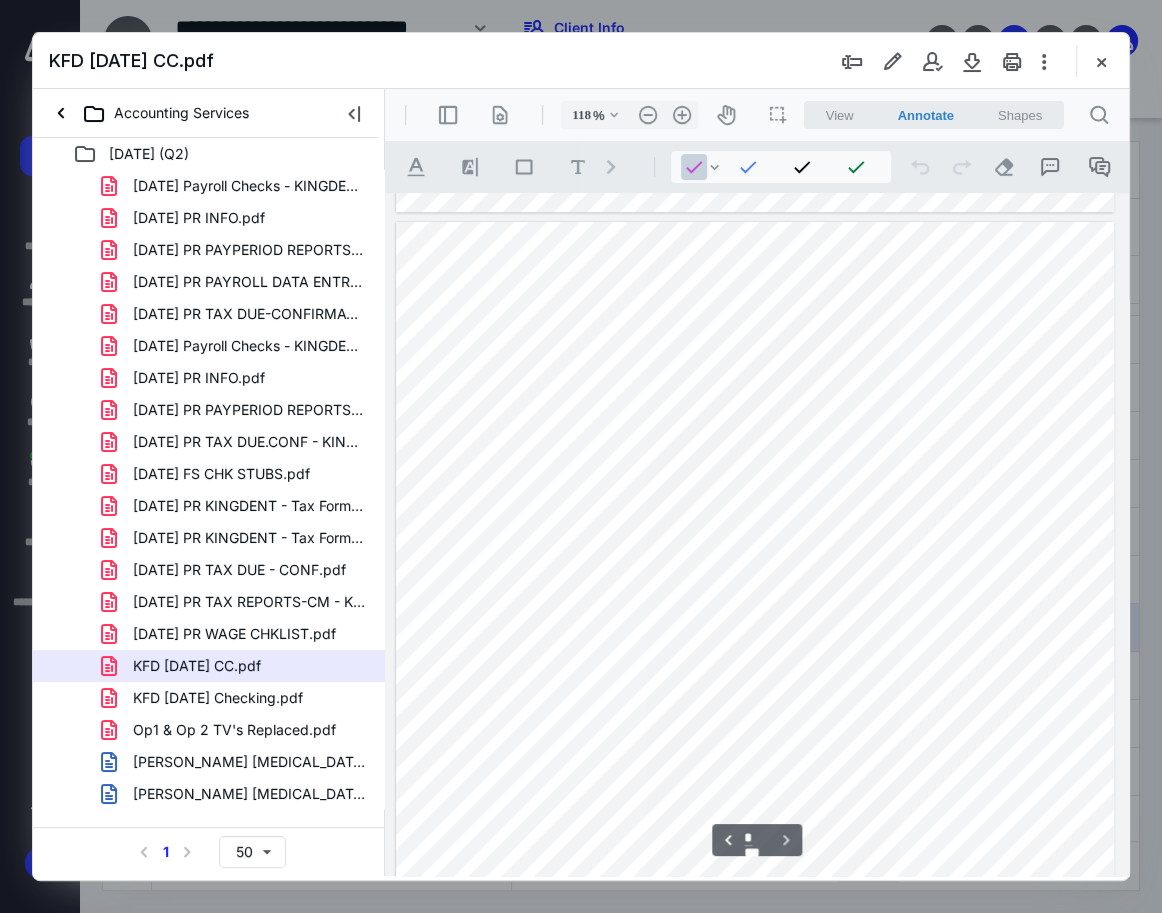 scroll, scrollTop: 950, scrollLeft: 0, axis: vertical 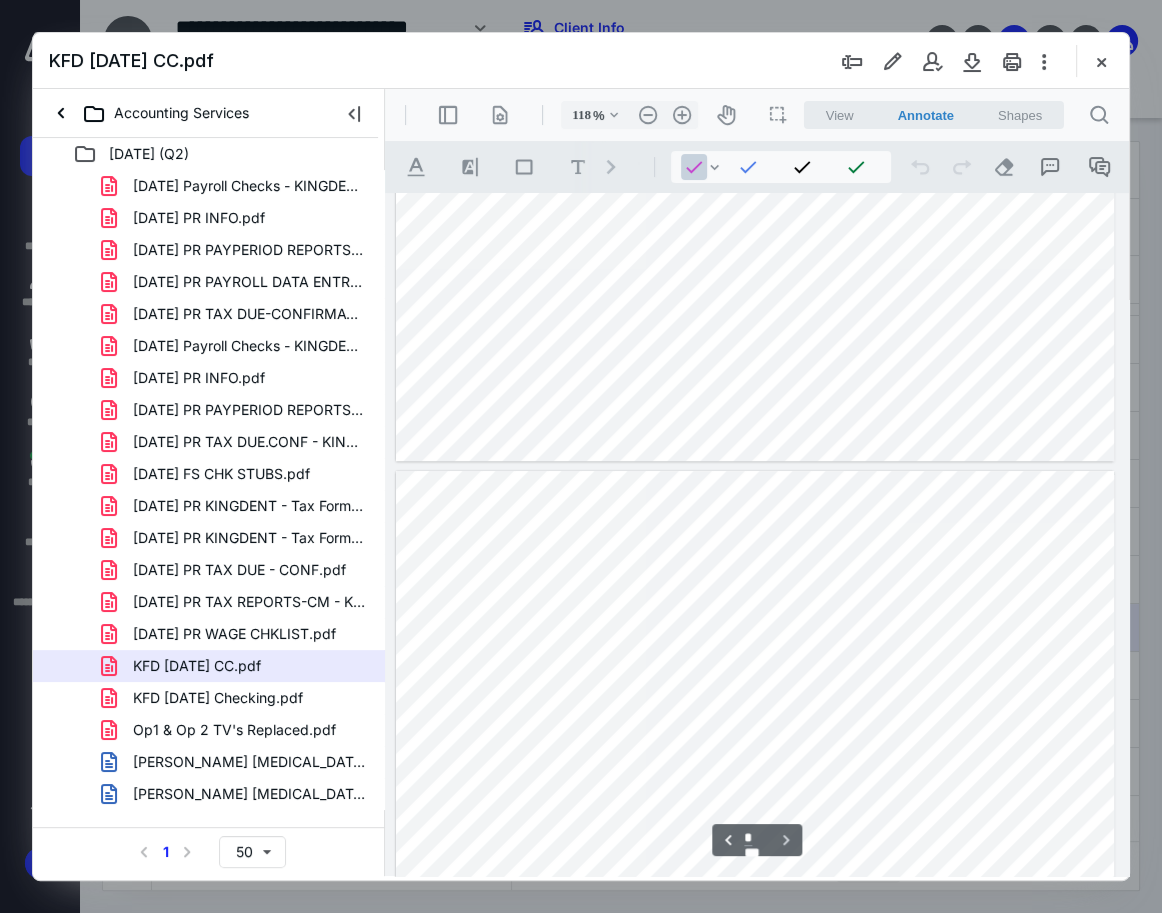 type on "*" 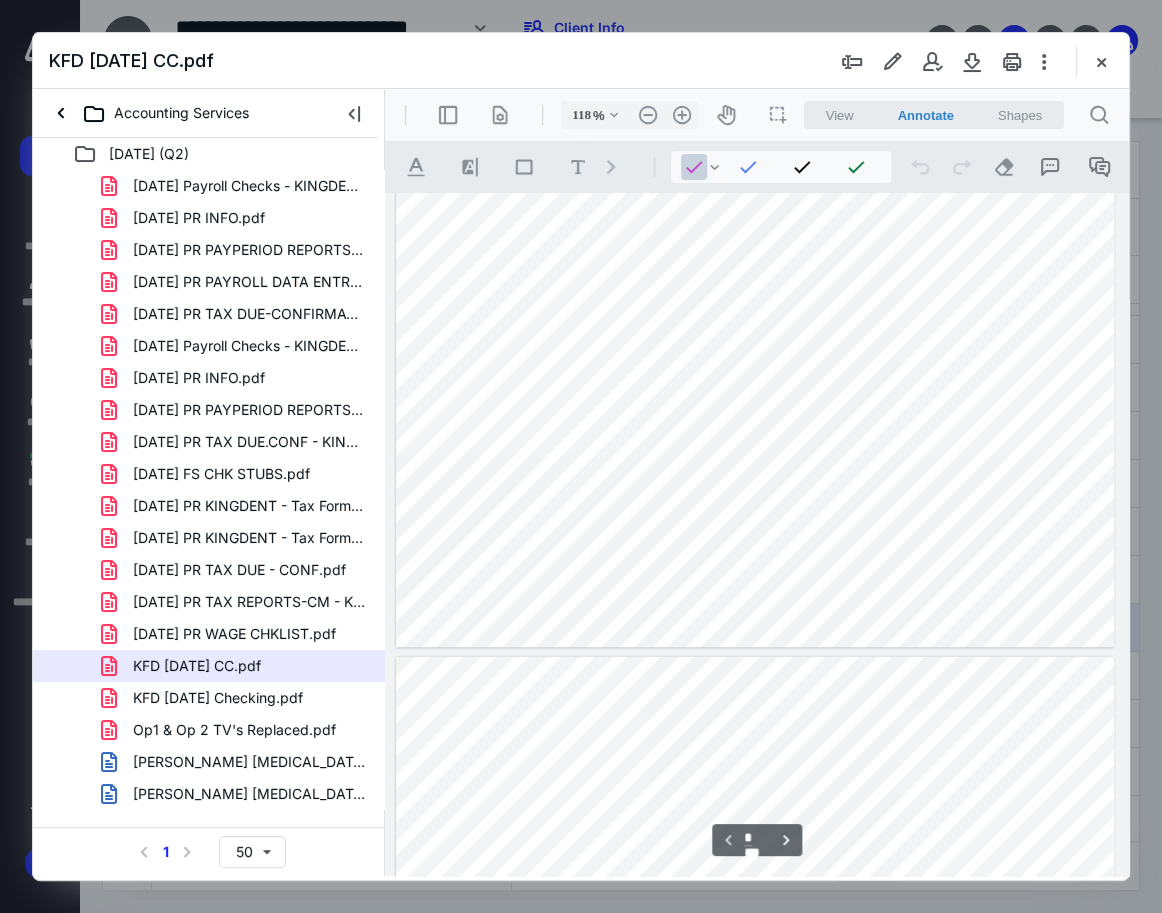 scroll, scrollTop: 450, scrollLeft: 0, axis: vertical 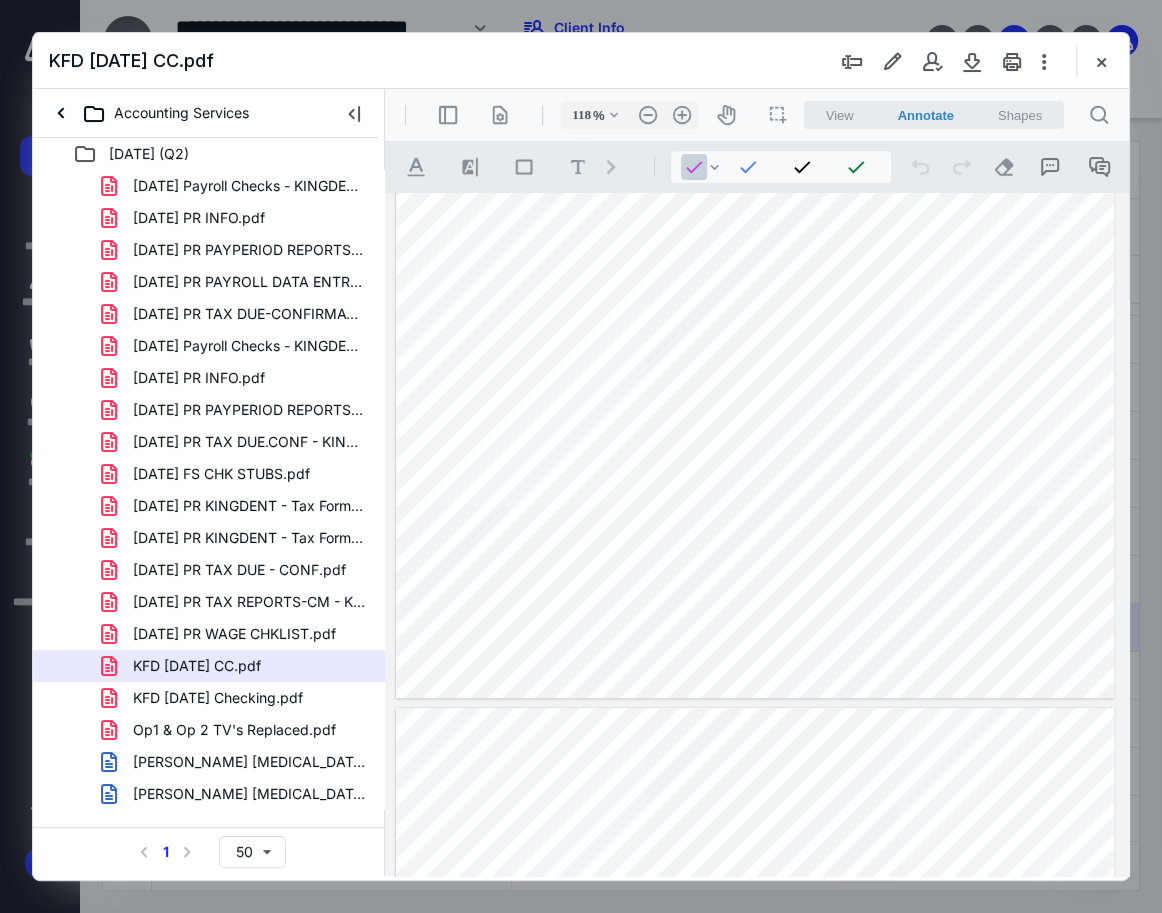 drag, startPoint x: 773, startPoint y: 47, endPoint x: 960, endPoint y: 37, distance: 187.26718 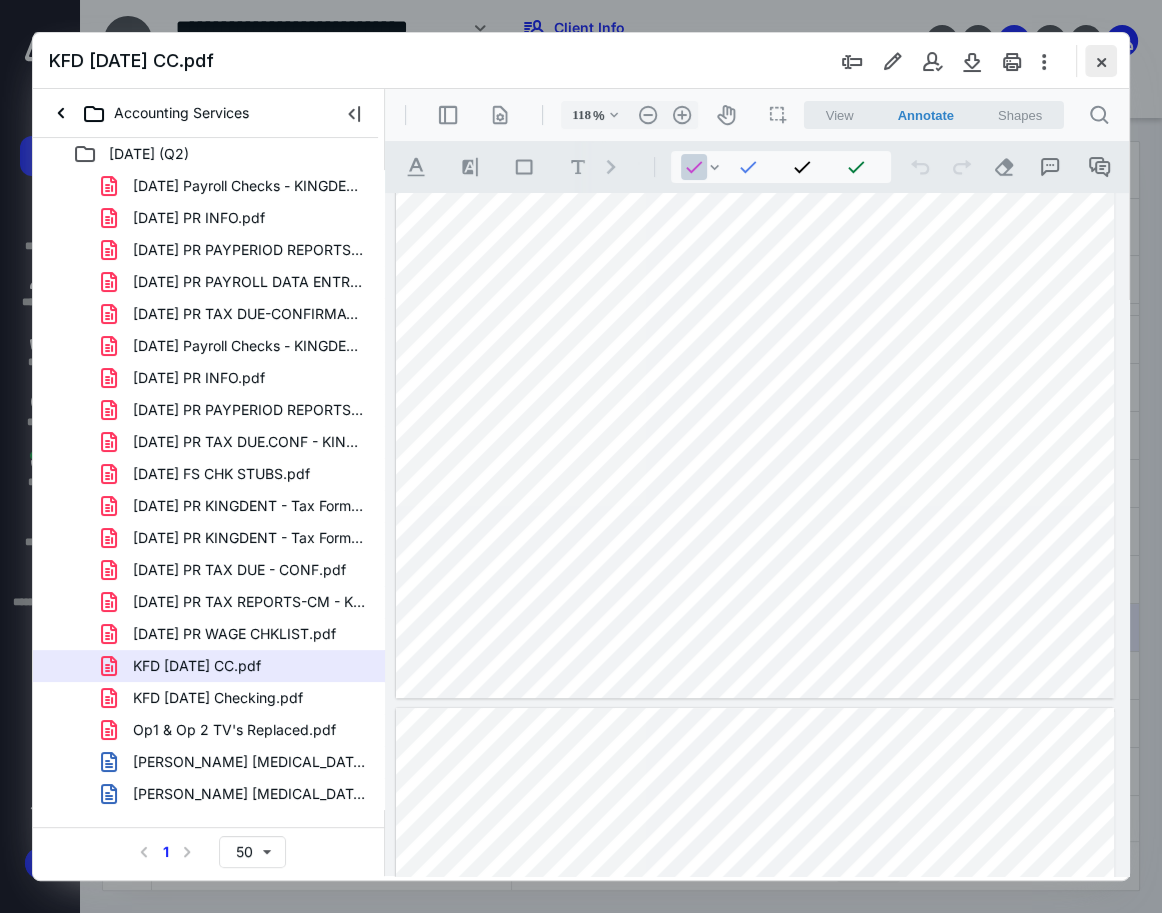 click at bounding box center (1101, 61) 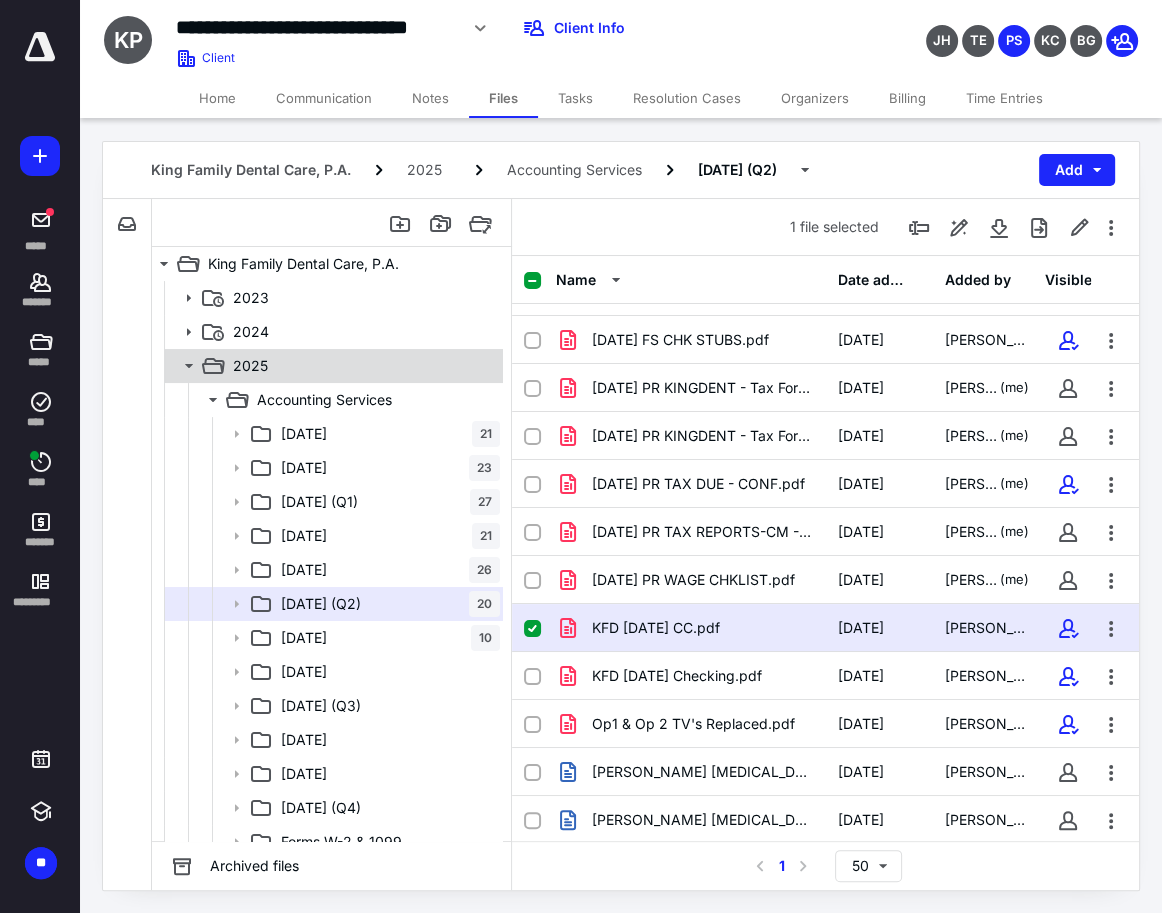 click 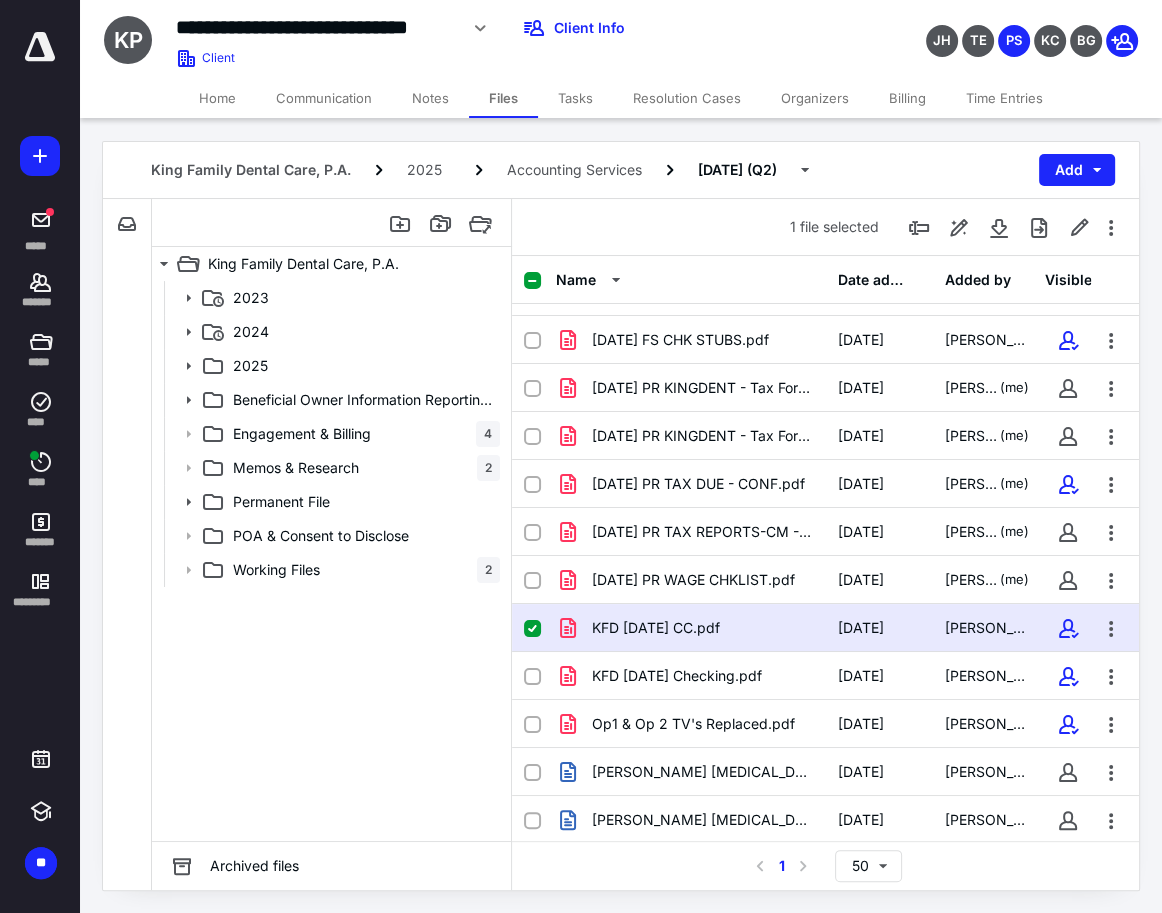 click on "2023 2024 2025 Beneficial Owner Information Reporting (BOIR) Engagement & Billing 4 Memos & Research 2 Permanent File POA & Consent to Disclose Working Files 2" at bounding box center (331, 561) 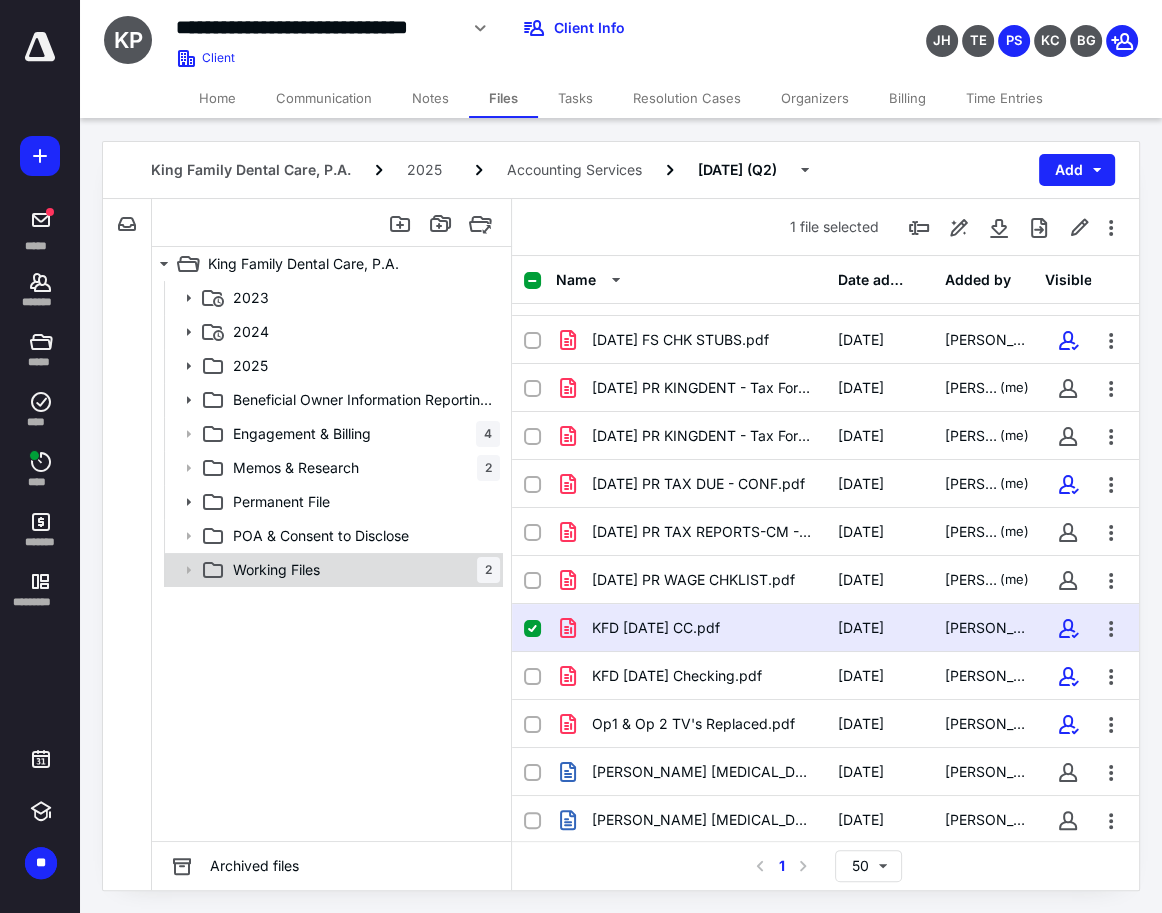 click on "Working Files" at bounding box center [276, 570] 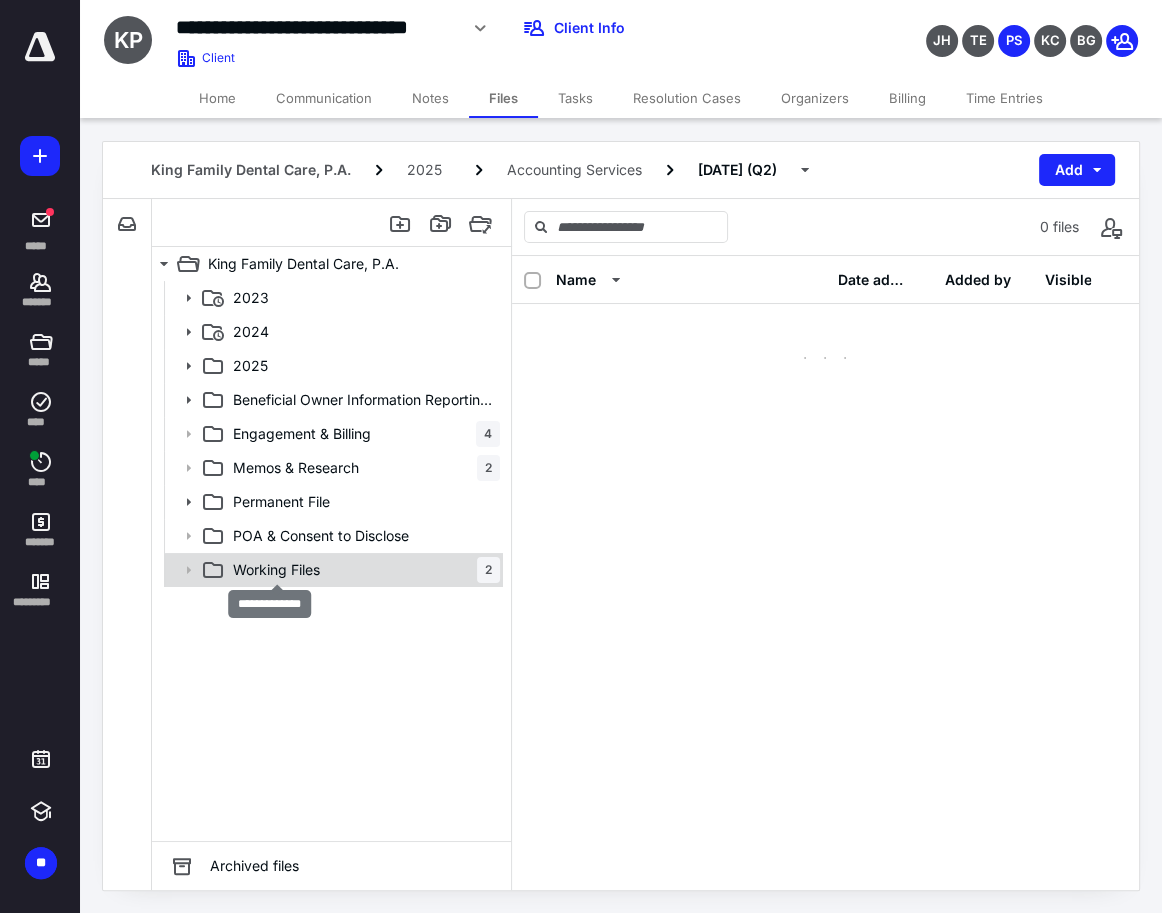 scroll, scrollTop: 0, scrollLeft: 0, axis: both 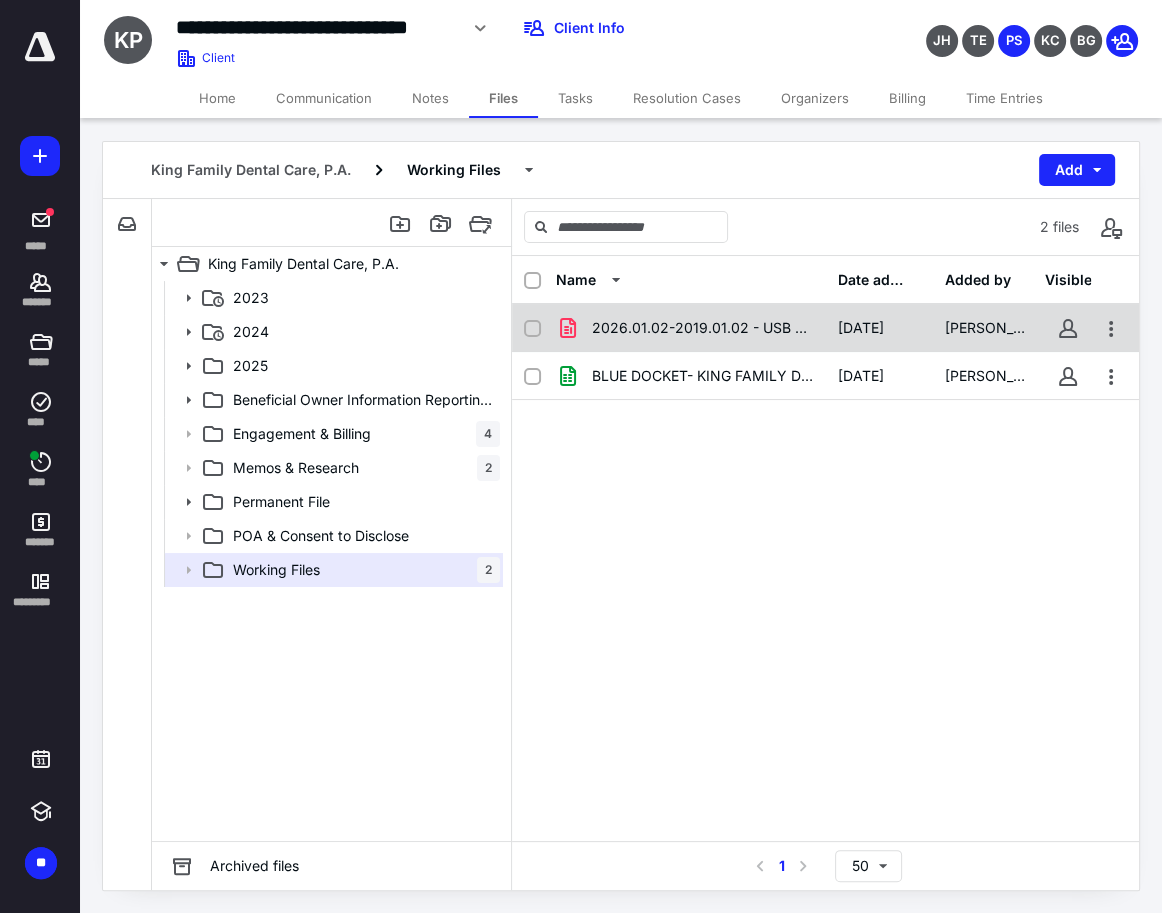 click on "[DATE]" at bounding box center (860, 328) 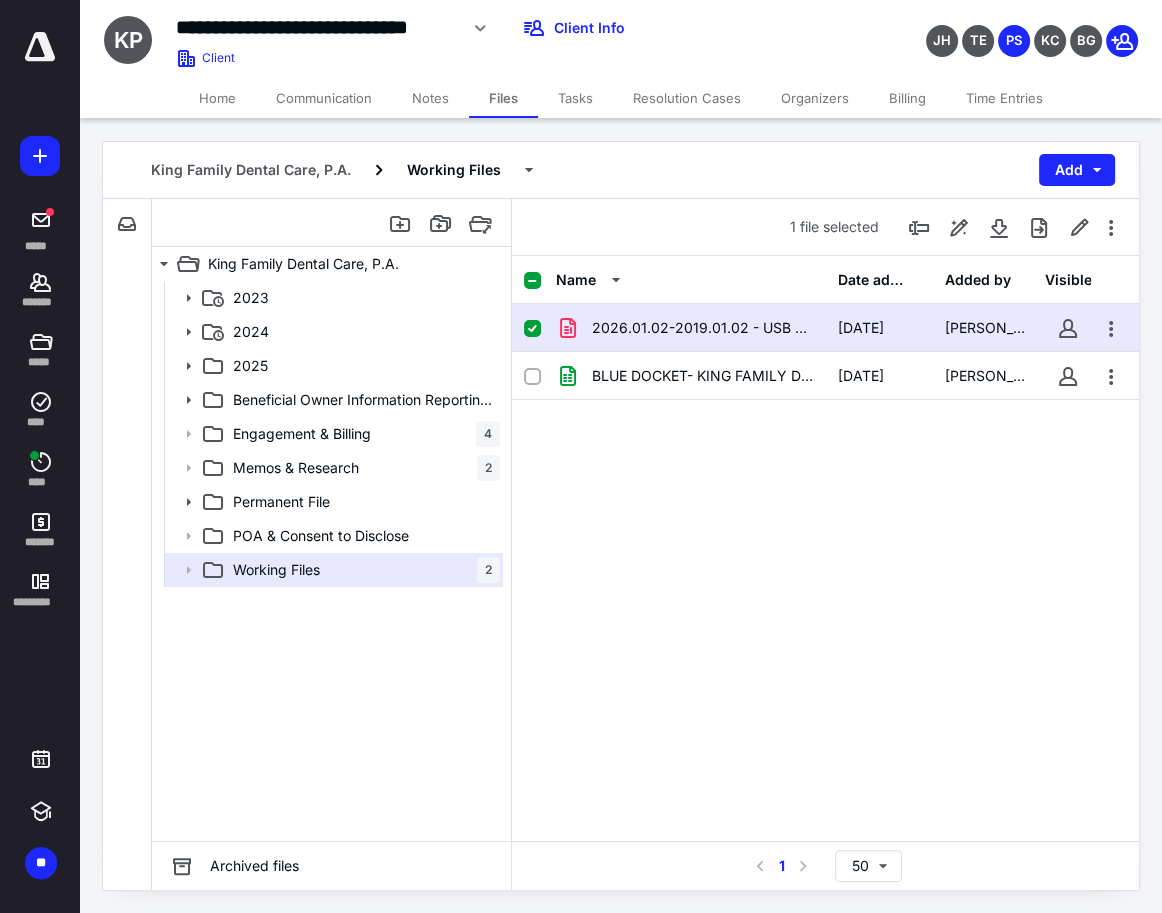 click on "[DATE]" at bounding box center (860, 328) 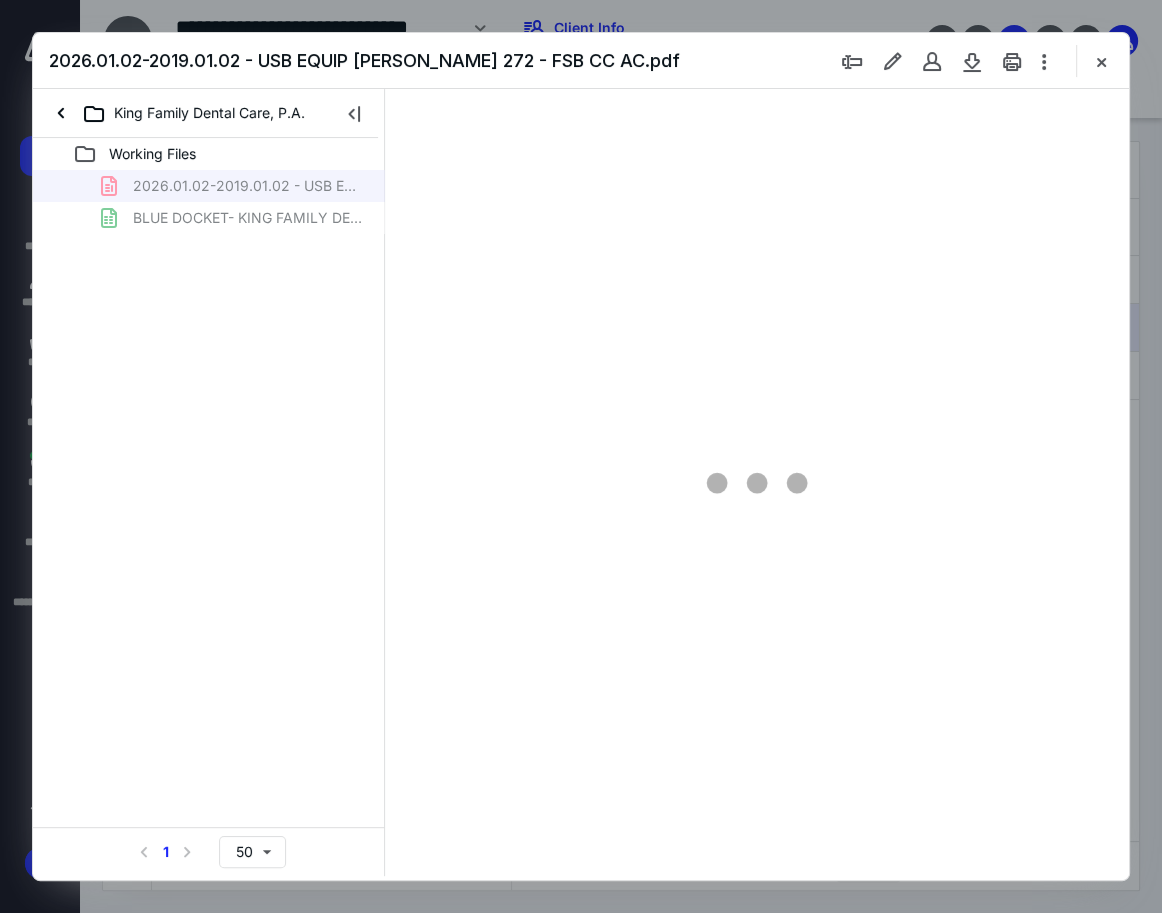scroll, scrollTop: 0, scrollLeft: 0, axis: both 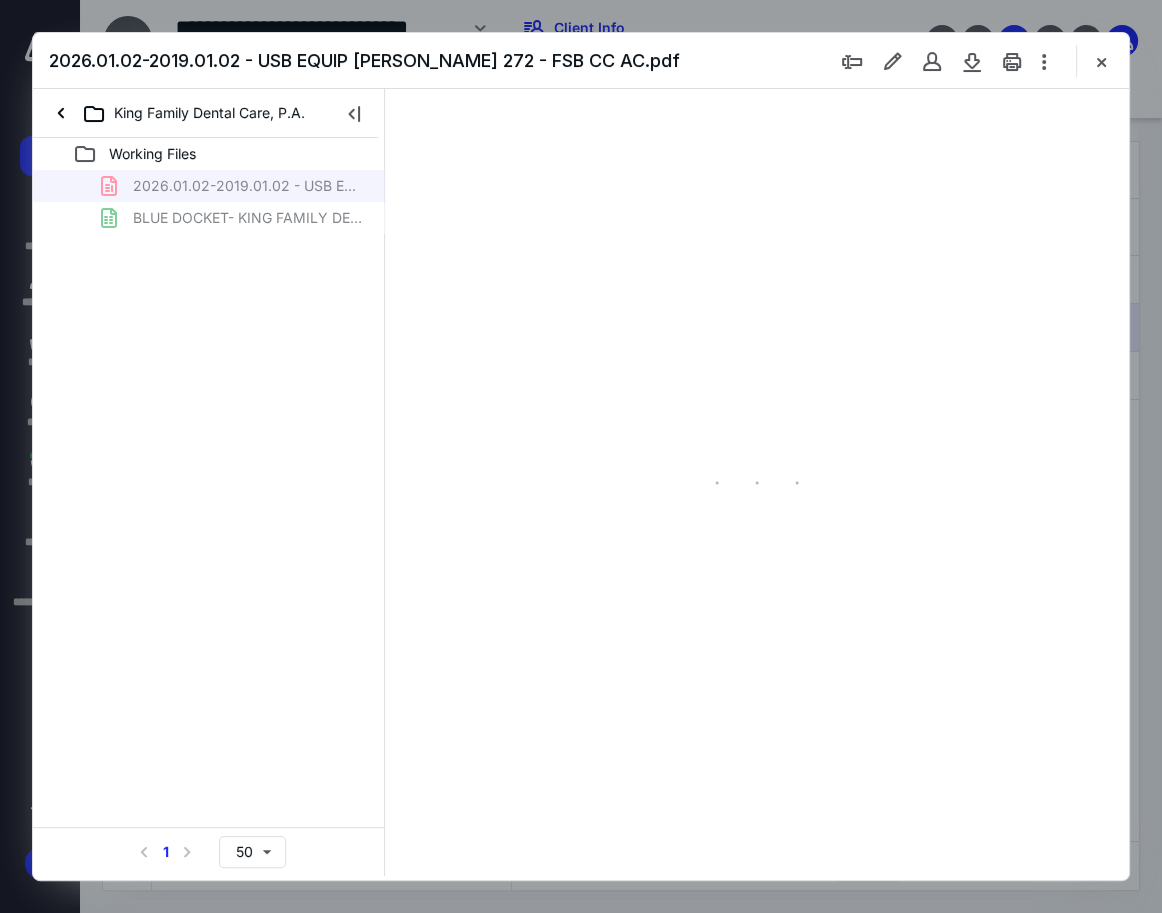 type on "119" 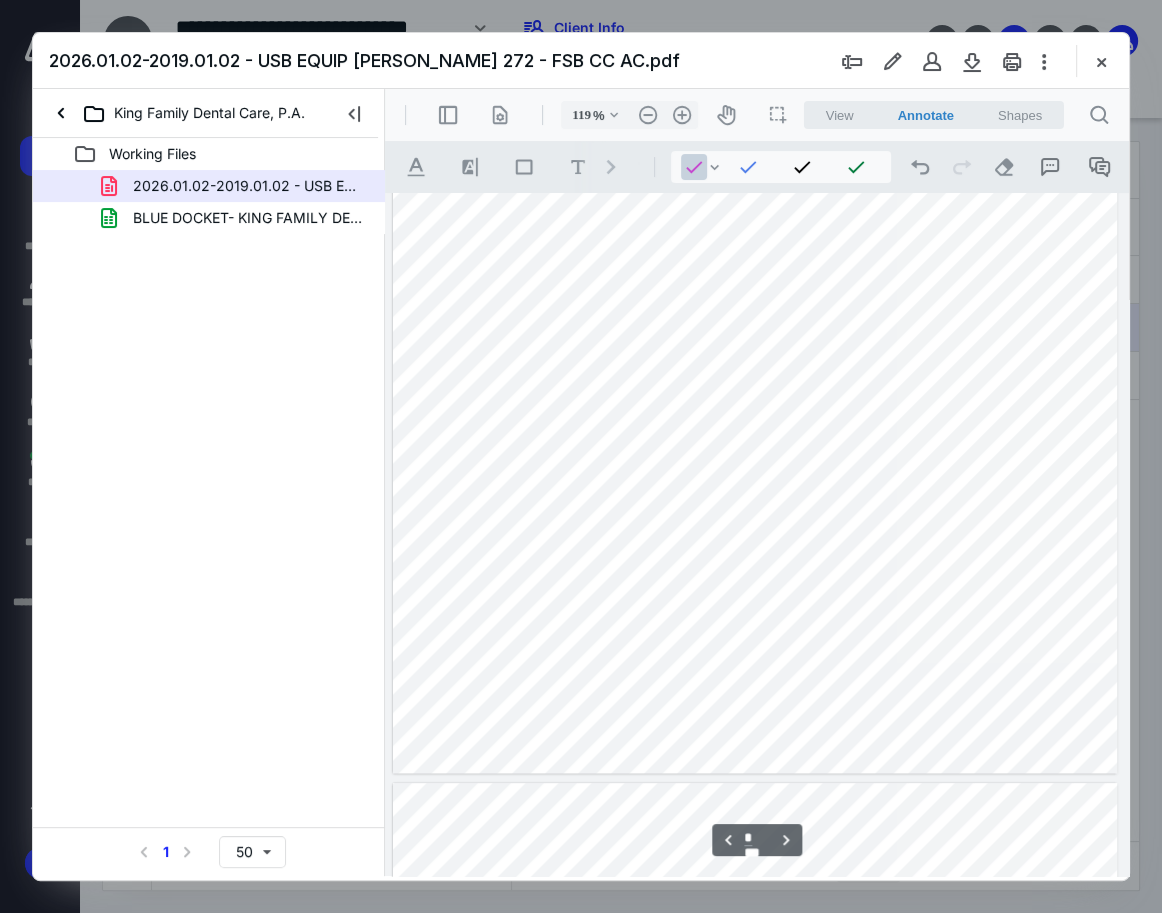 scroll, scrollTop: 1409, scrollLeft: 0, axis: vertical 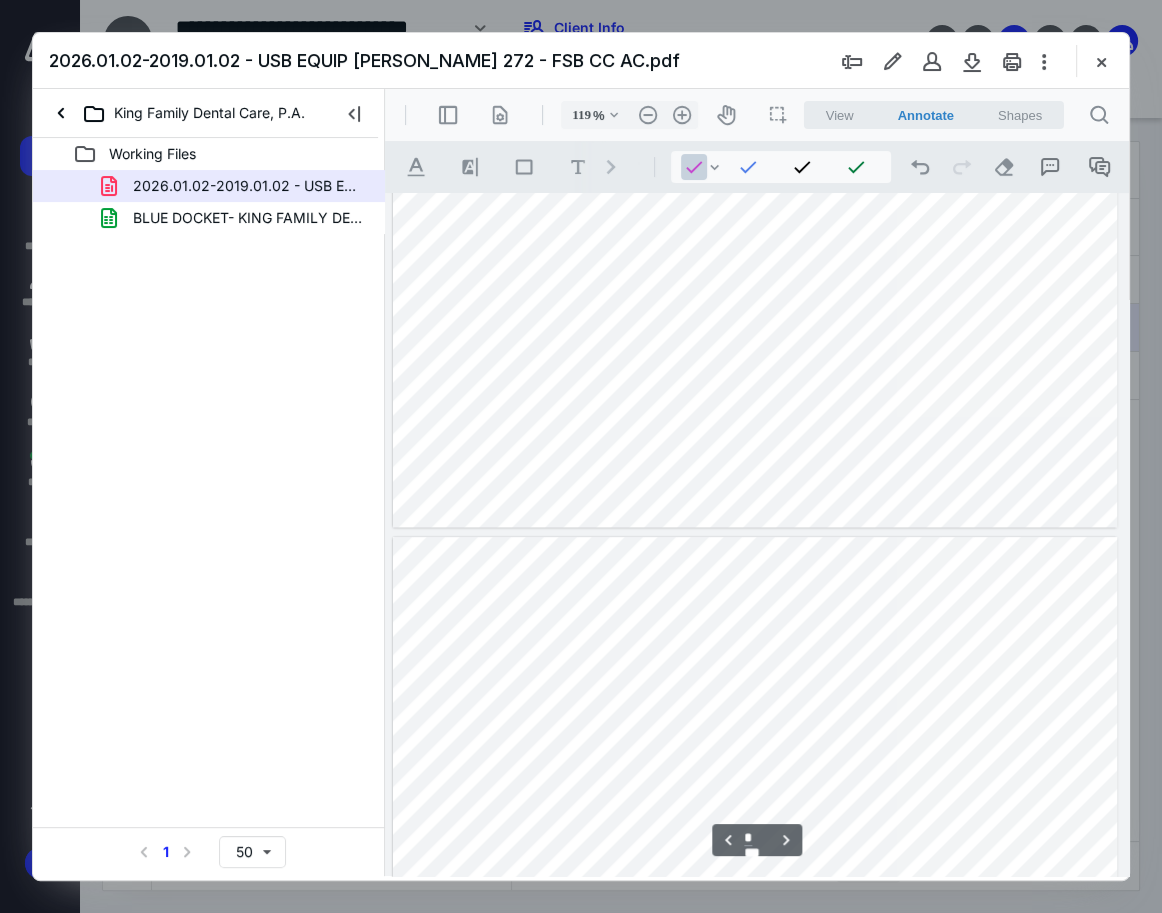 type on "*" 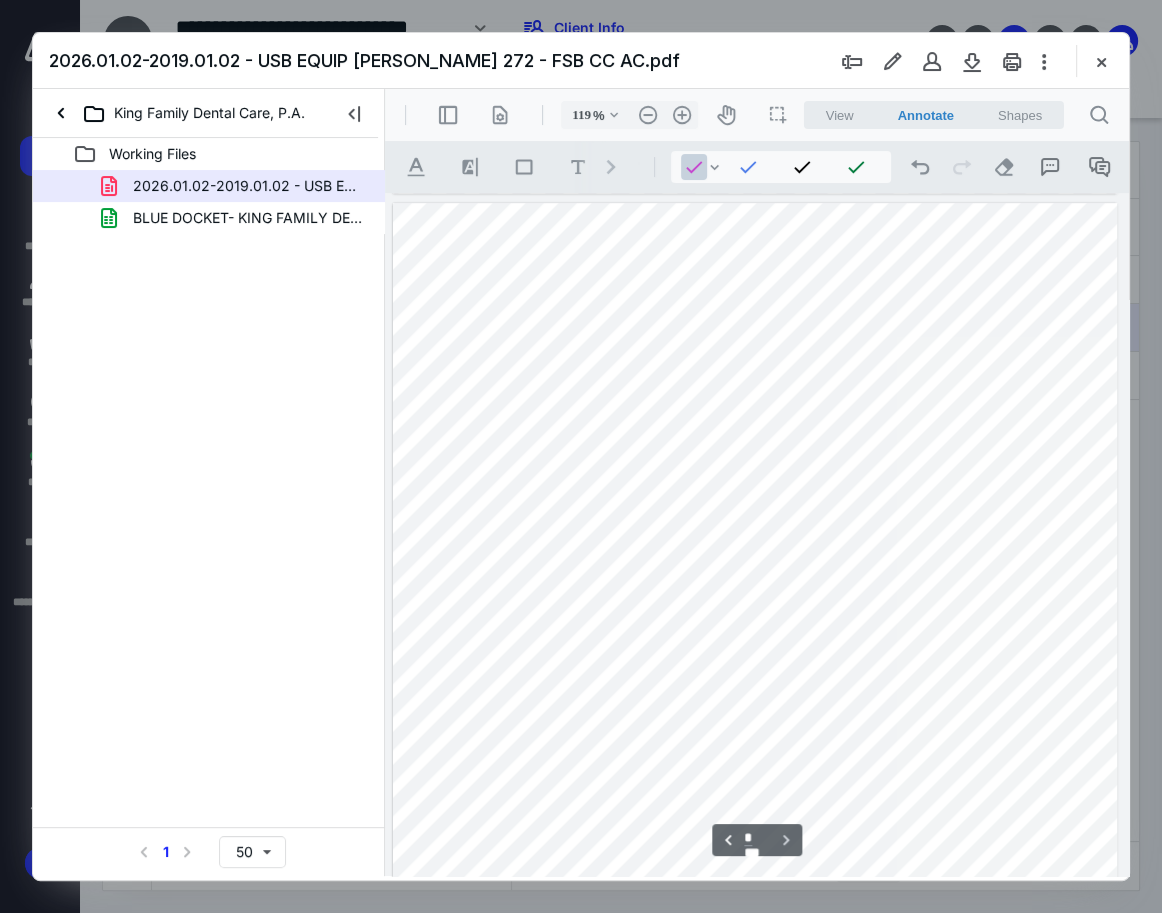 scroll, scrollTop: 1909, scrollLeft: 0, axis: vertical 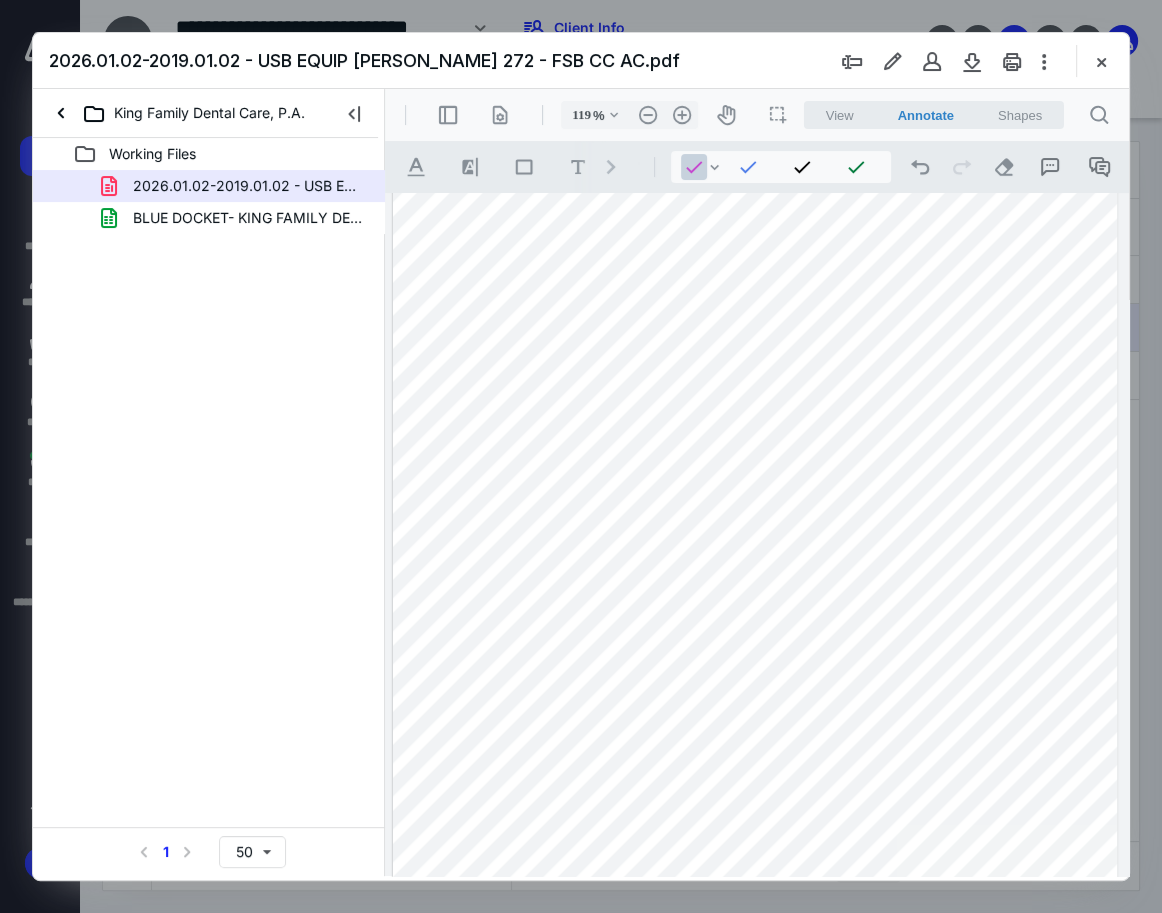 click at bounding box center (755, 651) 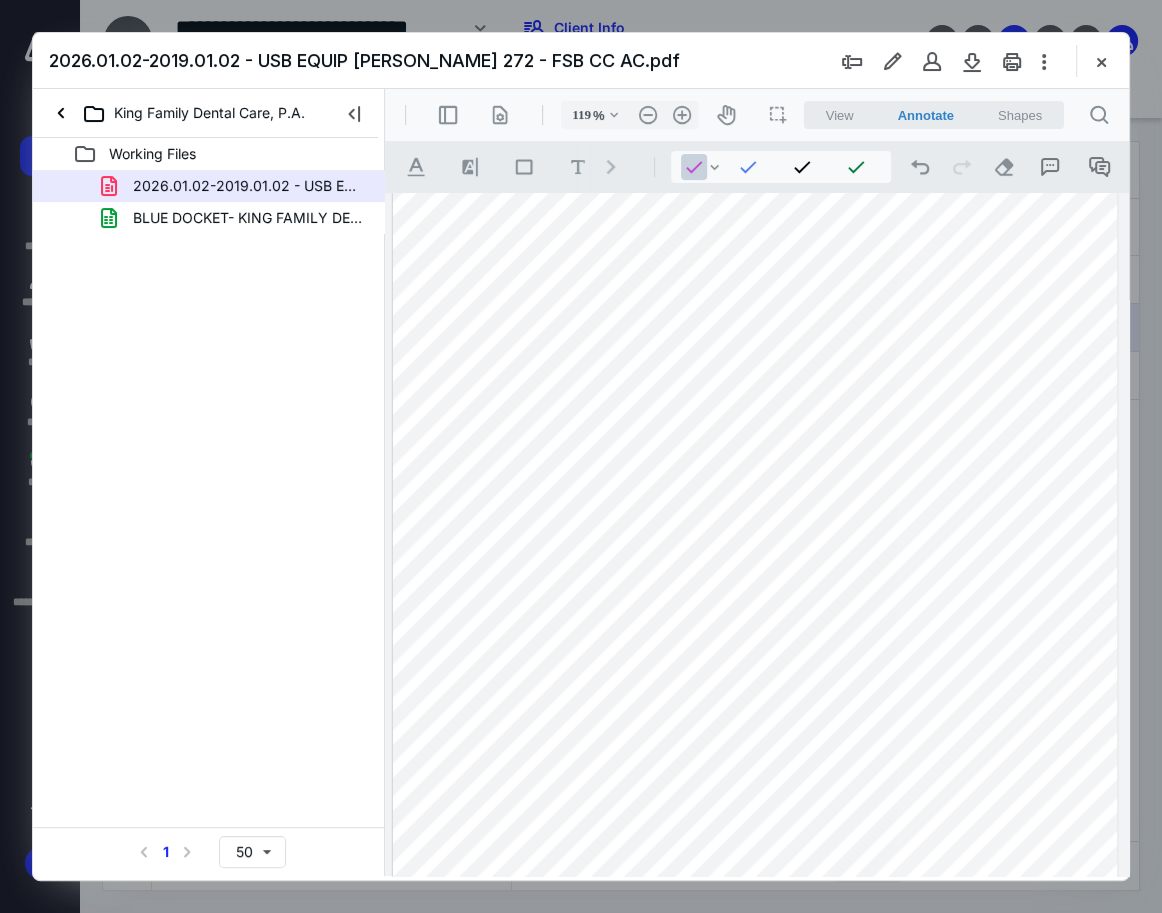 click at bounding box center (755, 651) 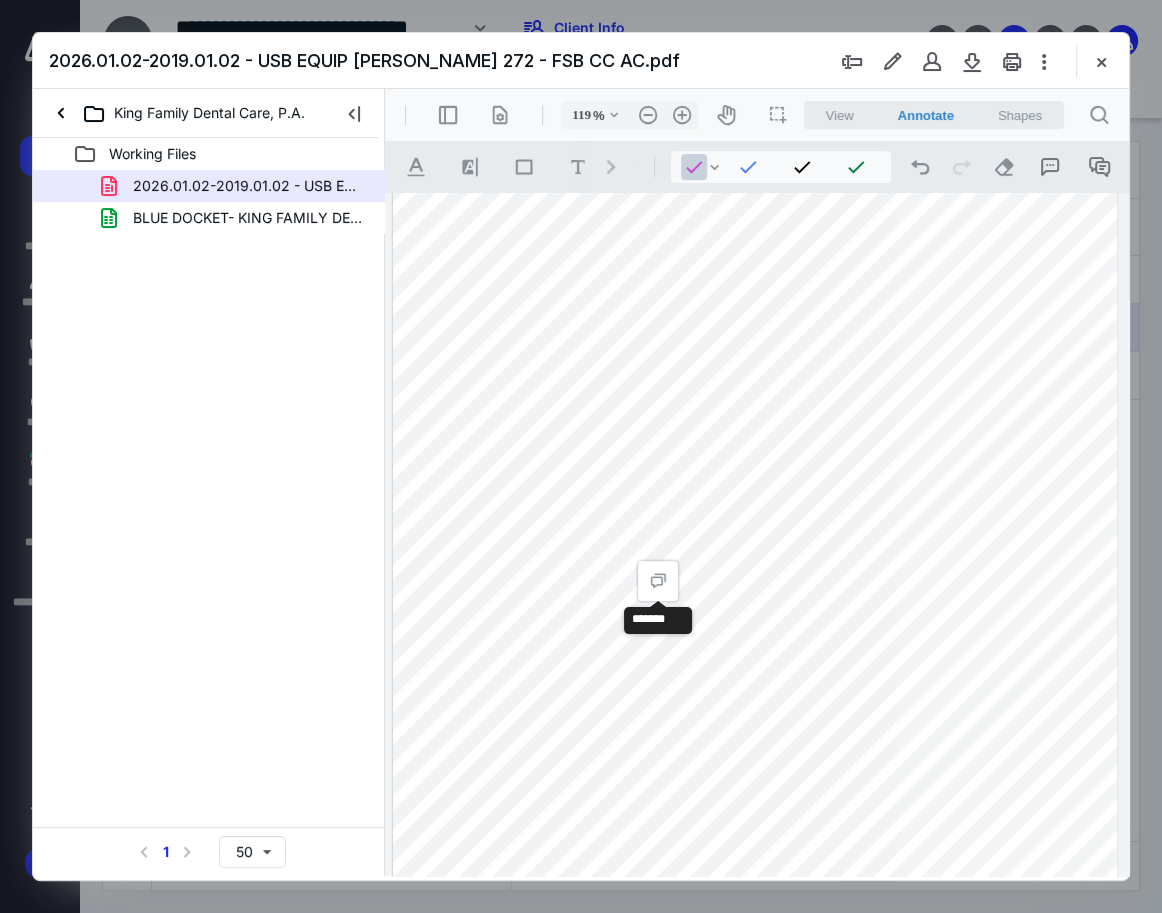 click at bounding box center (755, 651) 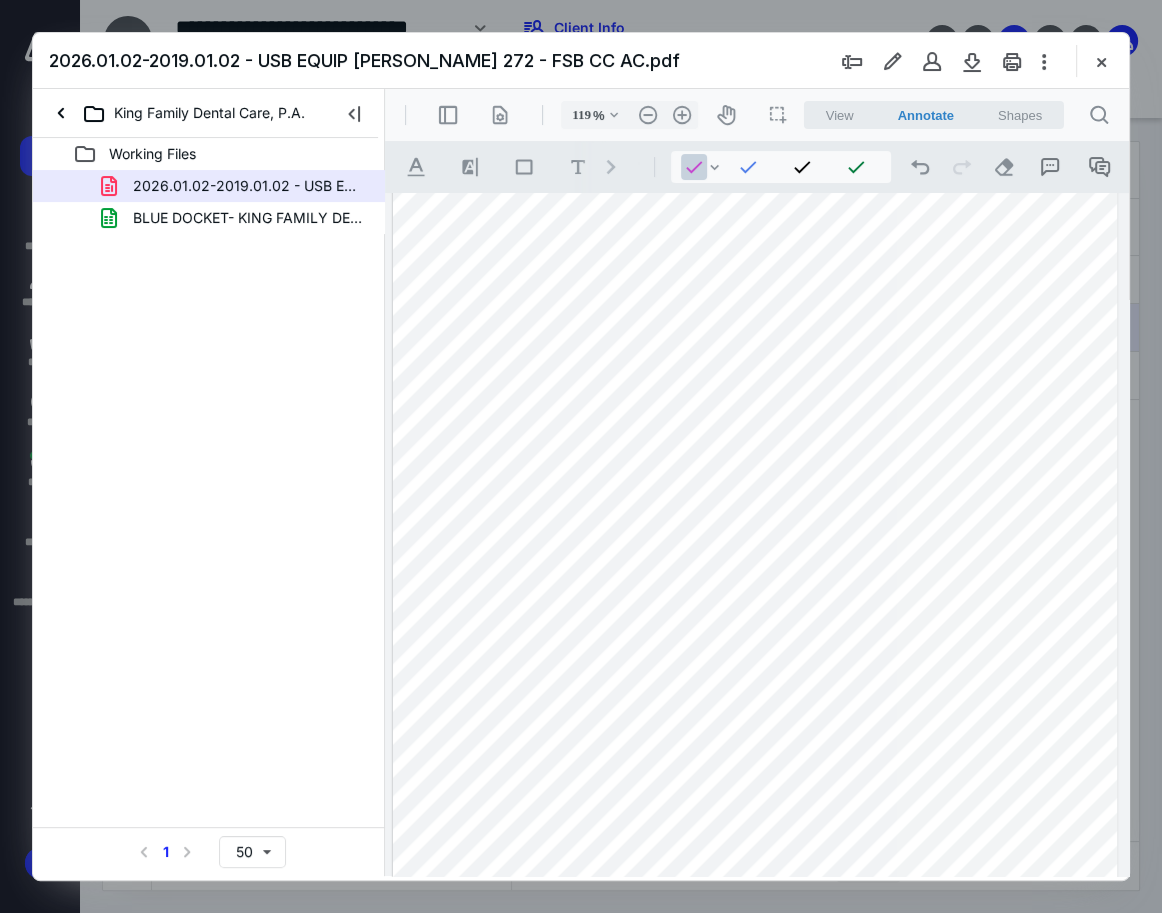 click at bounding box center [755, 651] 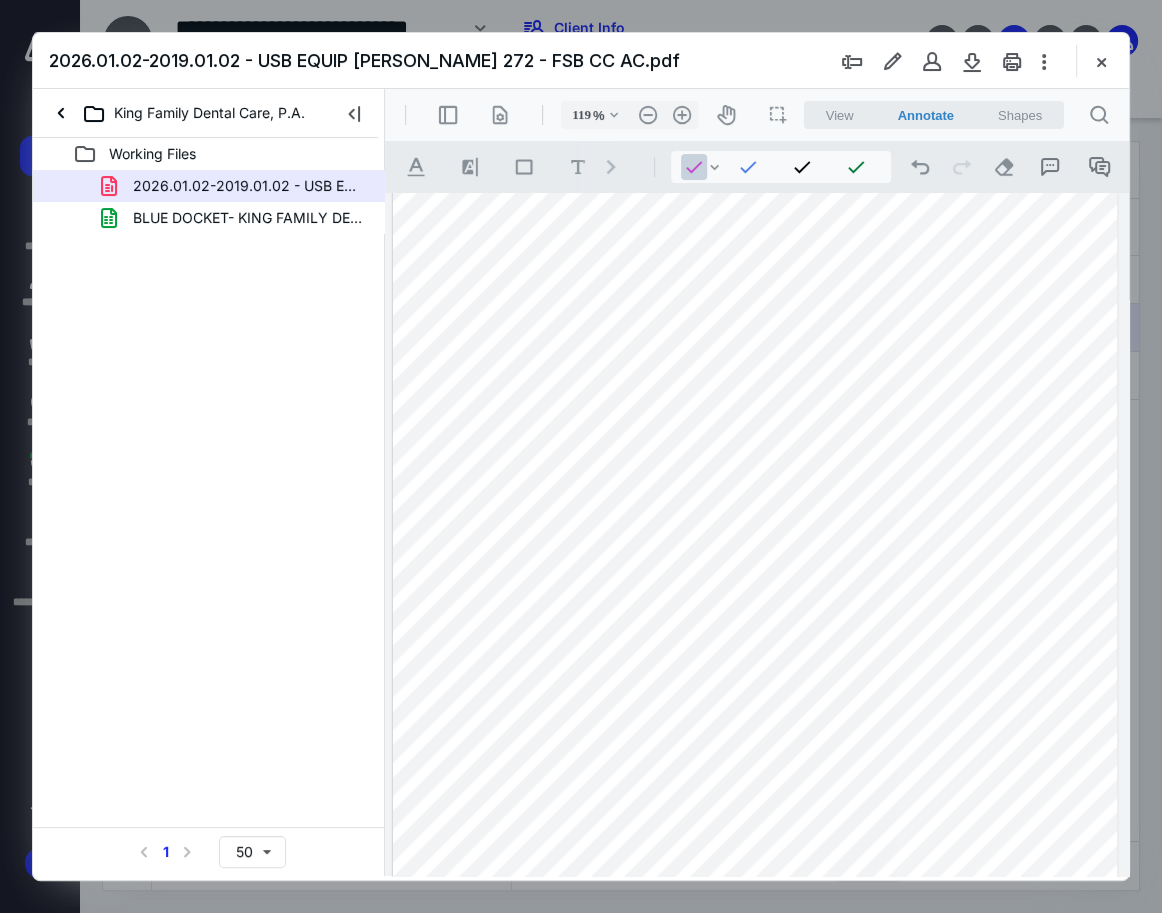 click at bounding box center (755, 651) 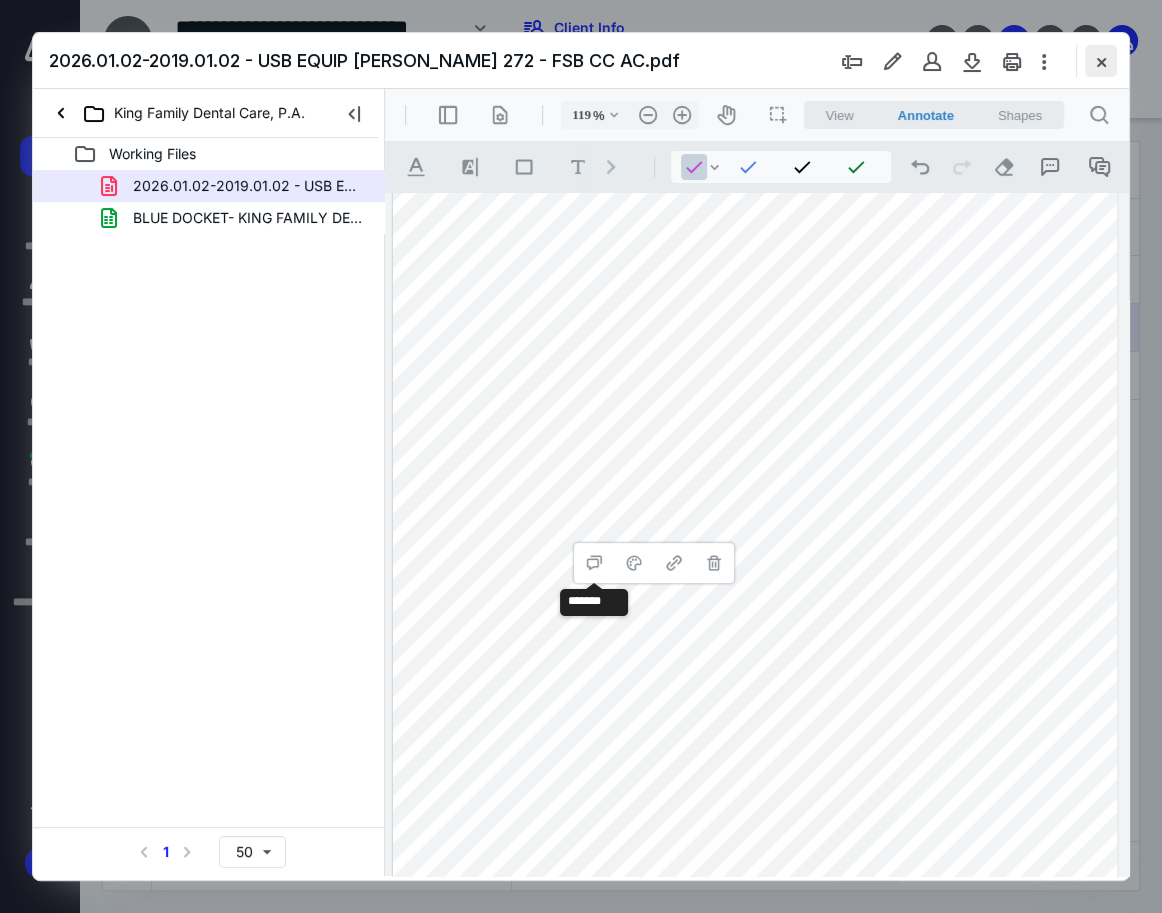 click at bounding box center (1101, 61) 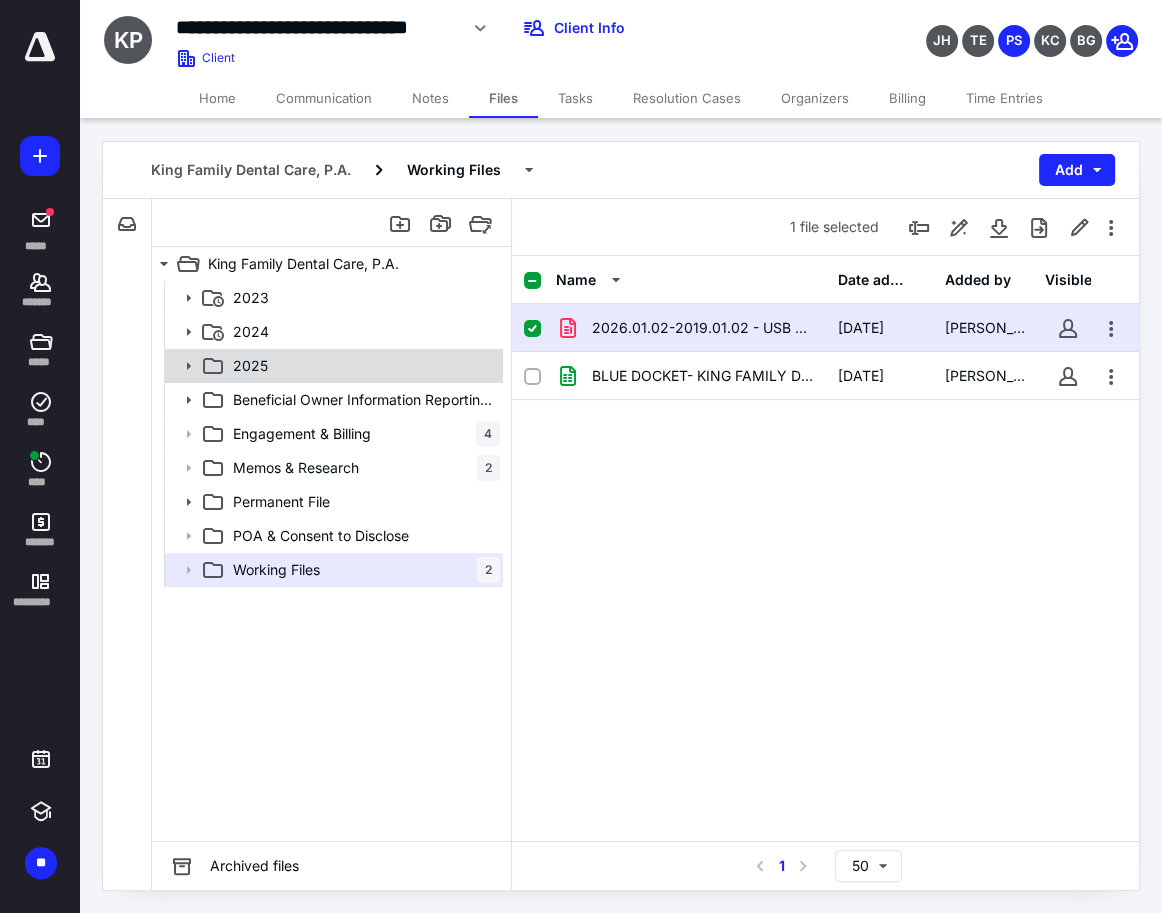click 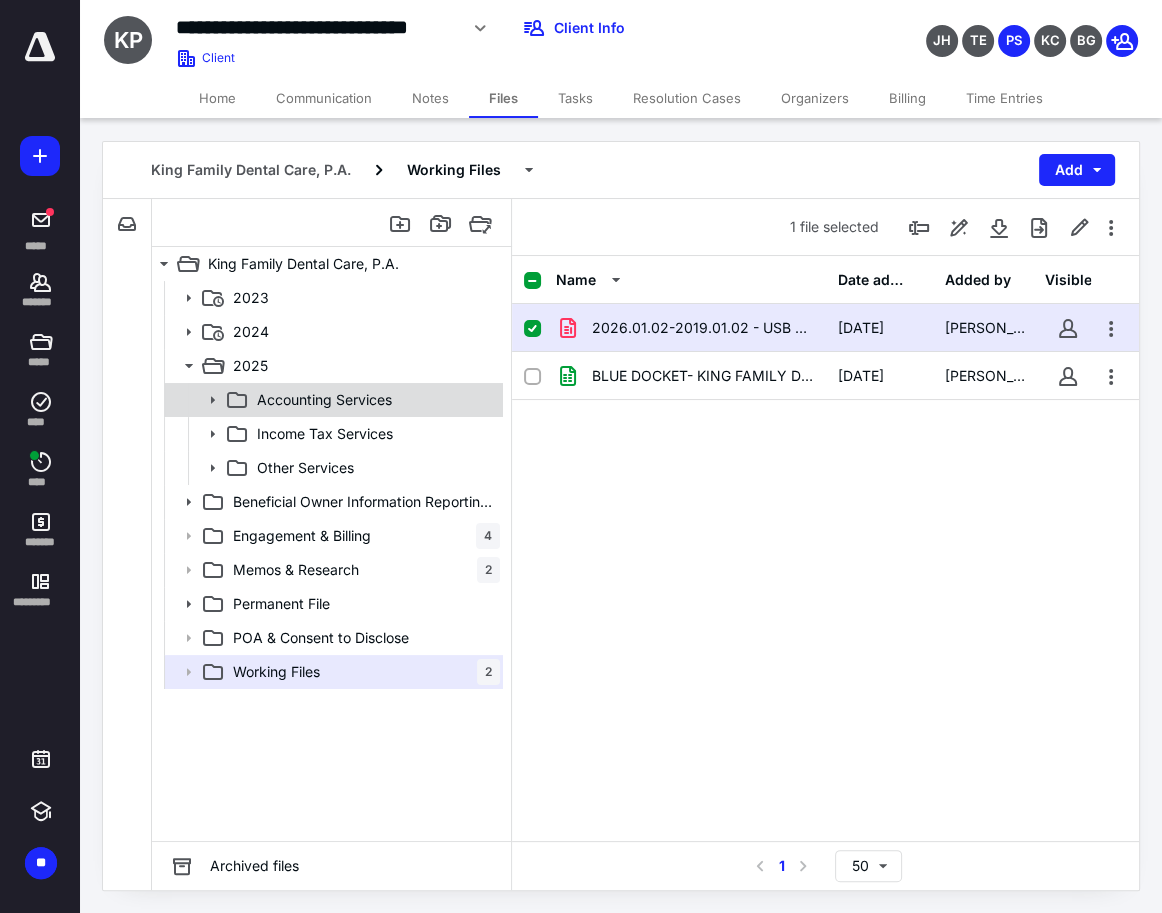click at bounding box center (206, 400) 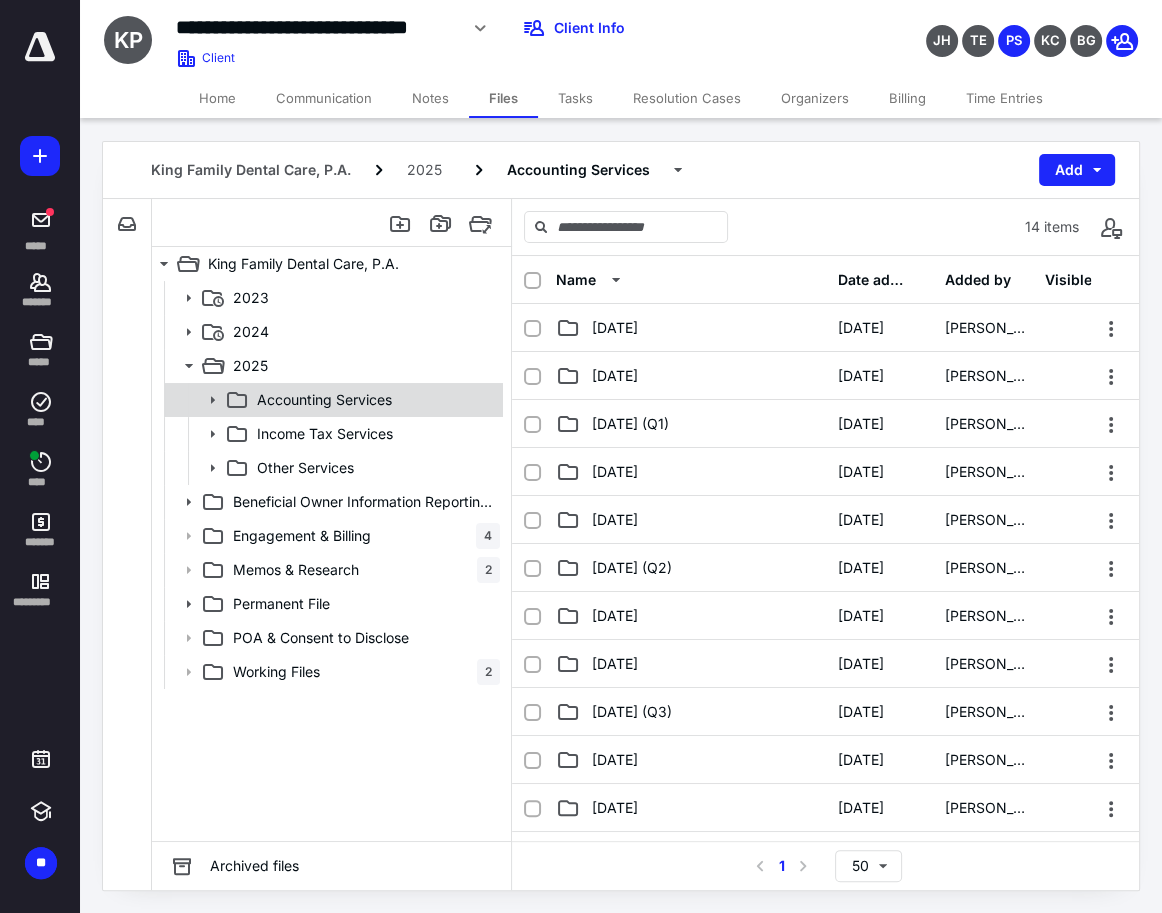 click 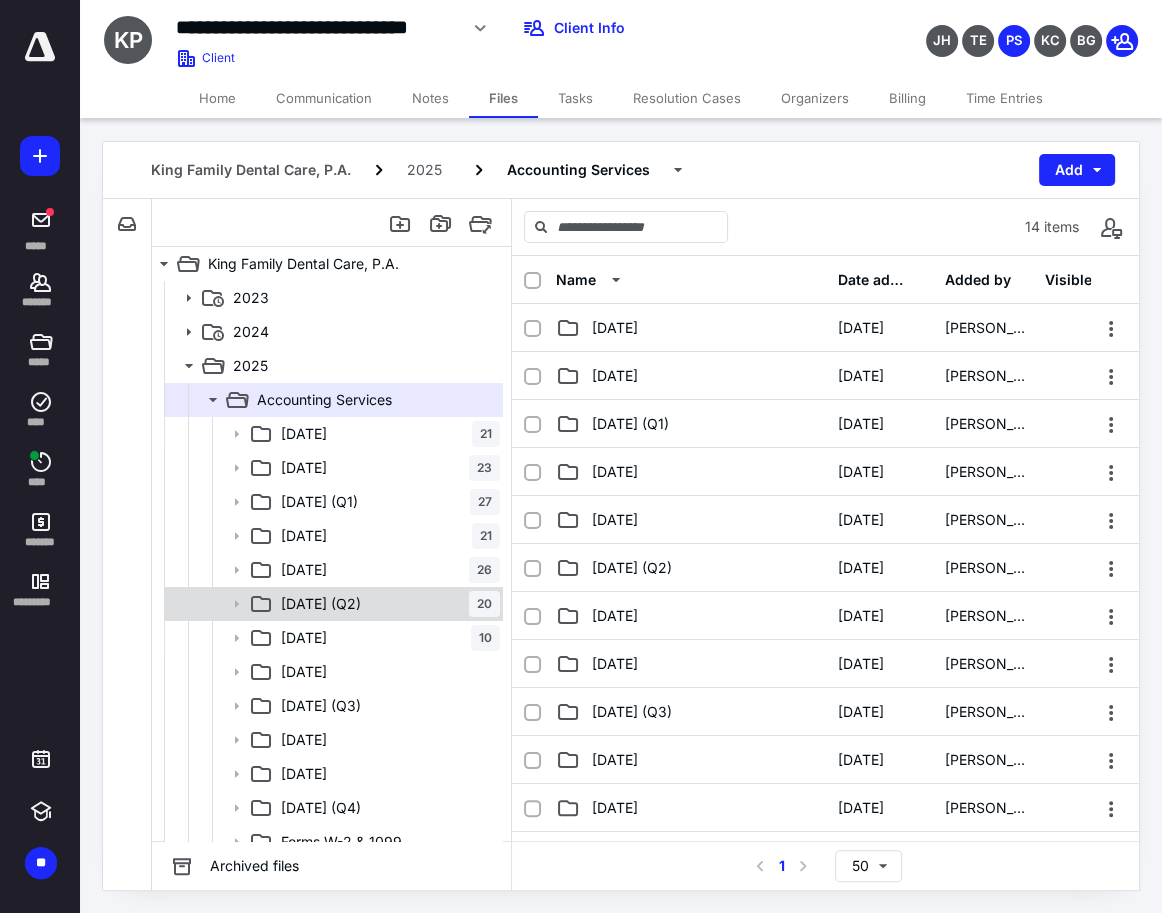 click on "[DATE] (Q2)" at bounding box center (321, 604) 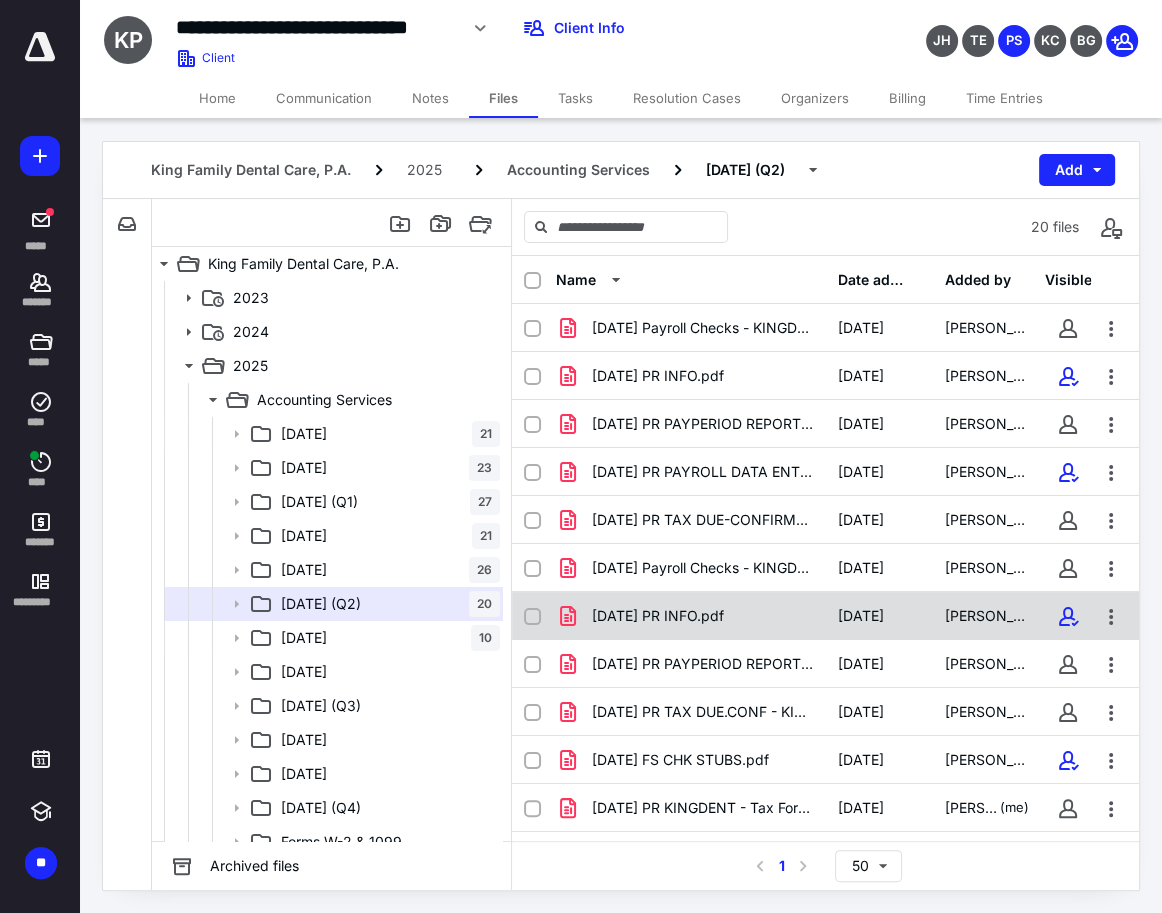 scroll, scrollTop: 420, scrollLeft: 0, axis: vertical 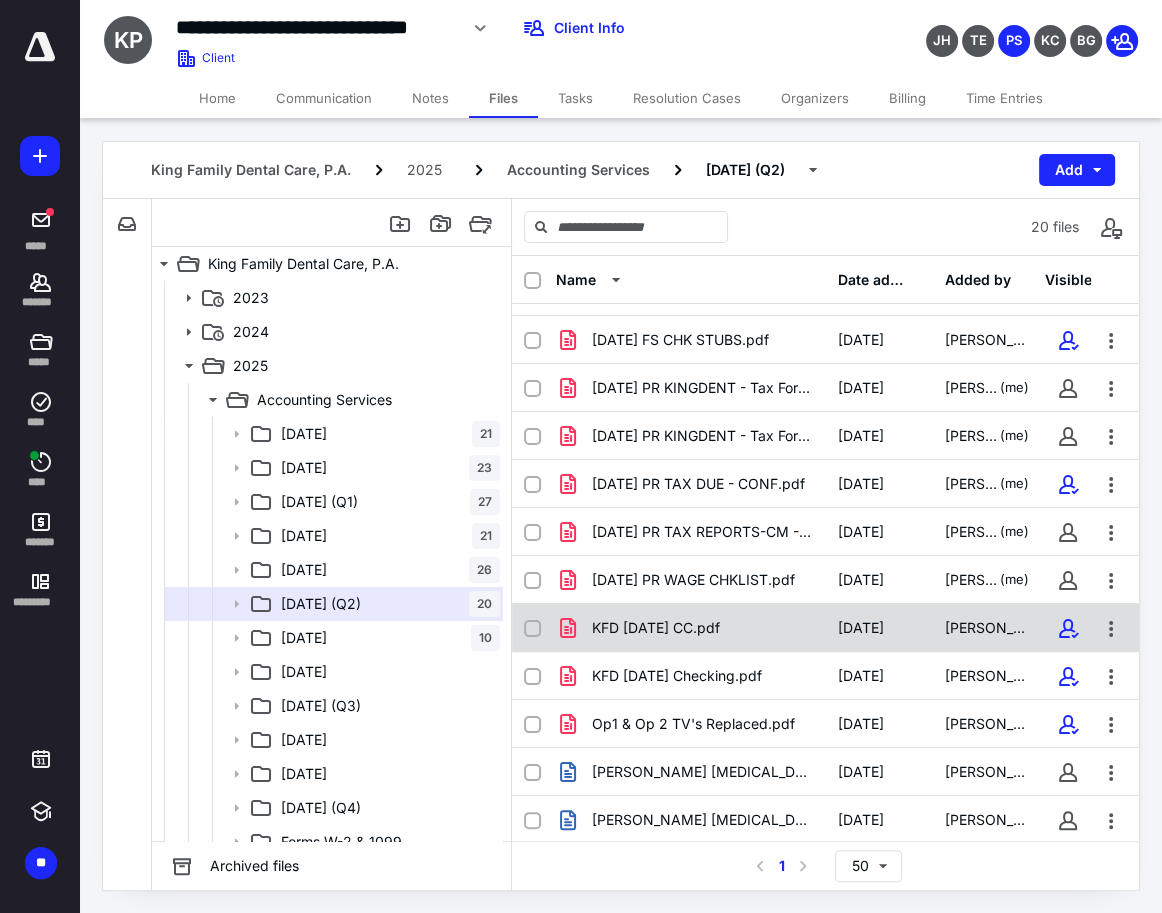 click on "KFD [DATE] CC.pdf" at bounding box center [690, 628] 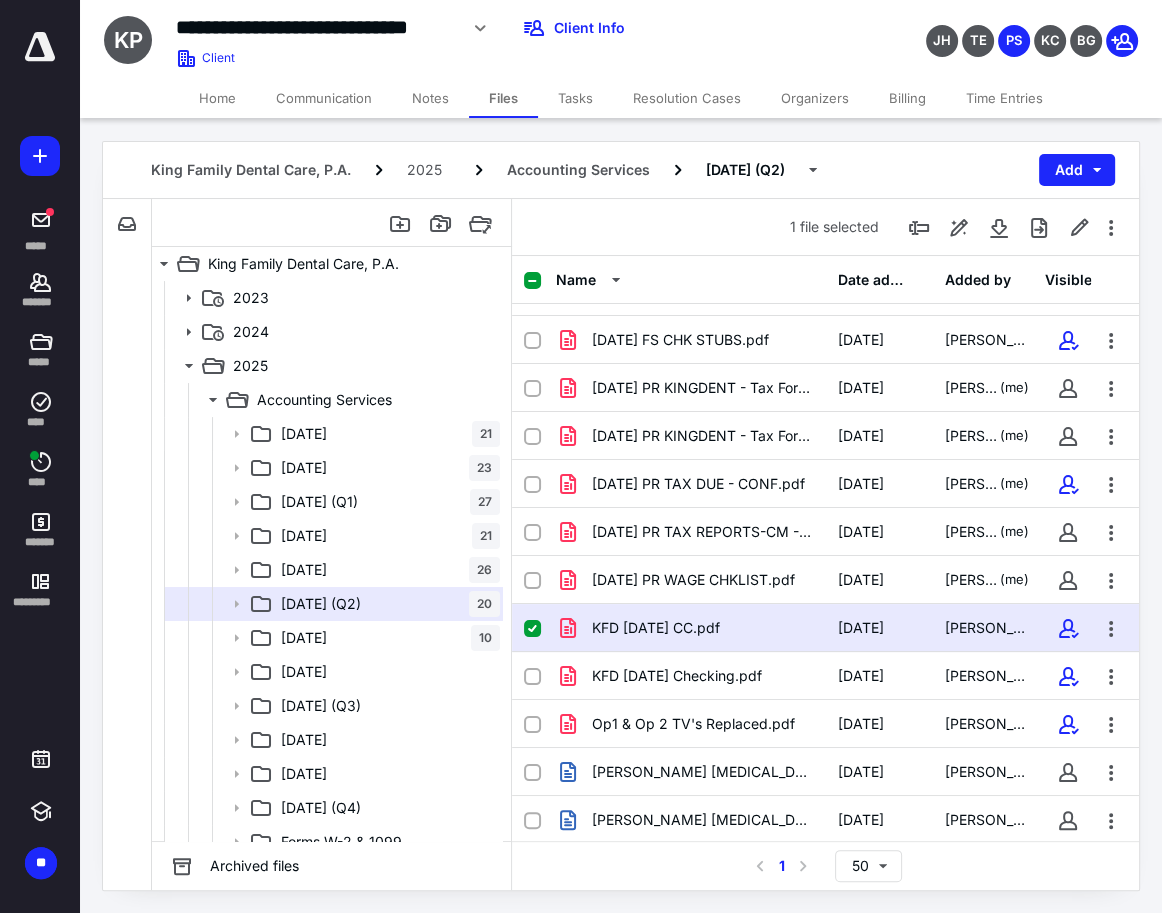 click on "KFD [DATE] CC.pdf" at bounding box center (690, 628) 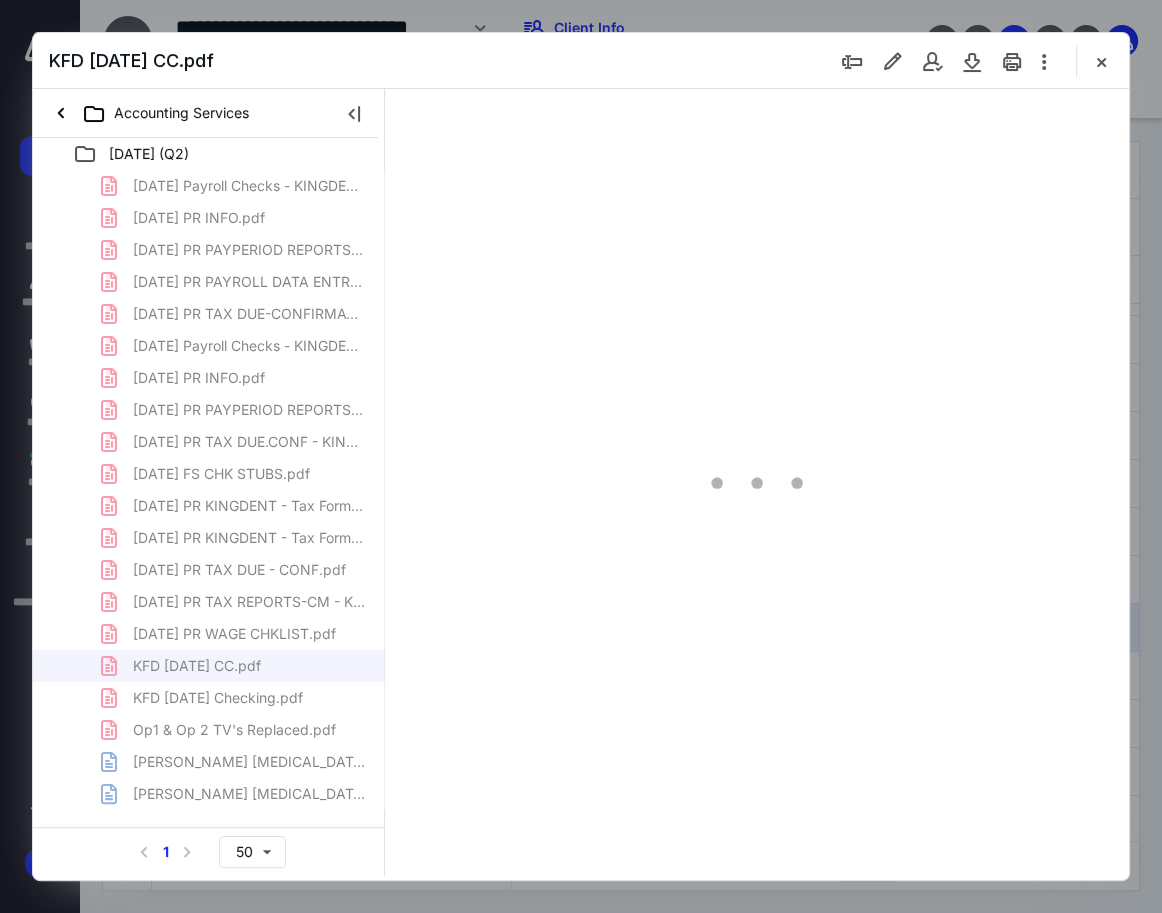 scroll, scrollTop: 0, scrollLeft: 0, axis: both 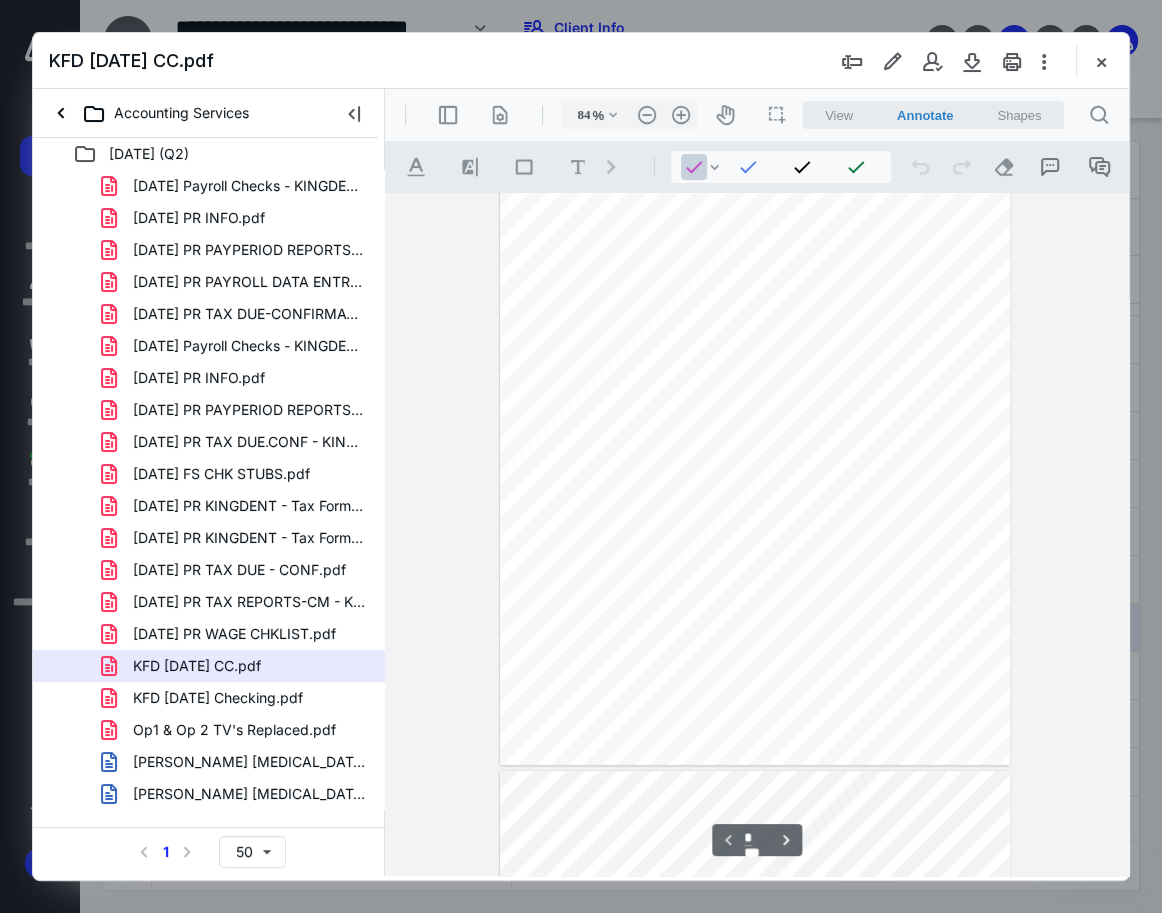 type on "118" 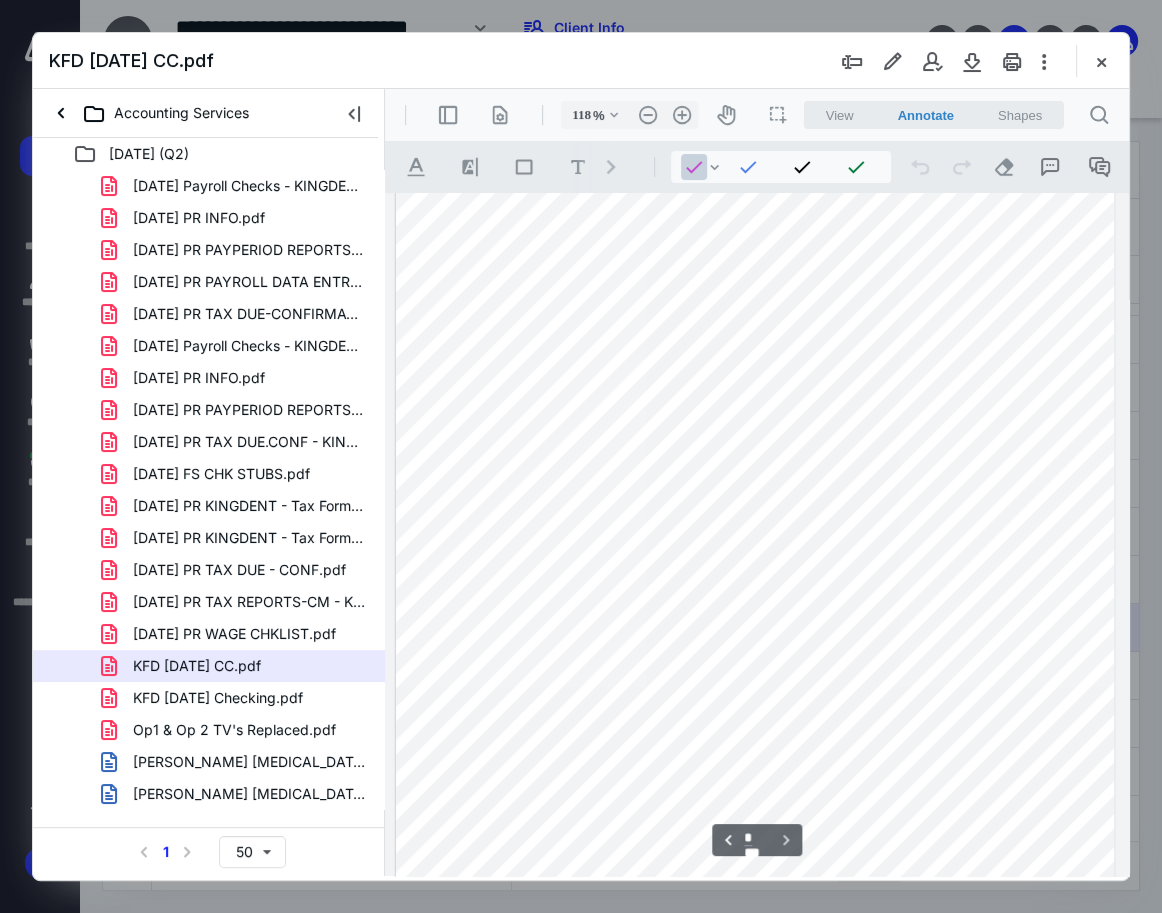 scroll, scrollTop: 700, scrollLeft: 0, axis: vertical 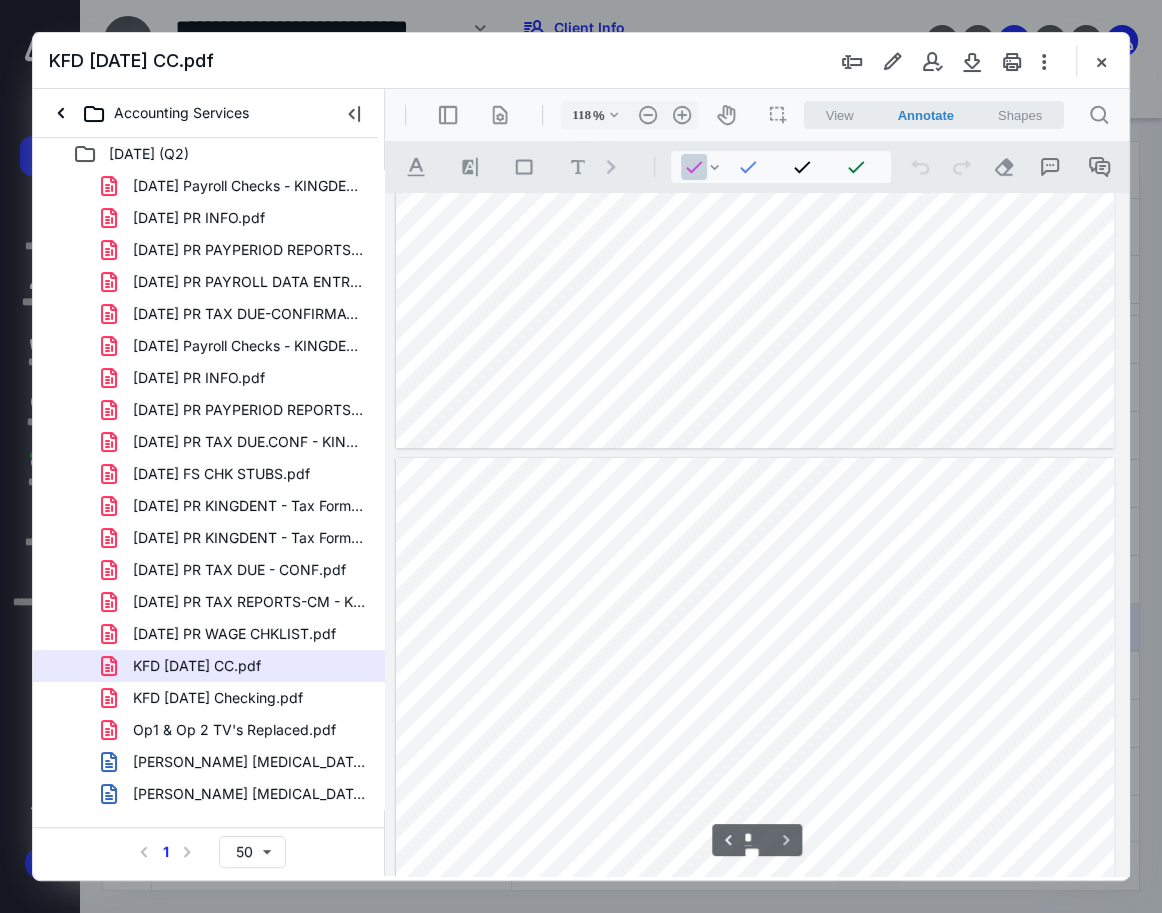 click on "KFD [DATE] CC.pdf" at bounding box center [581, 61] 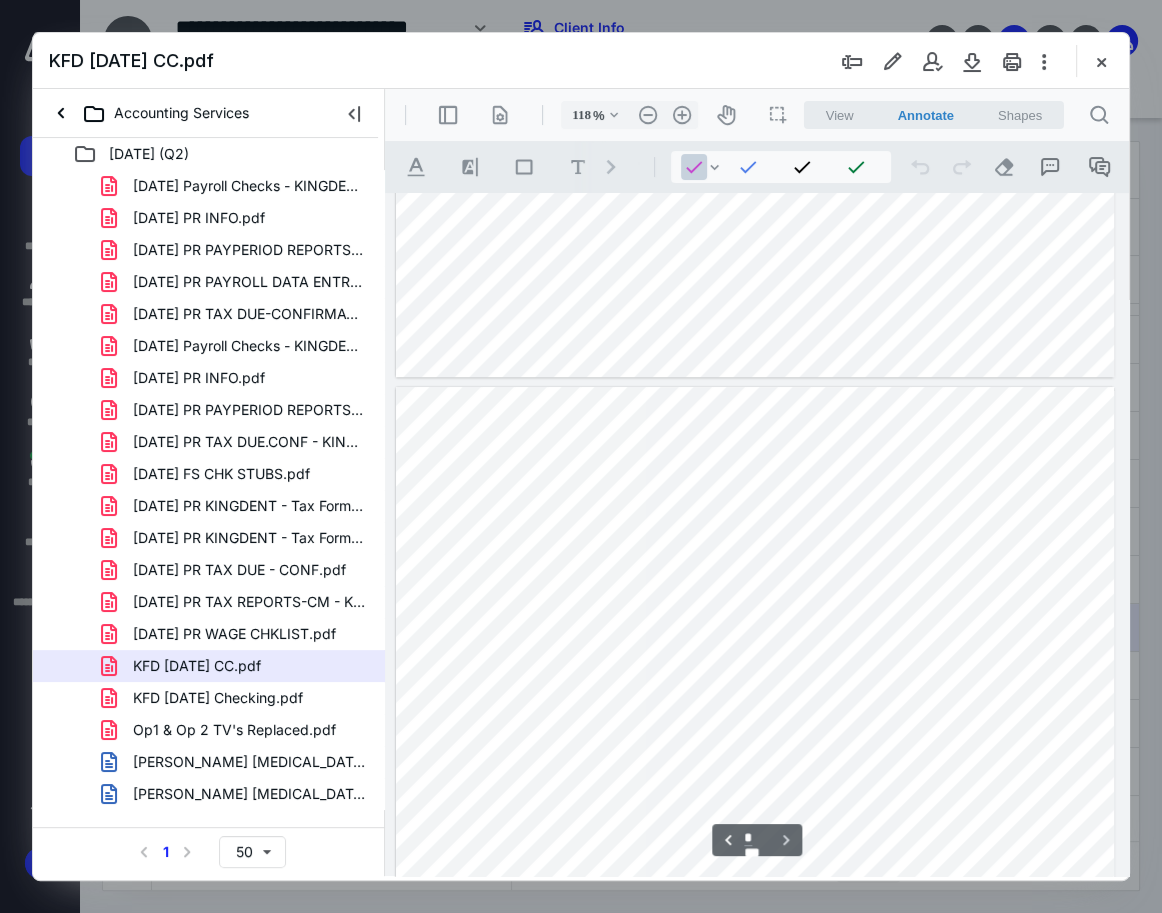 scroll, scrollTop: 800, scrollLeft: 0, axis: vertical 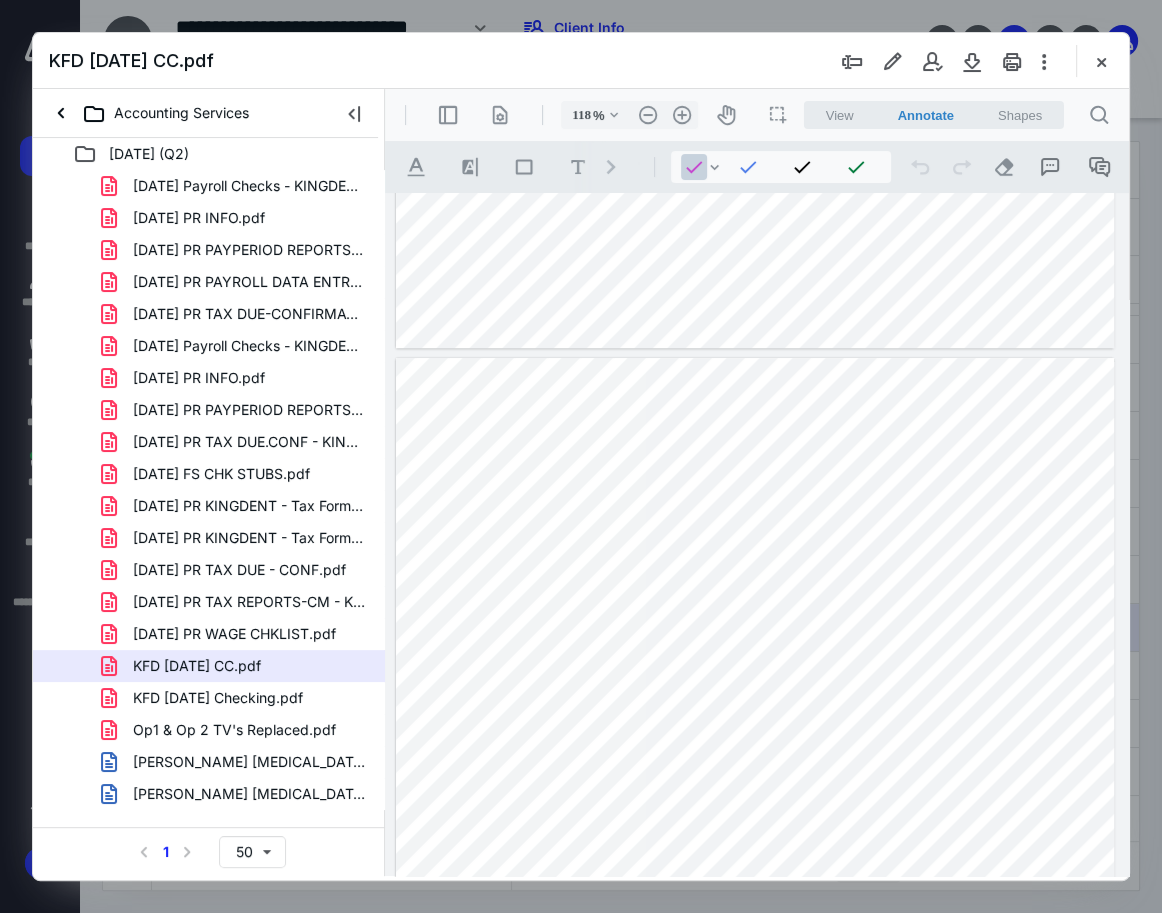 type on "*" 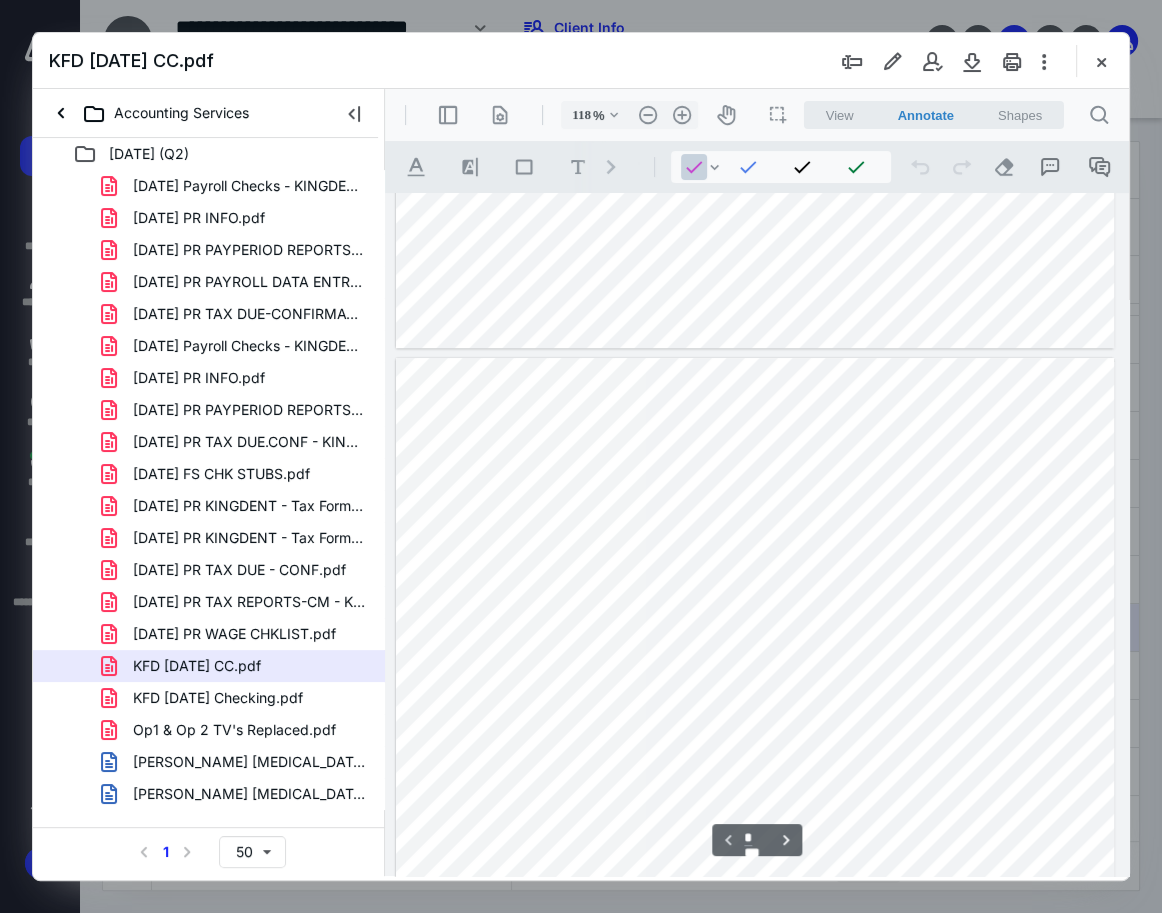 scroll, scrollTop: 0, scrollLeft: 0, axis: both 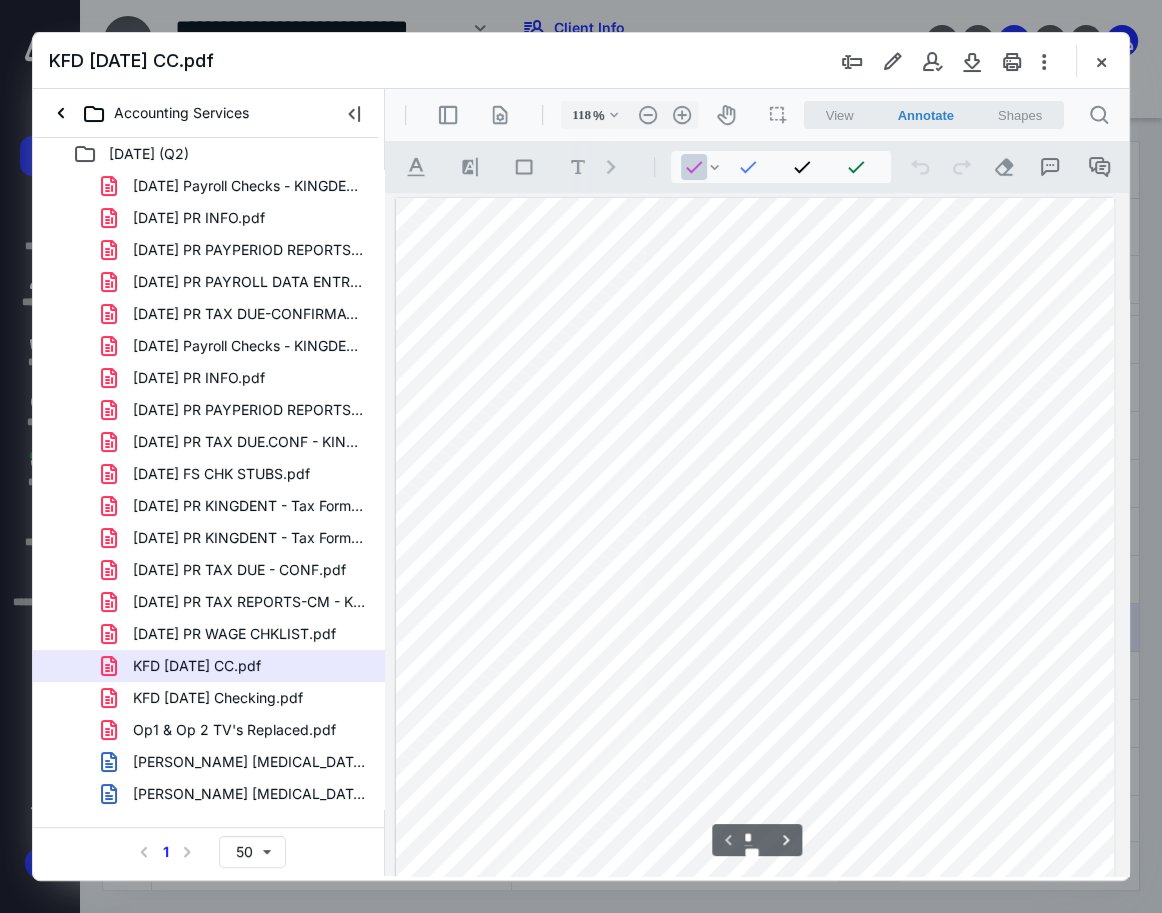 click at bounding box center [755, 673] 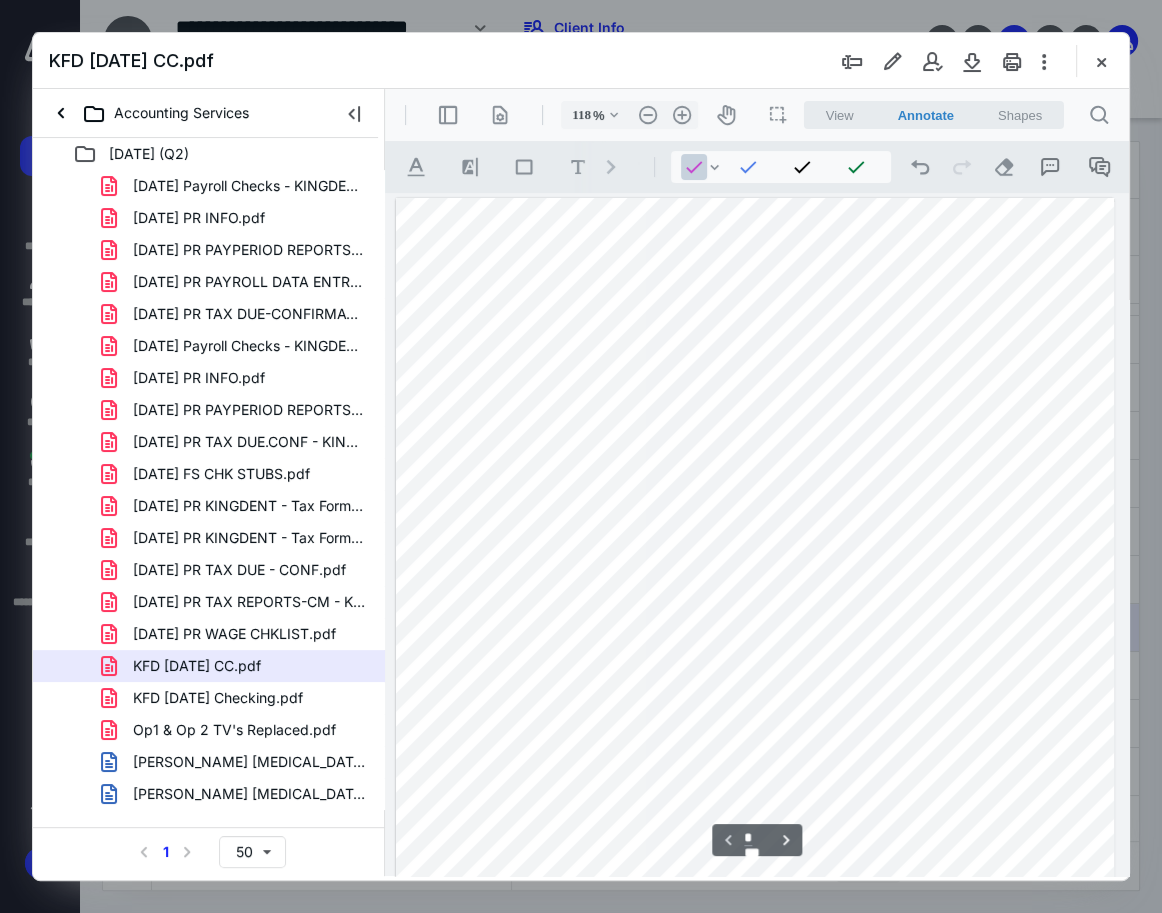 click at bounding box center (755, 673) 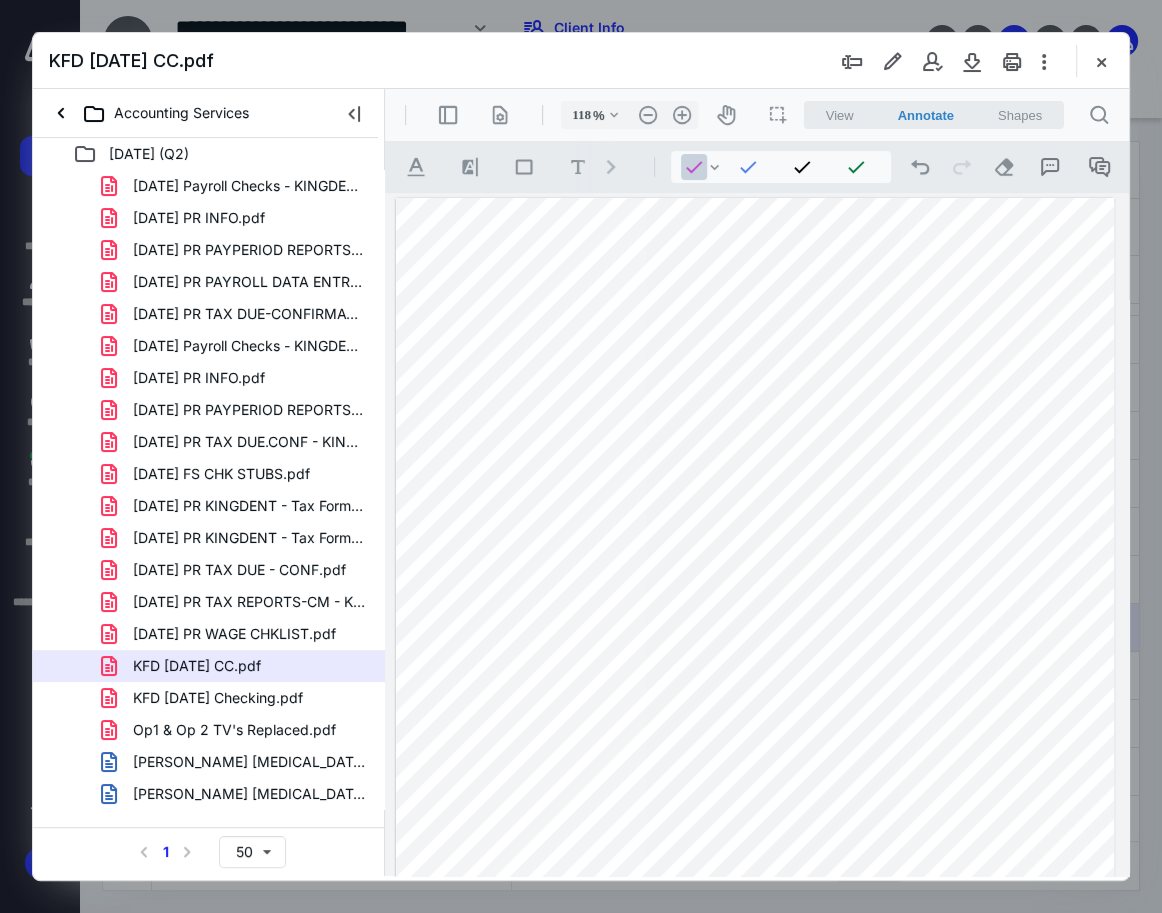 drag, startPoint x: 1091, startPoint y: 763, endPoint x: 1082, endPoint y: 755, distance: 12.0415945 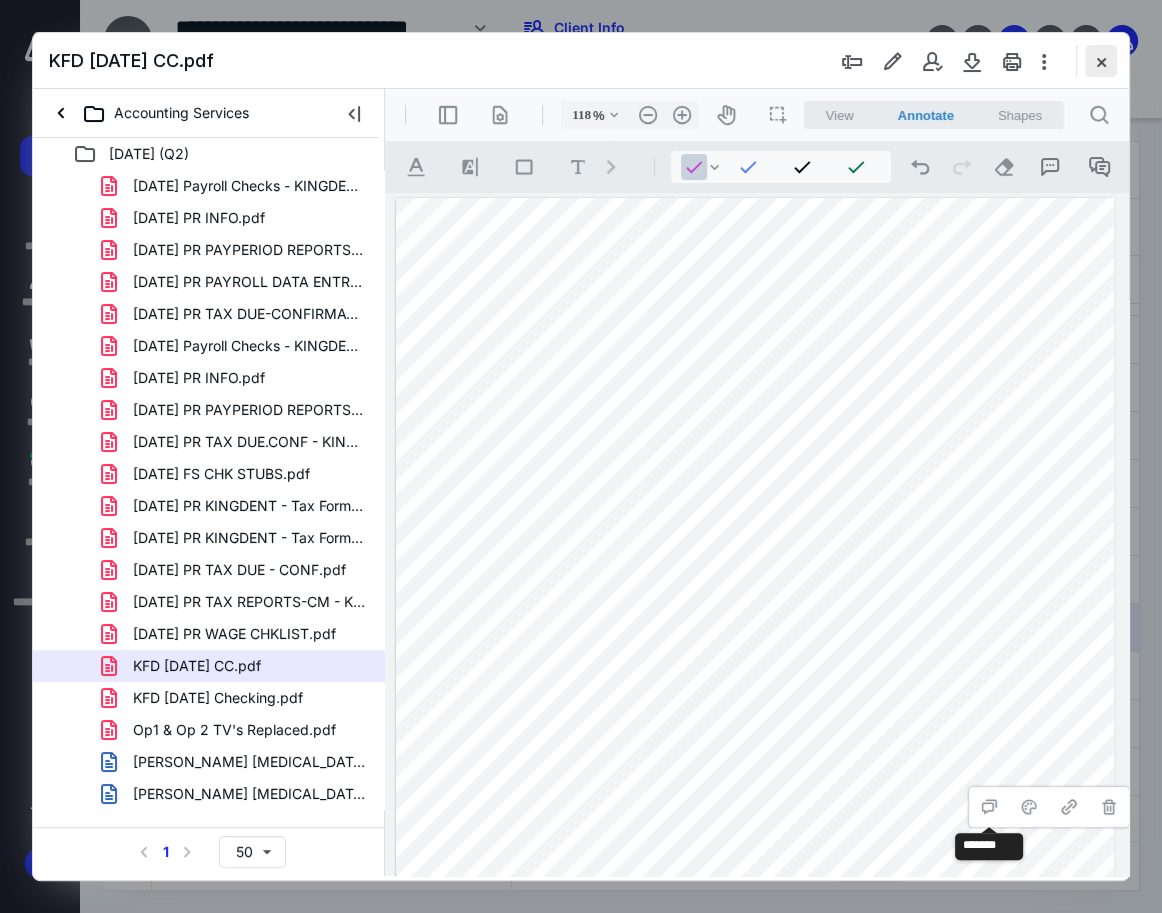 click at bounding box center (1101, 61) 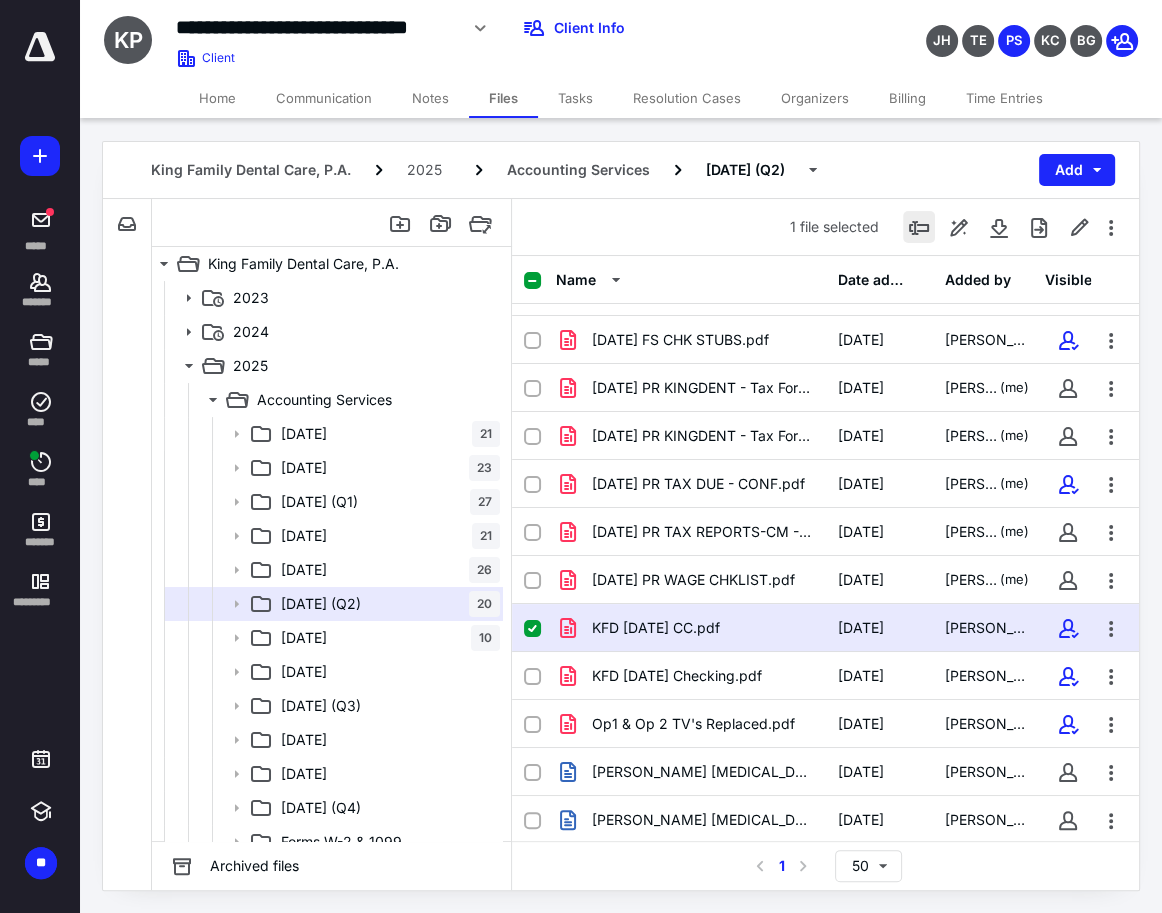 click at bounding box center (919, 227) 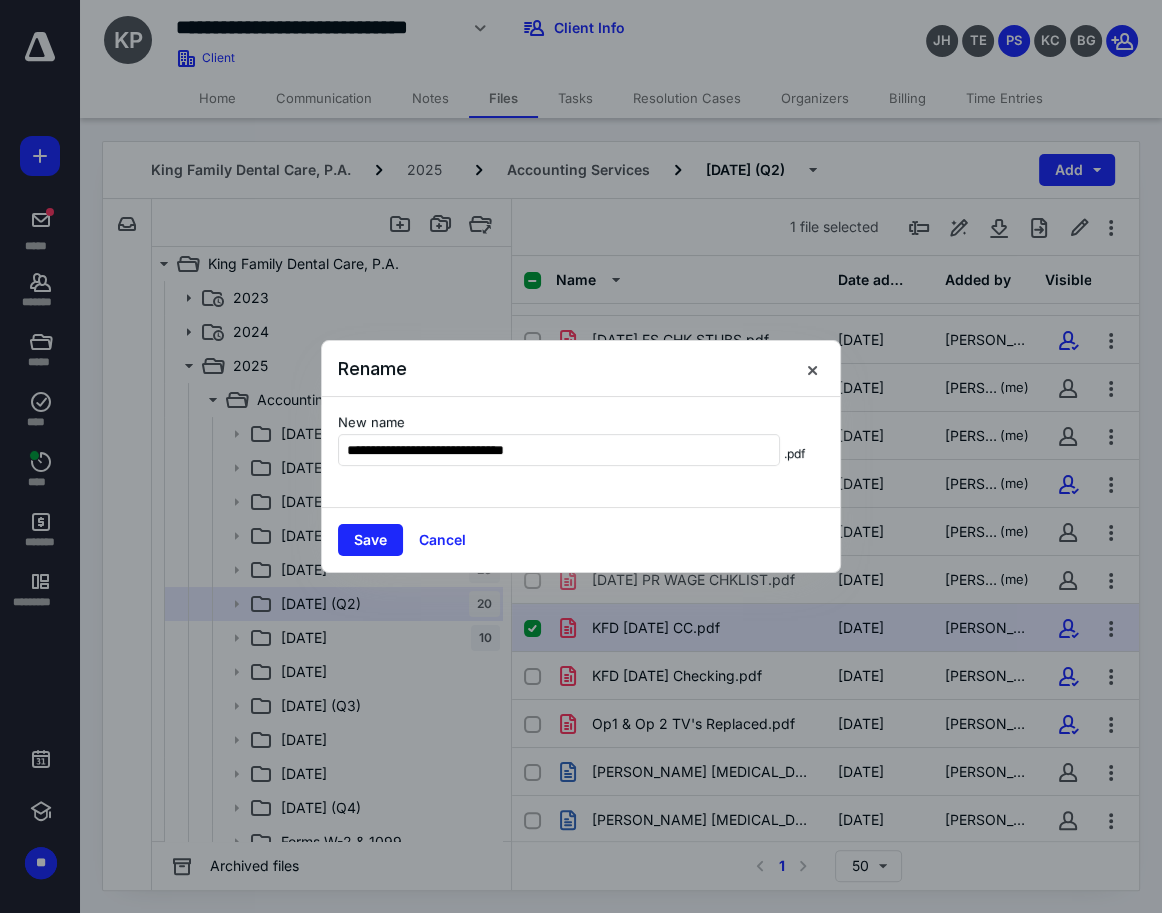 type on "**********" 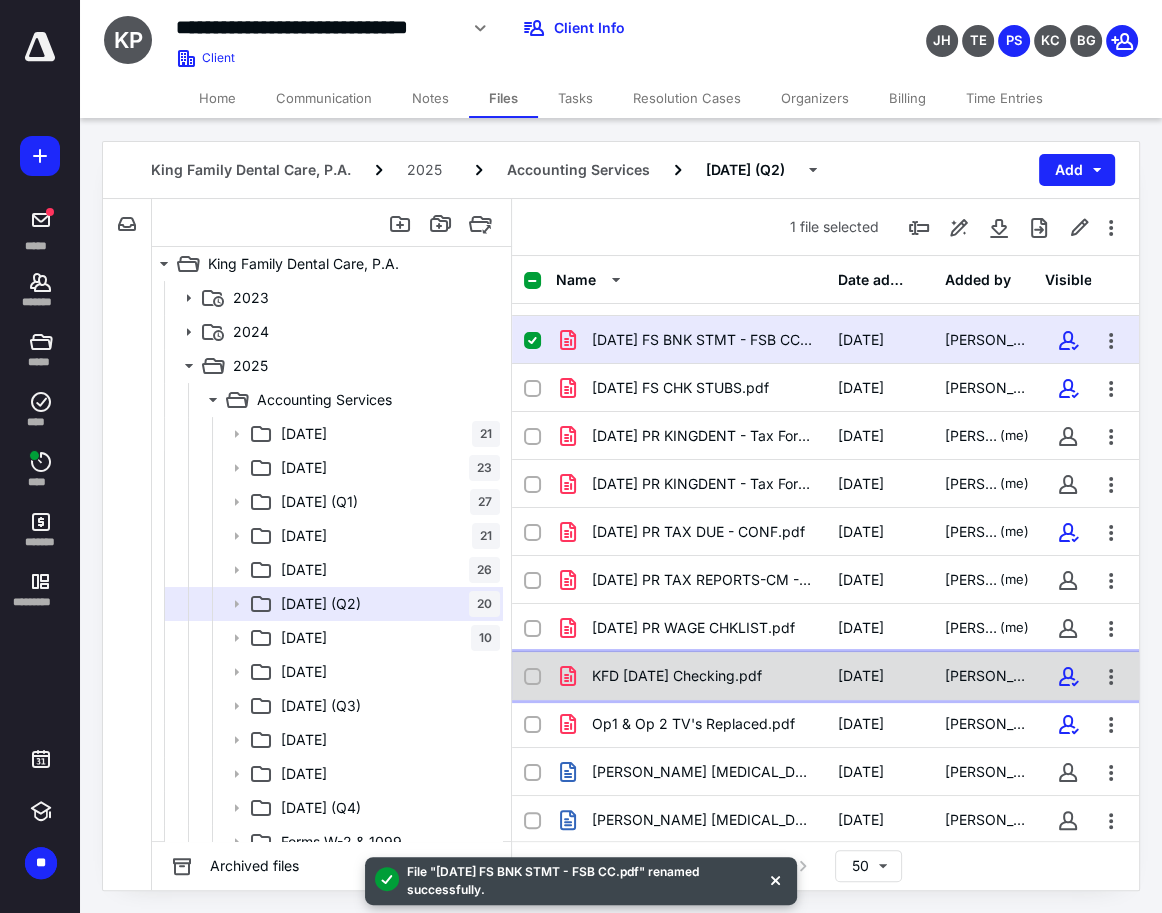 click on "KFD [DATE] Checking.pdf" at bounding box center (690, 676) 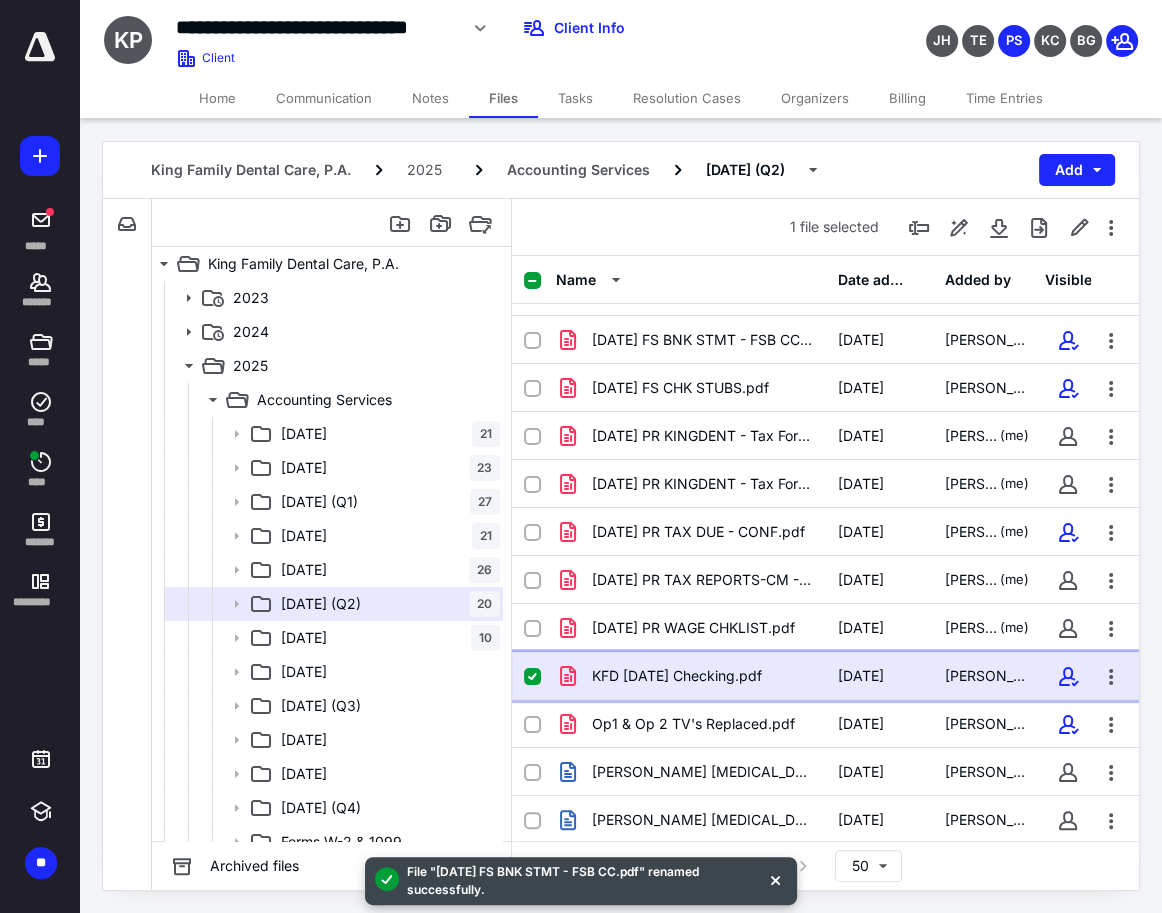 click on "KFD [DATE] Checking.pdf" at bounding box center (690, 676) 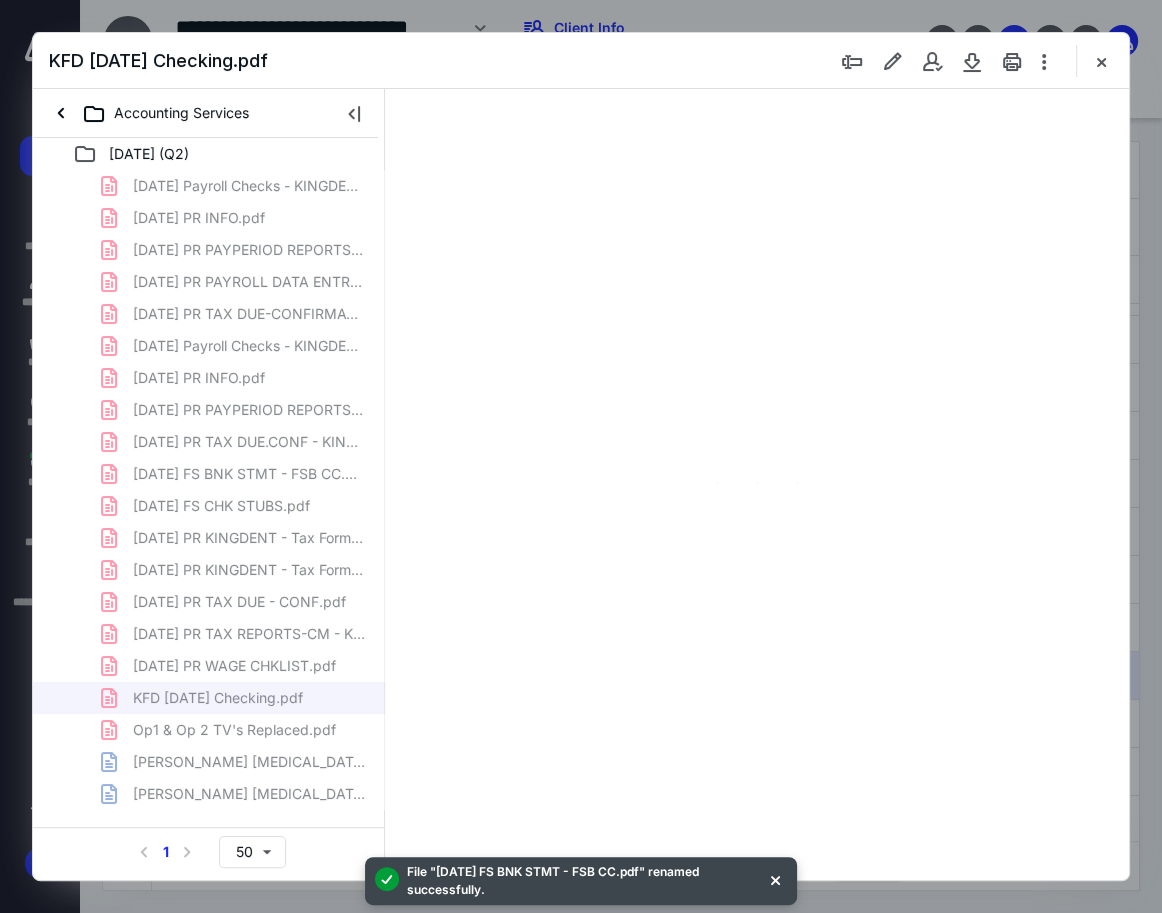 scroll, scrollTop: 0, scrollLeft: 0, axis: both 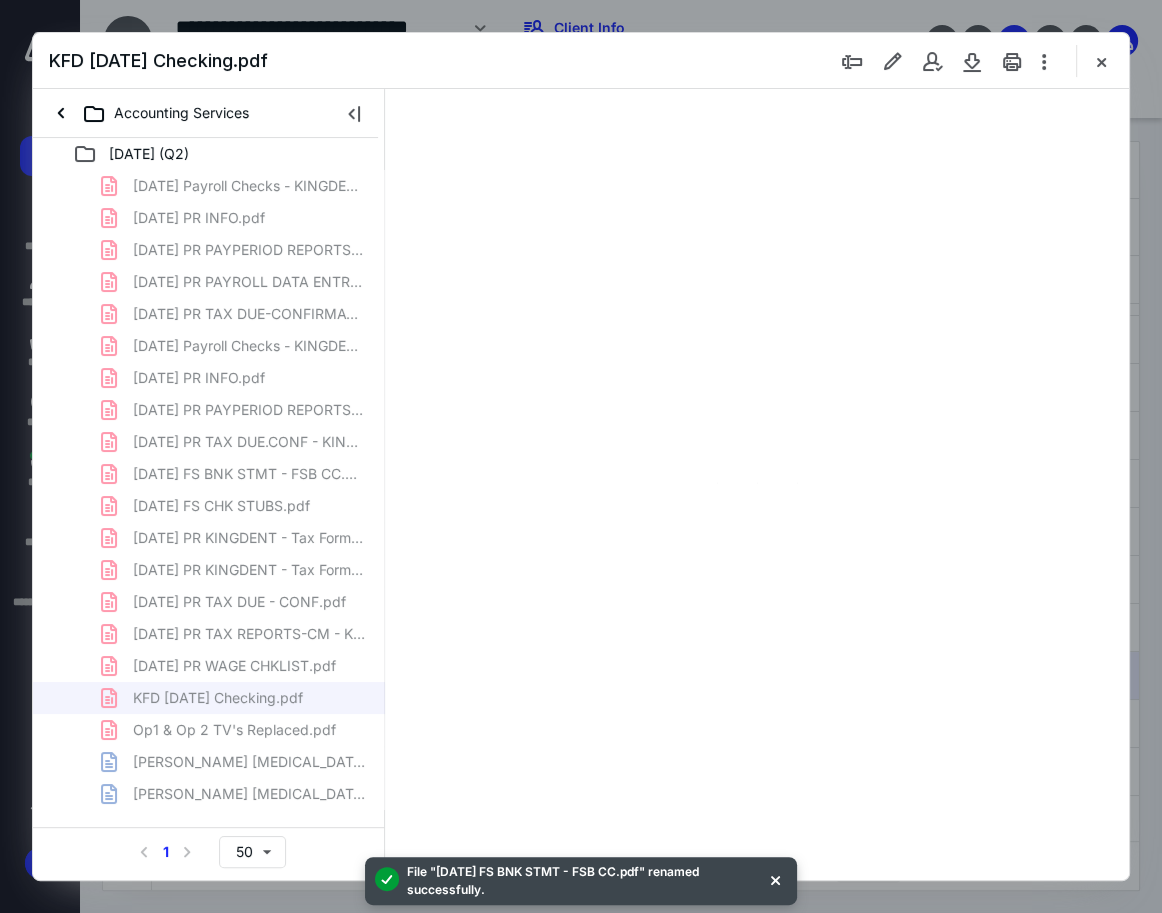 type on "119" 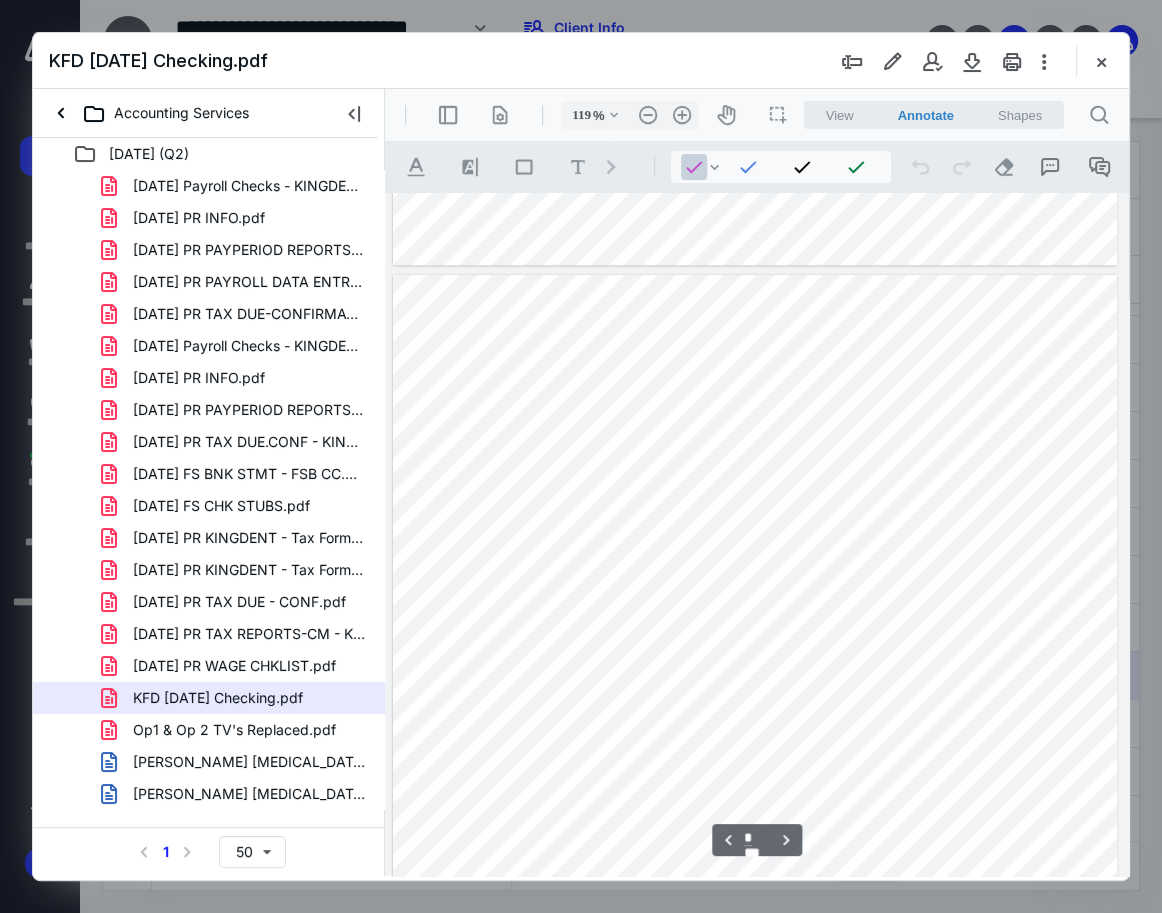 scroll, scrollTop: 1009, scrollLeft: 0, axis: vertical 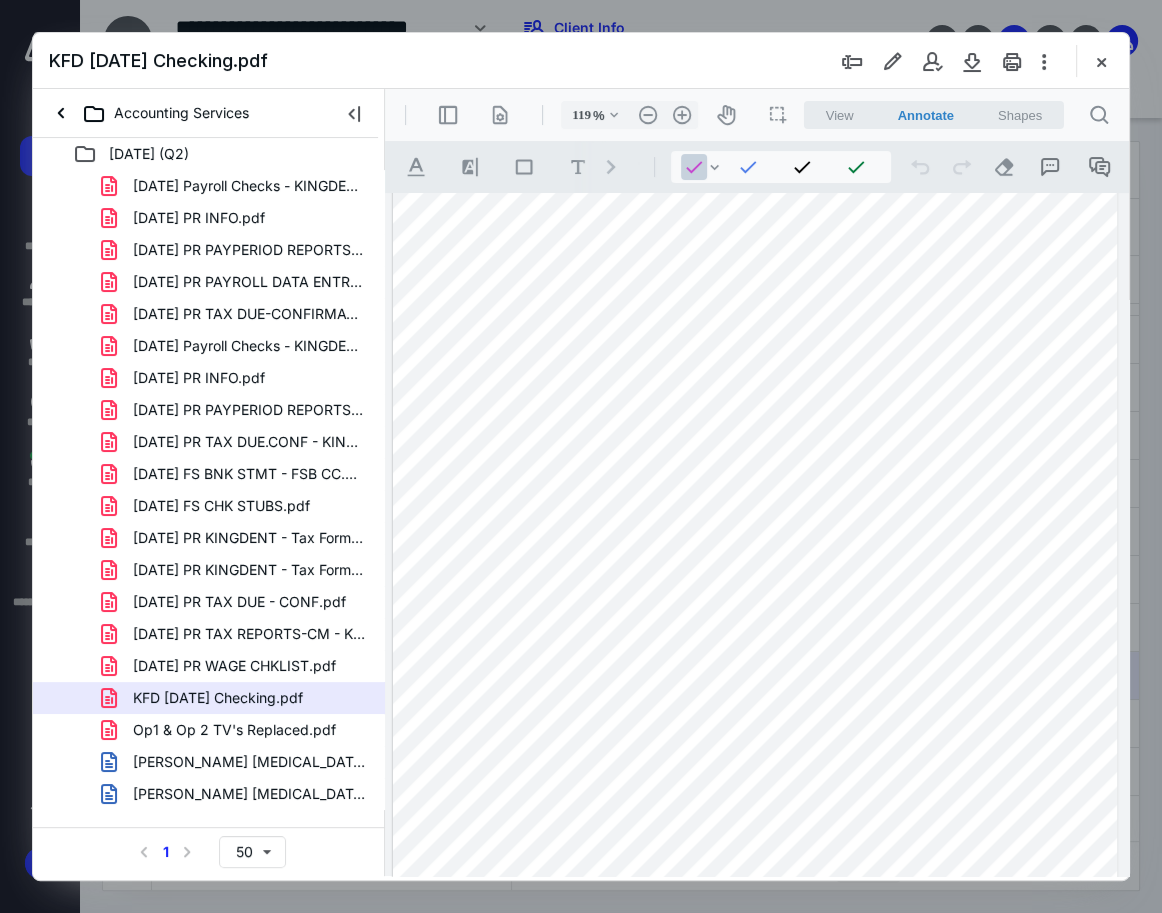 click on ".cls-1{fill:#abb0c4;} icon - chevron - right" at bounding box center (611, 167) 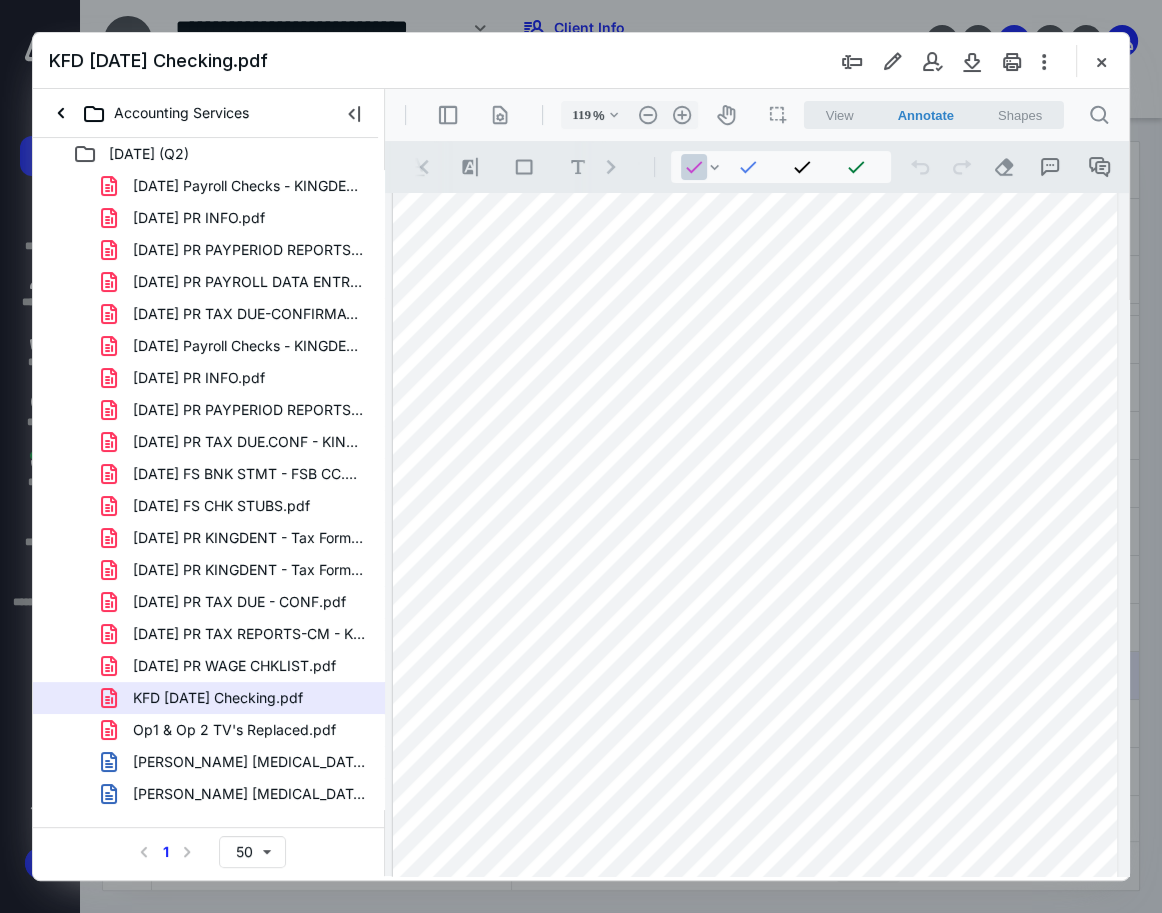 scroll, scrollTop: 0, scrollLeft: 108, axis: horizontal 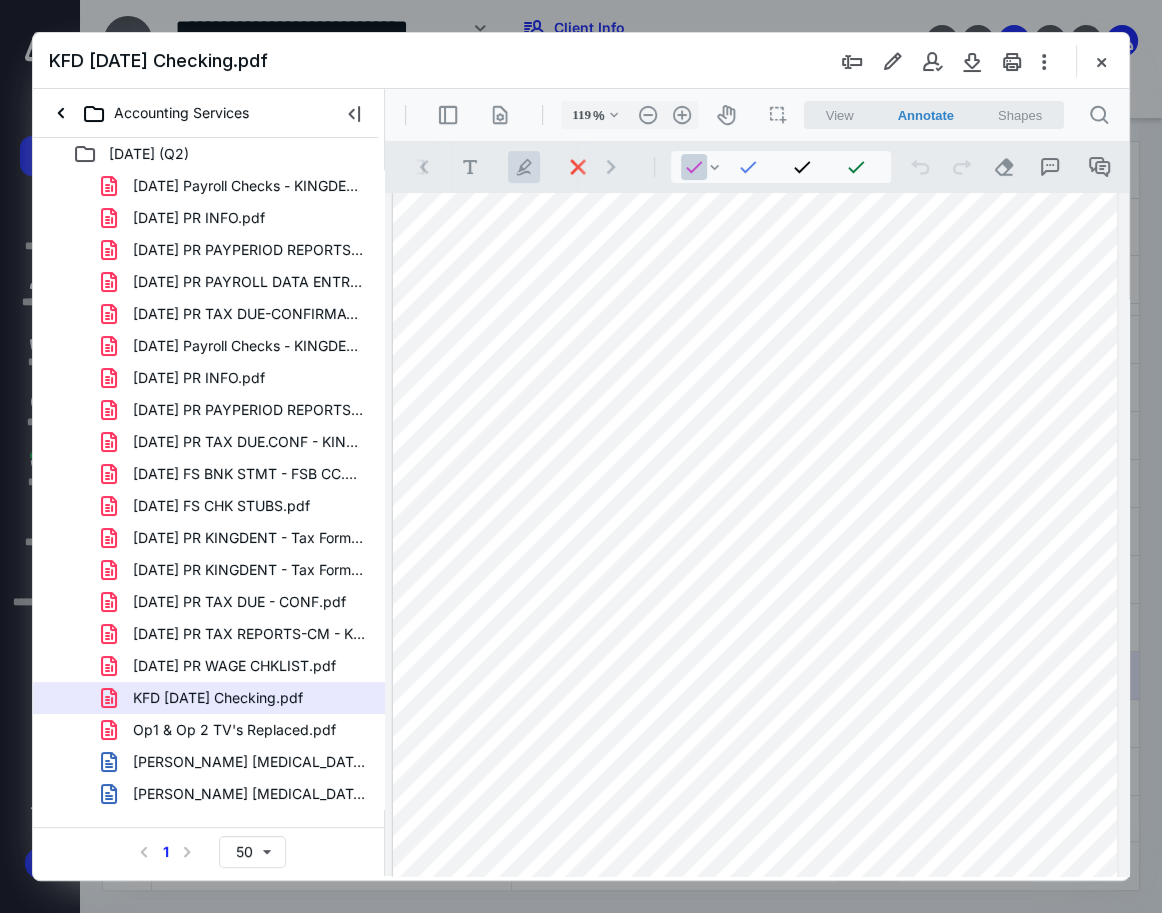 click on ".cls-1{fill:#abb0c4;} icon - tool - pen - highlight" at bounding box center [524, 167] 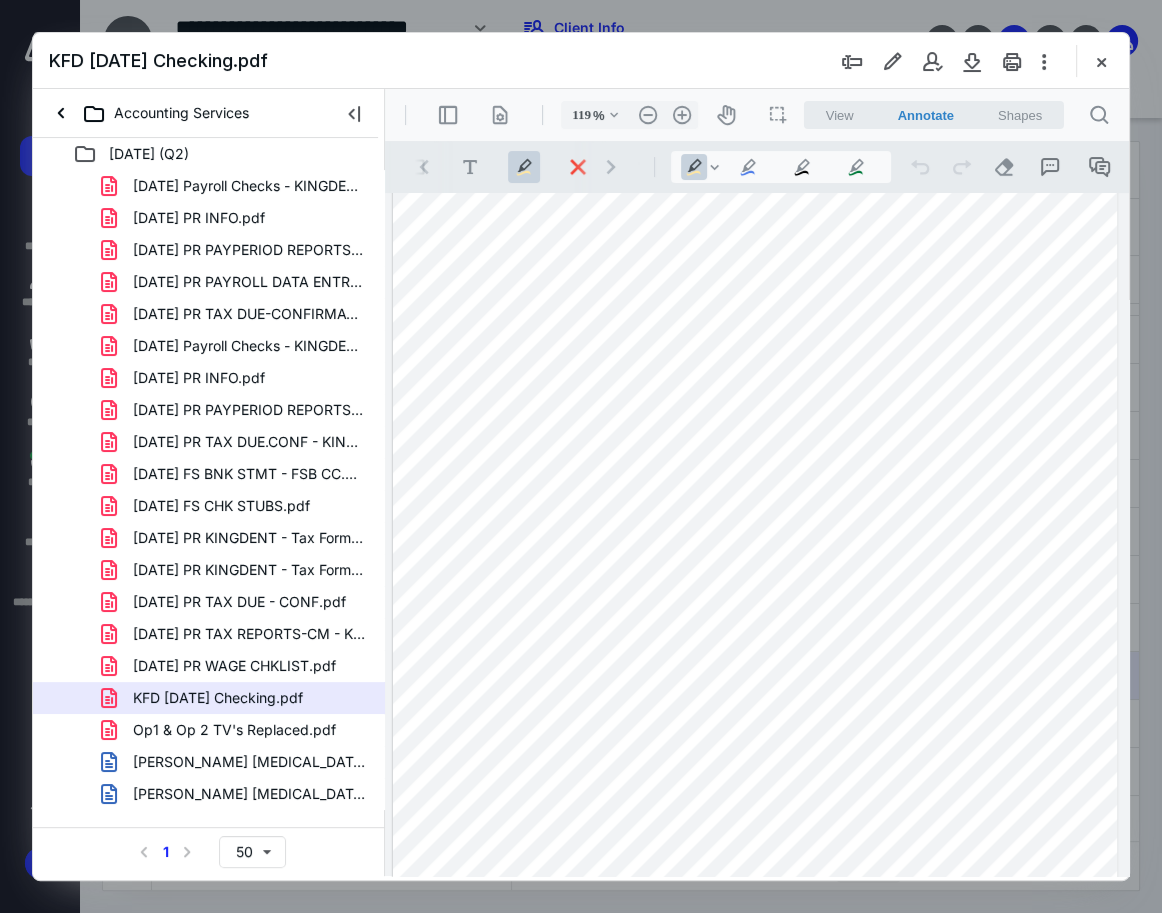 drag, startPoint x: 1002, startPoint y: 562, endPoint x: 1075, endPoint y: 563, distance: 73.00685 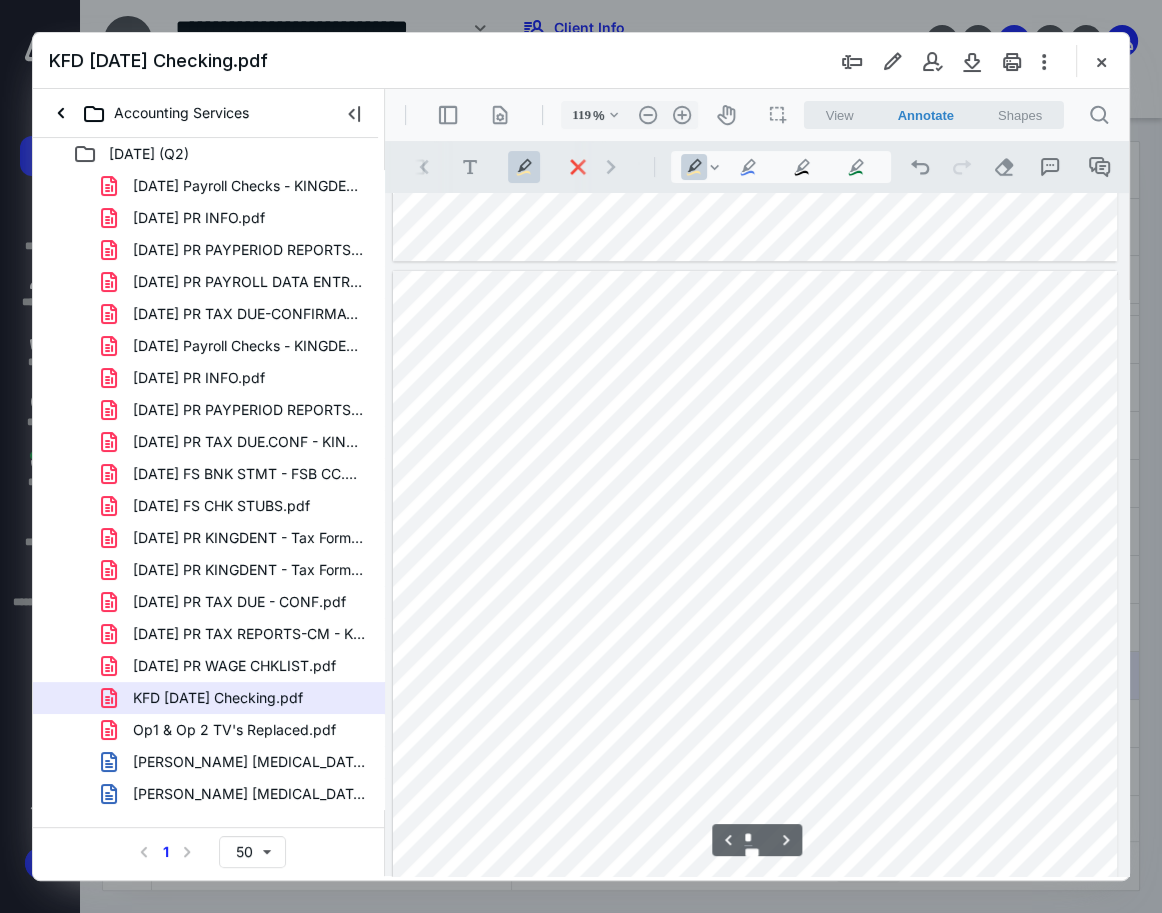 scroll, scrollTop: 909, scrollLeft: 0, axis: vertical 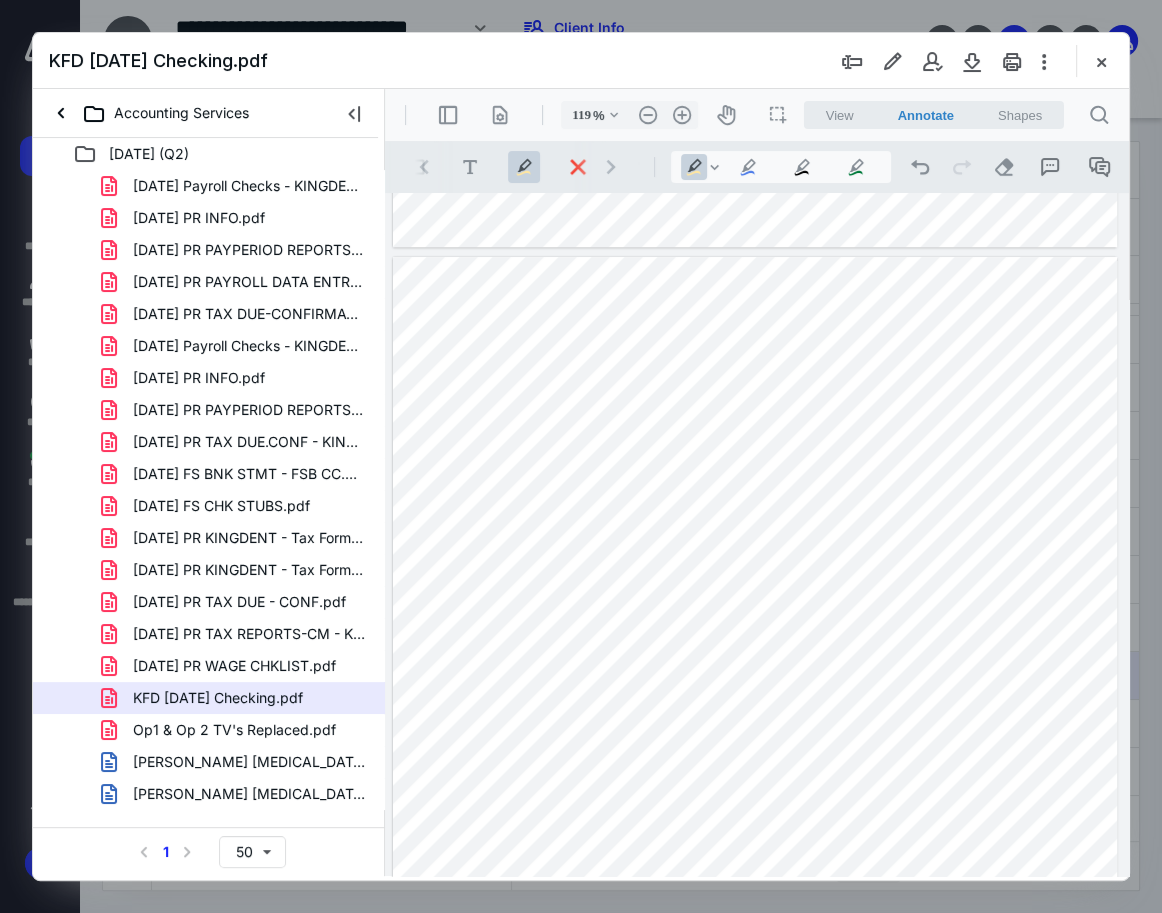 type on "*" 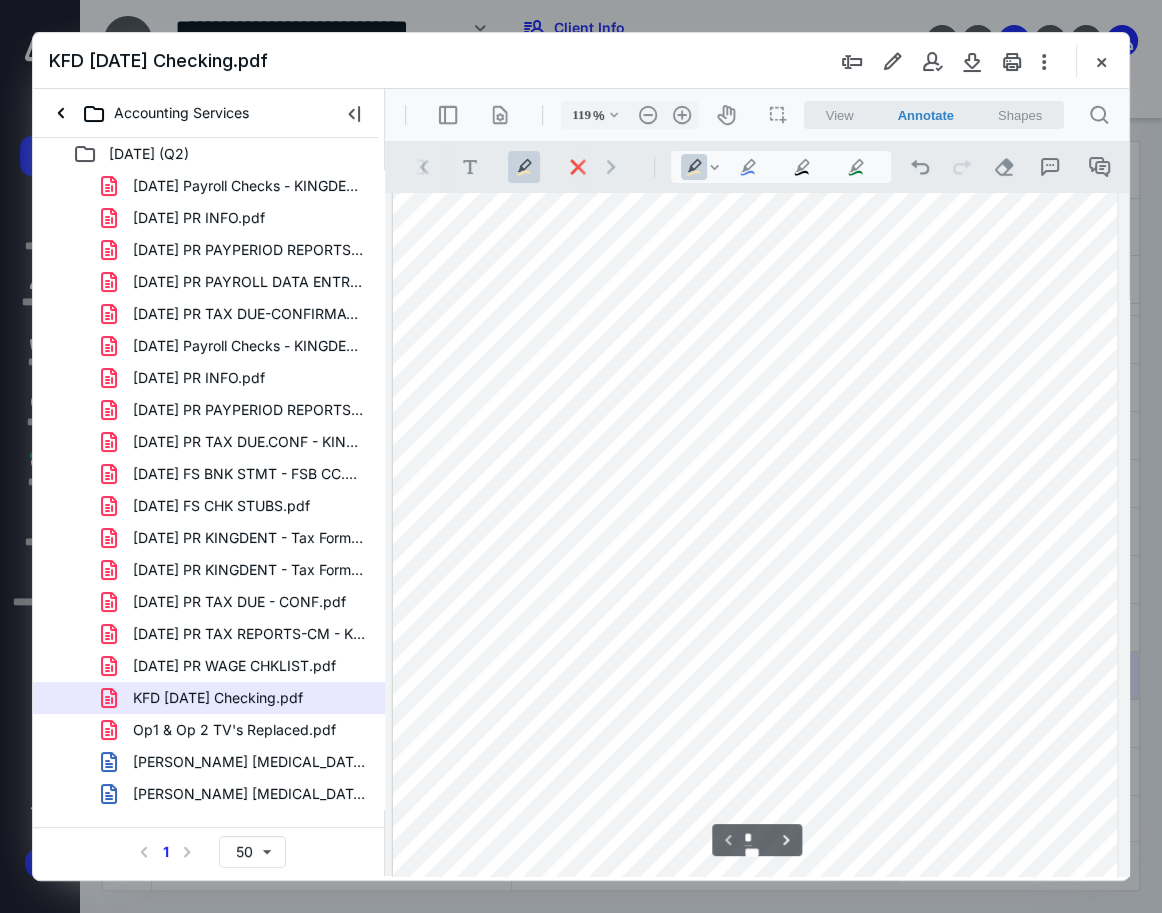 scroll, scrollTop: 300, scrollLeft: 0, axis: vertical 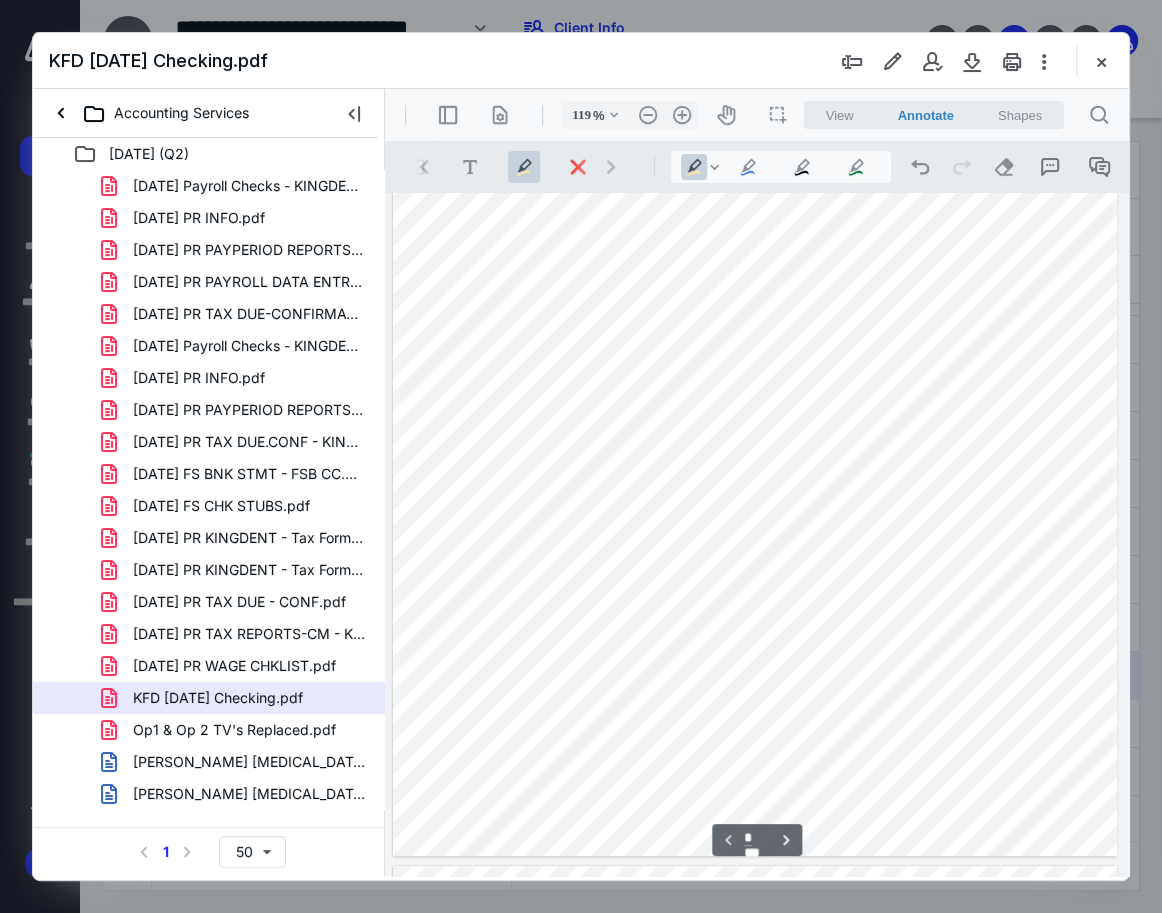 click at bounding box center [755, 377] 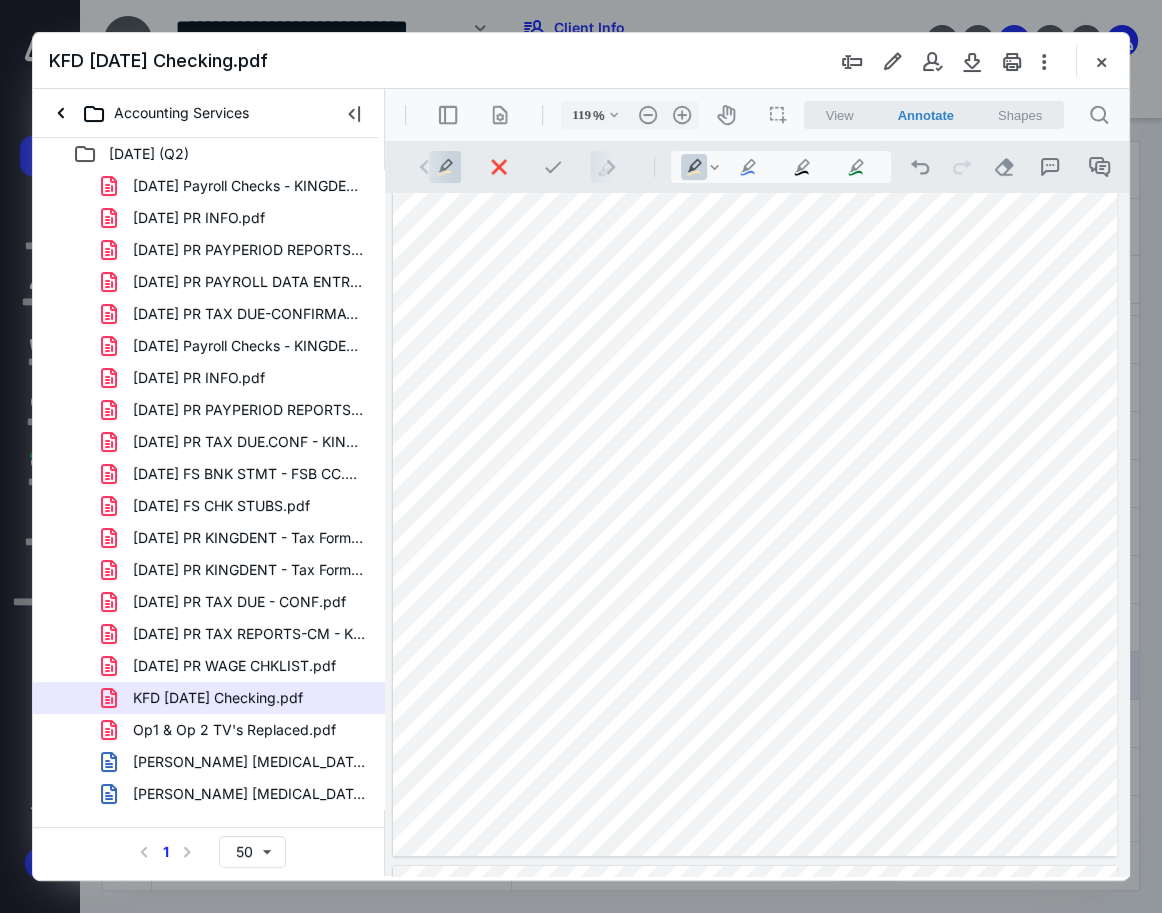 scroll, scrollTop: 0, scrollLeft: 216, axis: horizontal 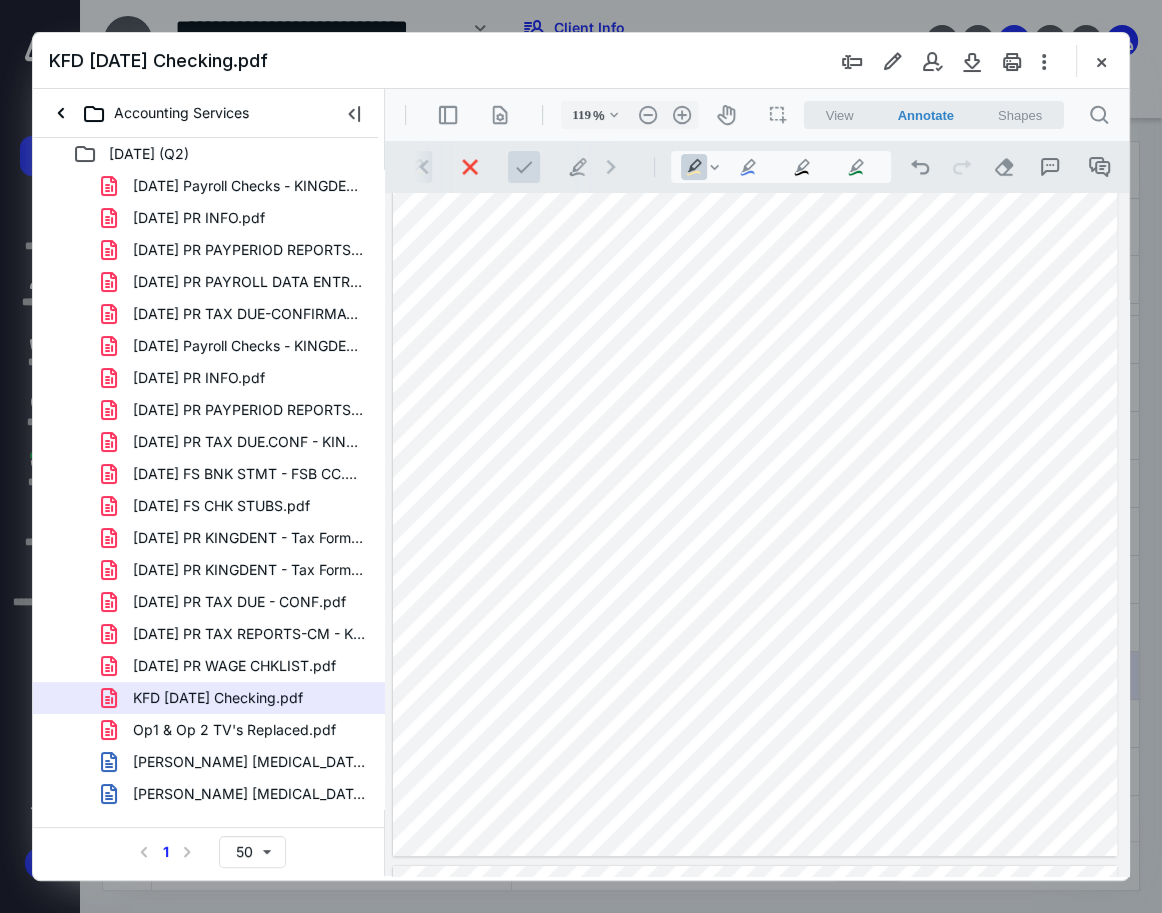 click at bounding box center [524, 167] 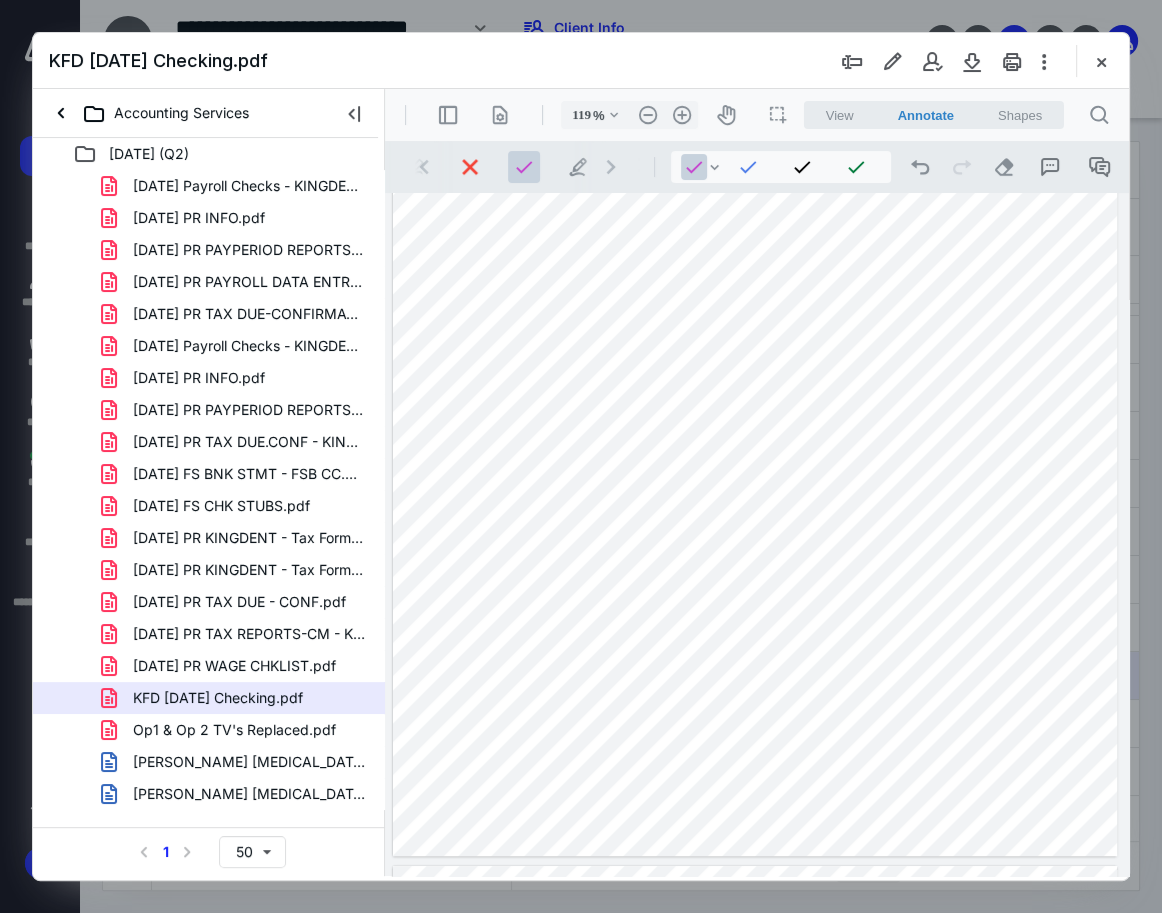 click at bounding box center [755, 377] 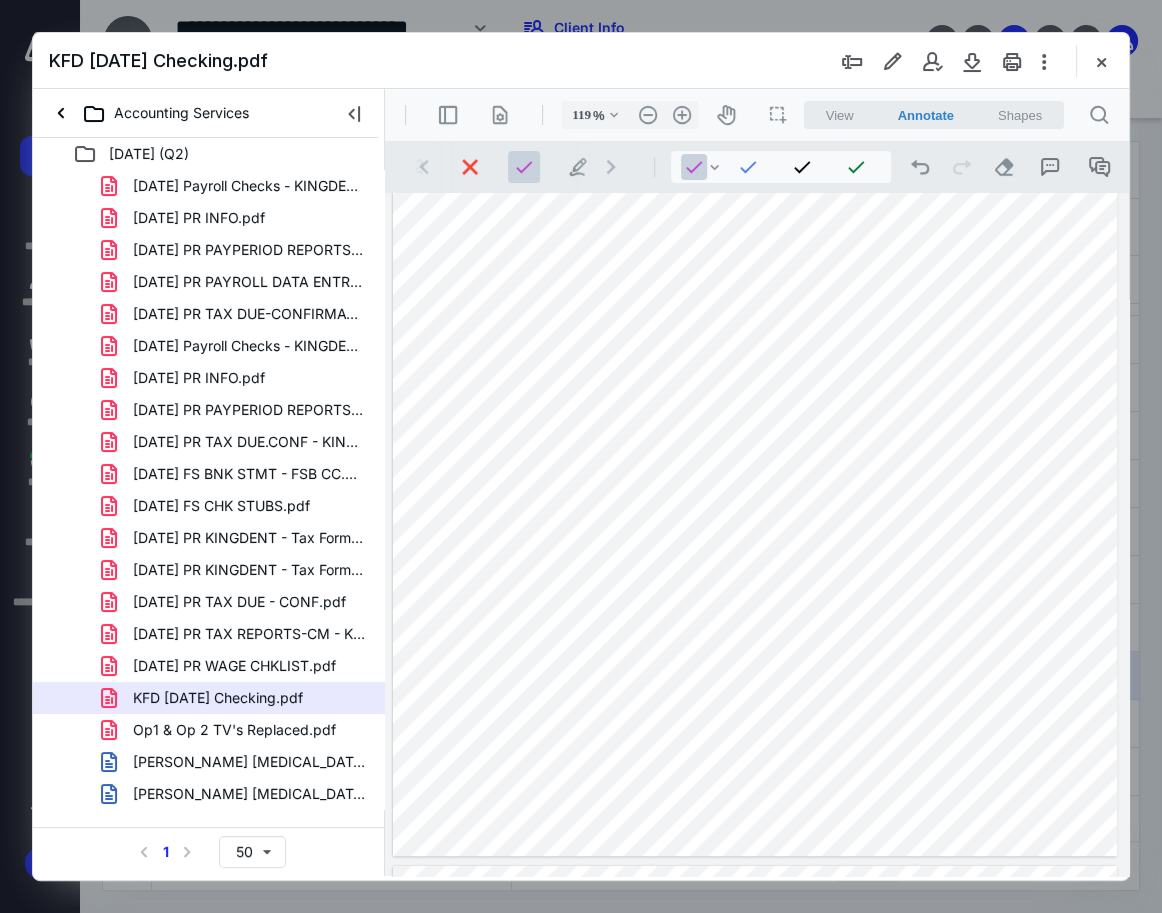 click at bounding box center (755, 377) 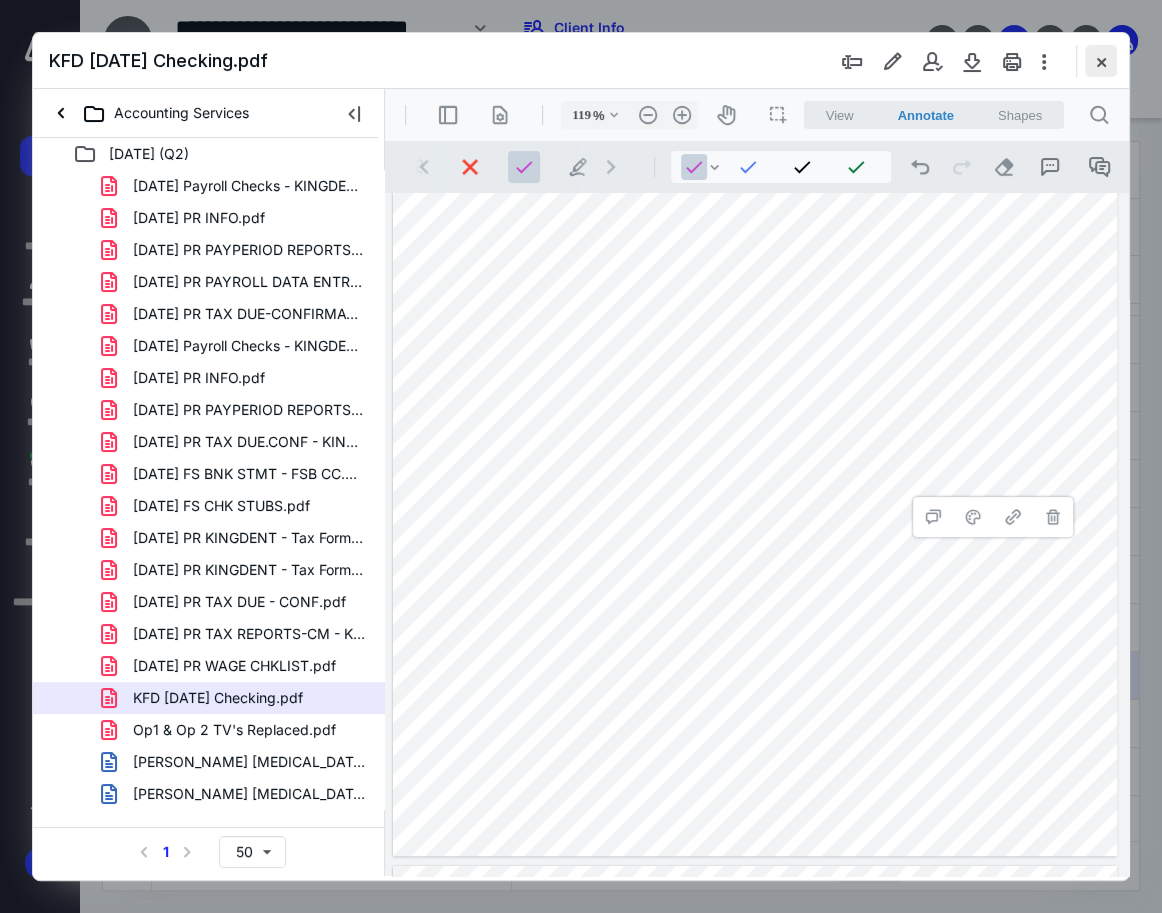 click at bounding box center (1101, 61) 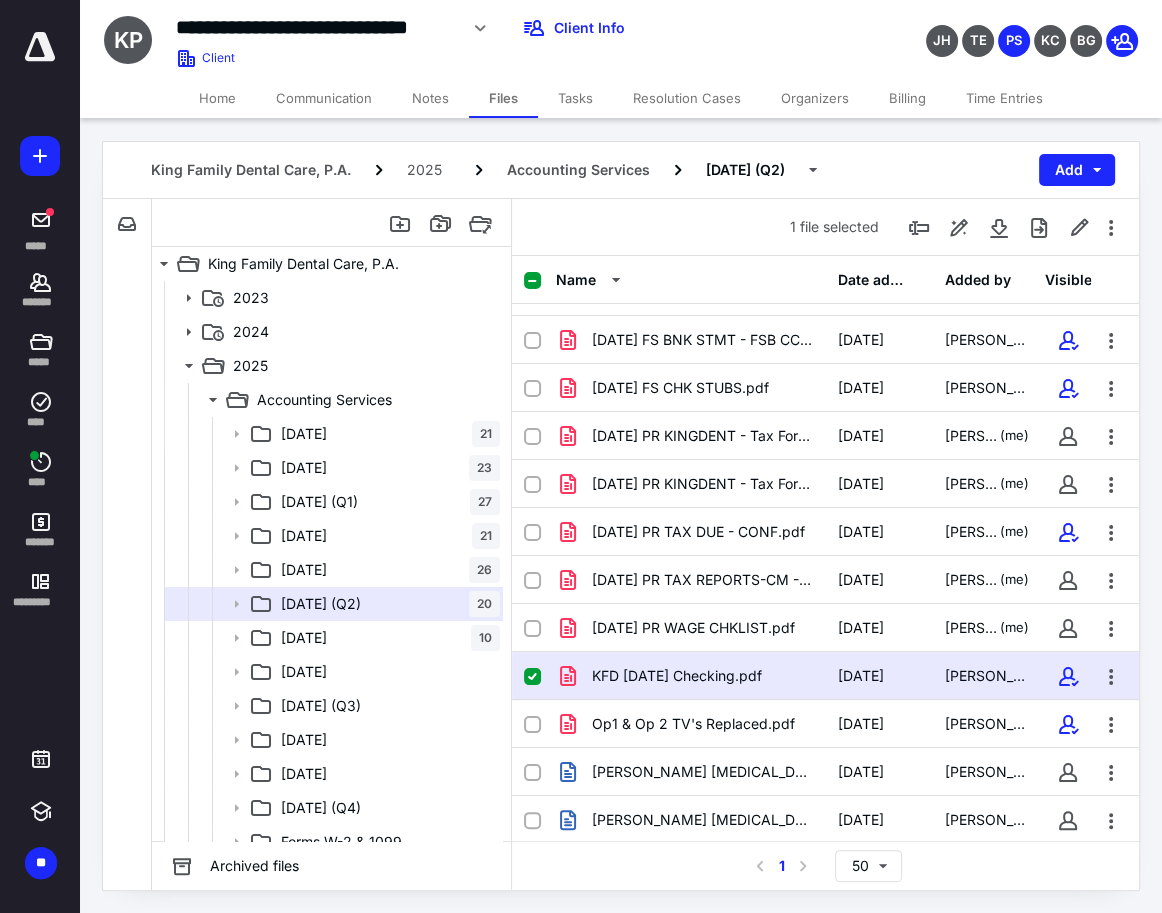 click on "KFD [DATE] Checking.pdf" at bounding box center (677, 676) 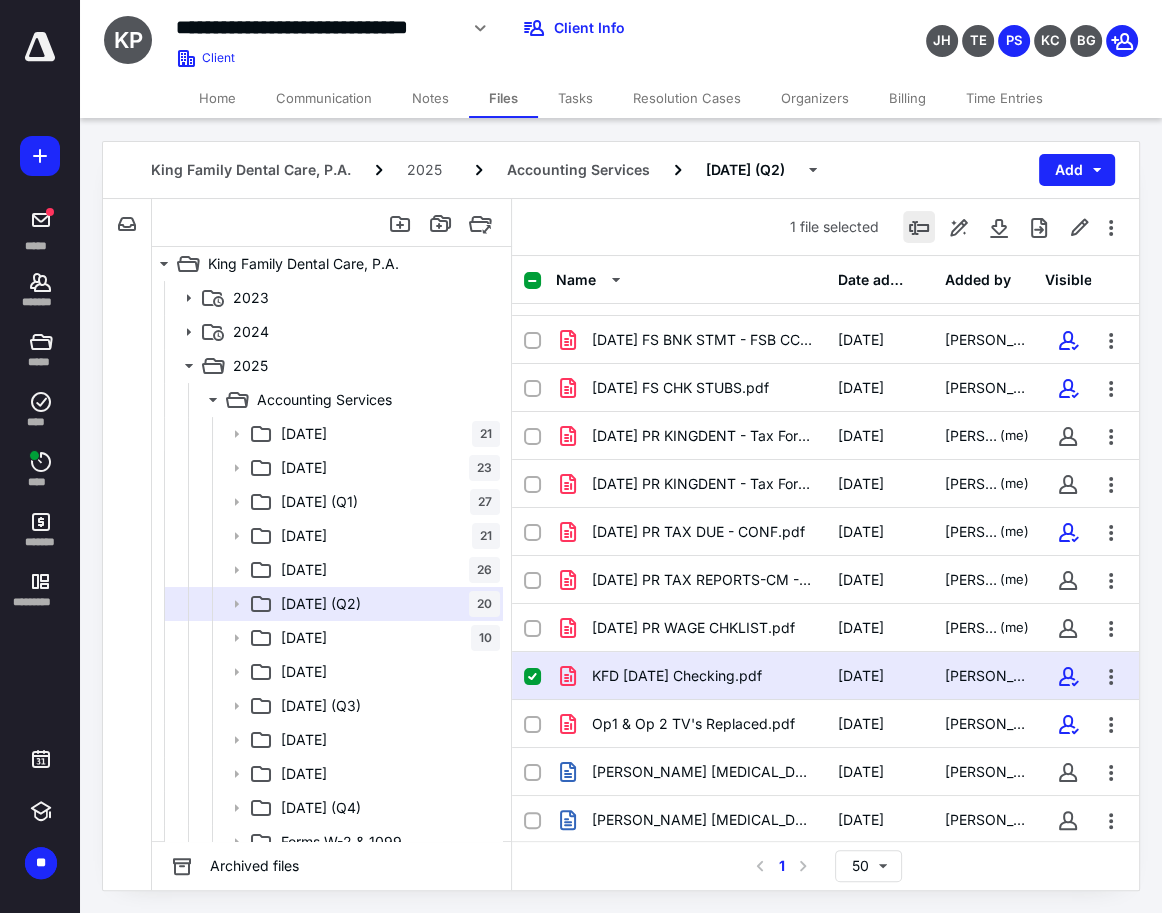 click at bounding box center (919, 227) 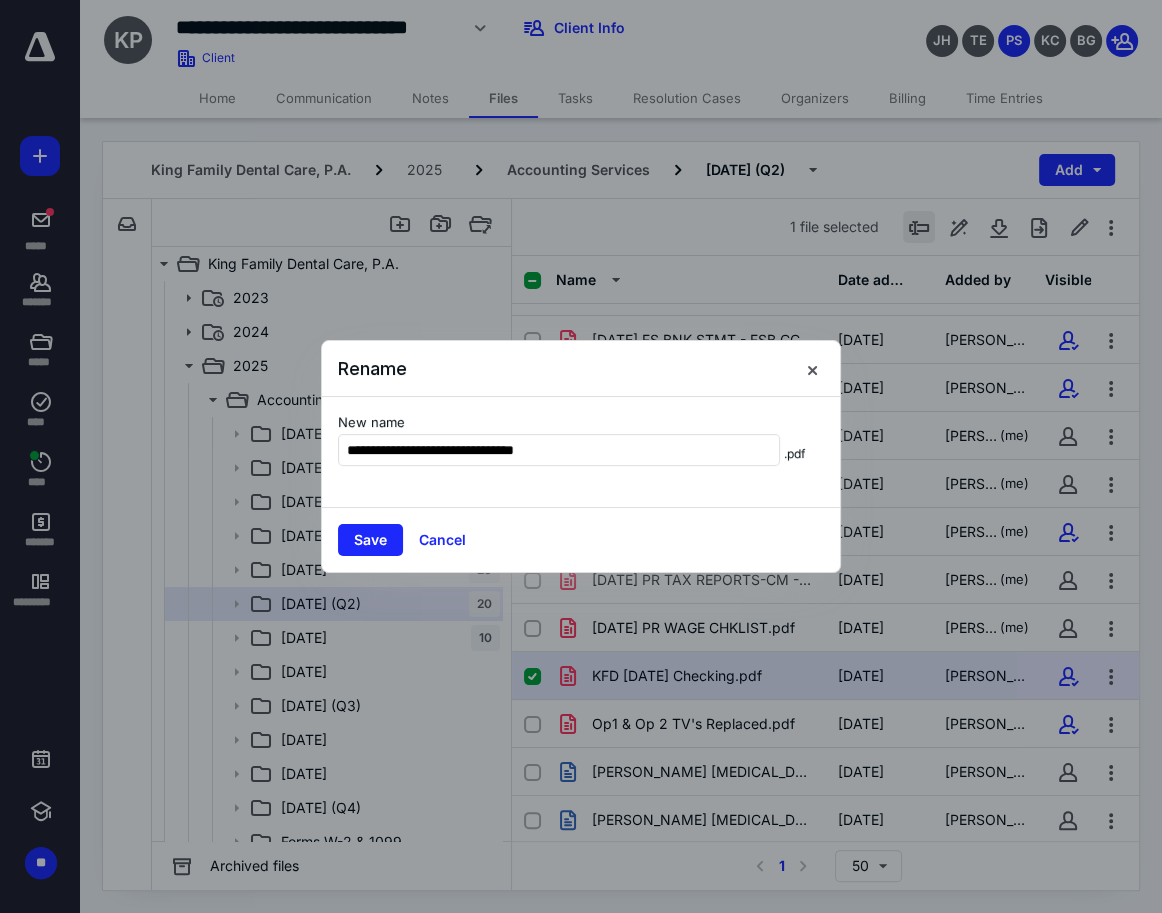 type on "**********" 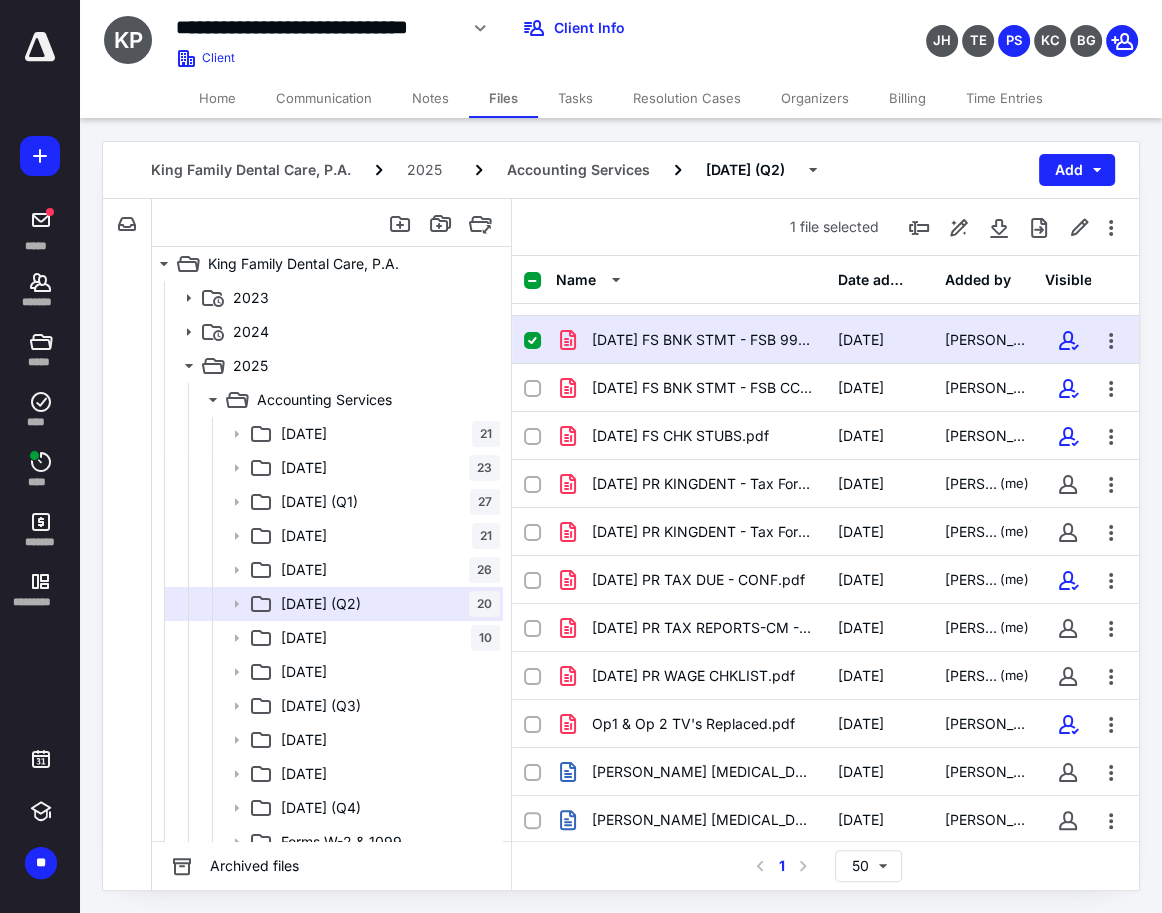 click on "1 file selected" at bounding box center [825, 227] 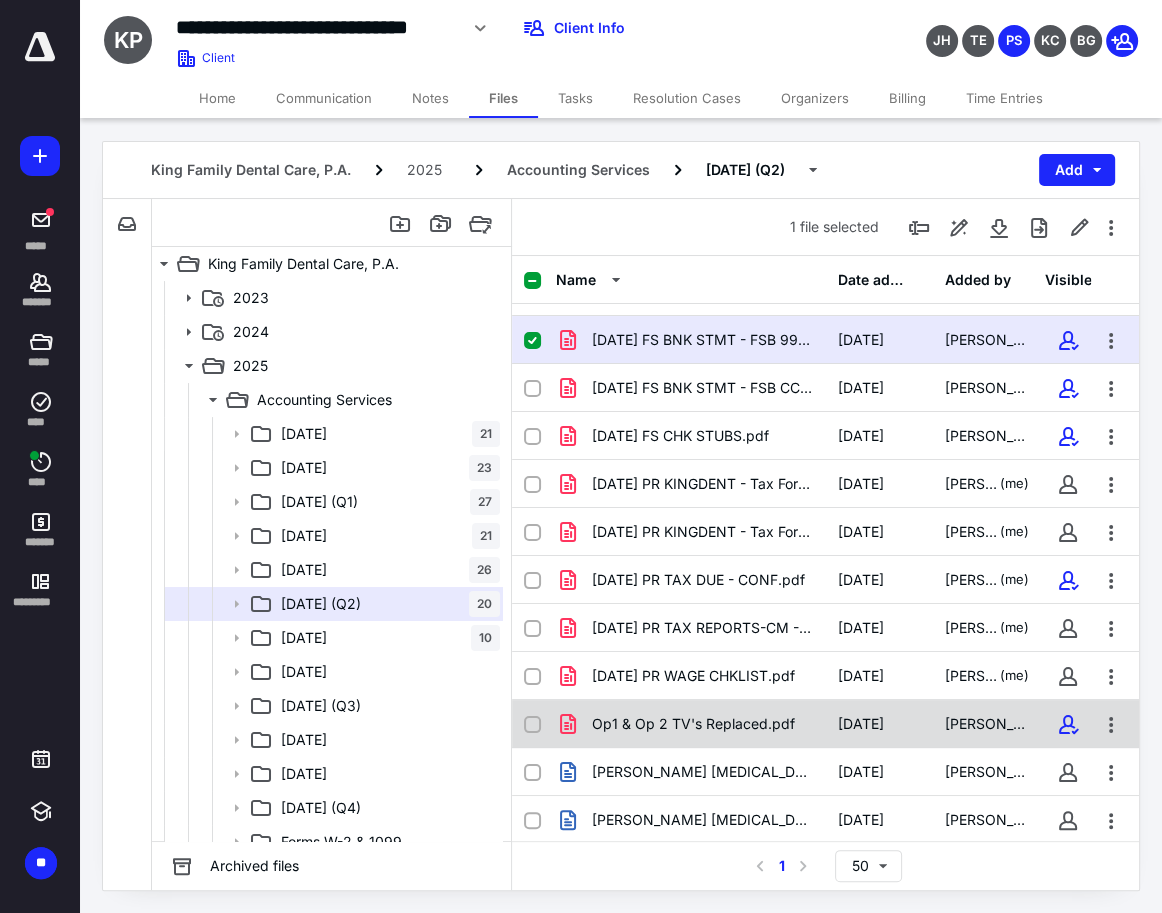 click on "Op1 & Op 2 TV's Replaced.pdf [DATE] [PERSON_NAME]" at bounding box center [825, 724] 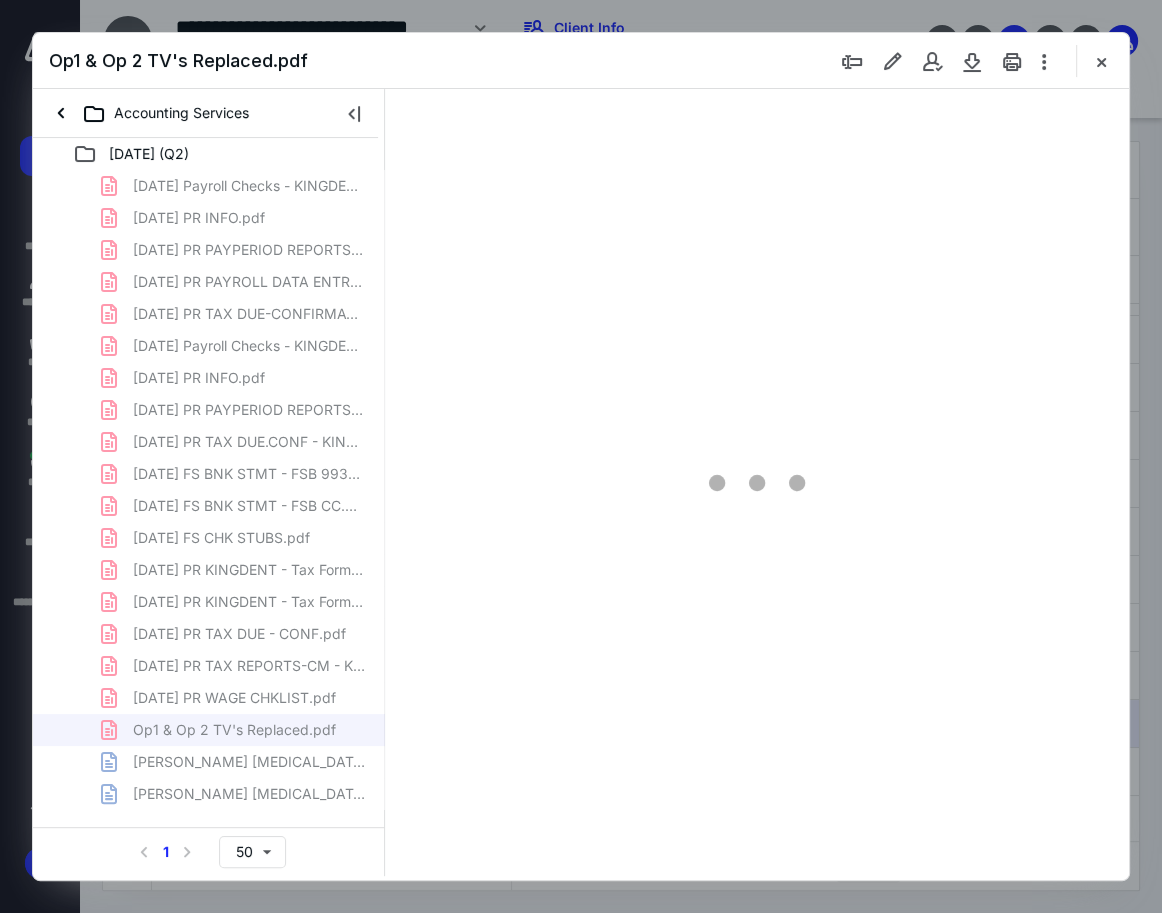 scroll, scrollTop: 0, scrollLeft: 0, axis: both 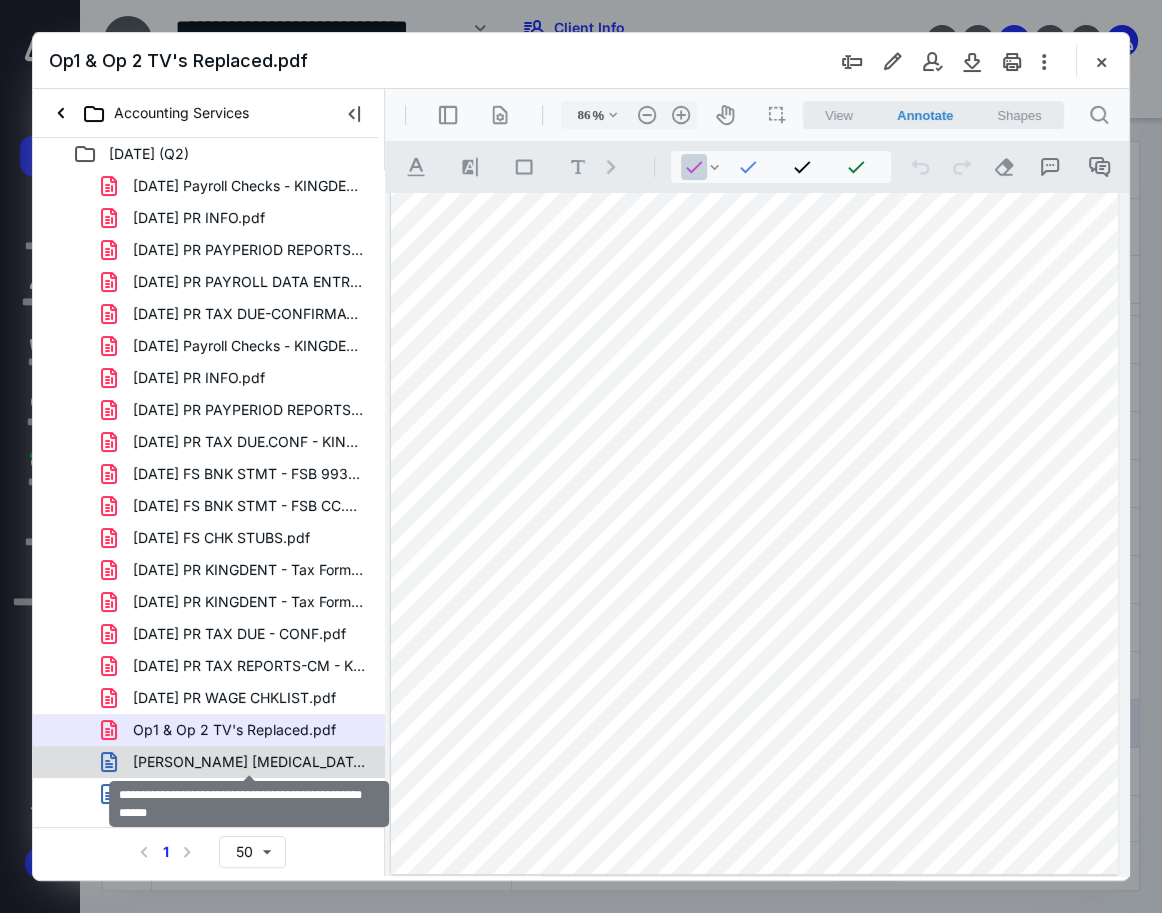 click on "[PERSON_NAME] [MEDICAL_DATA] instruments purchased  (1).msg" at bounding box center [249, 762] 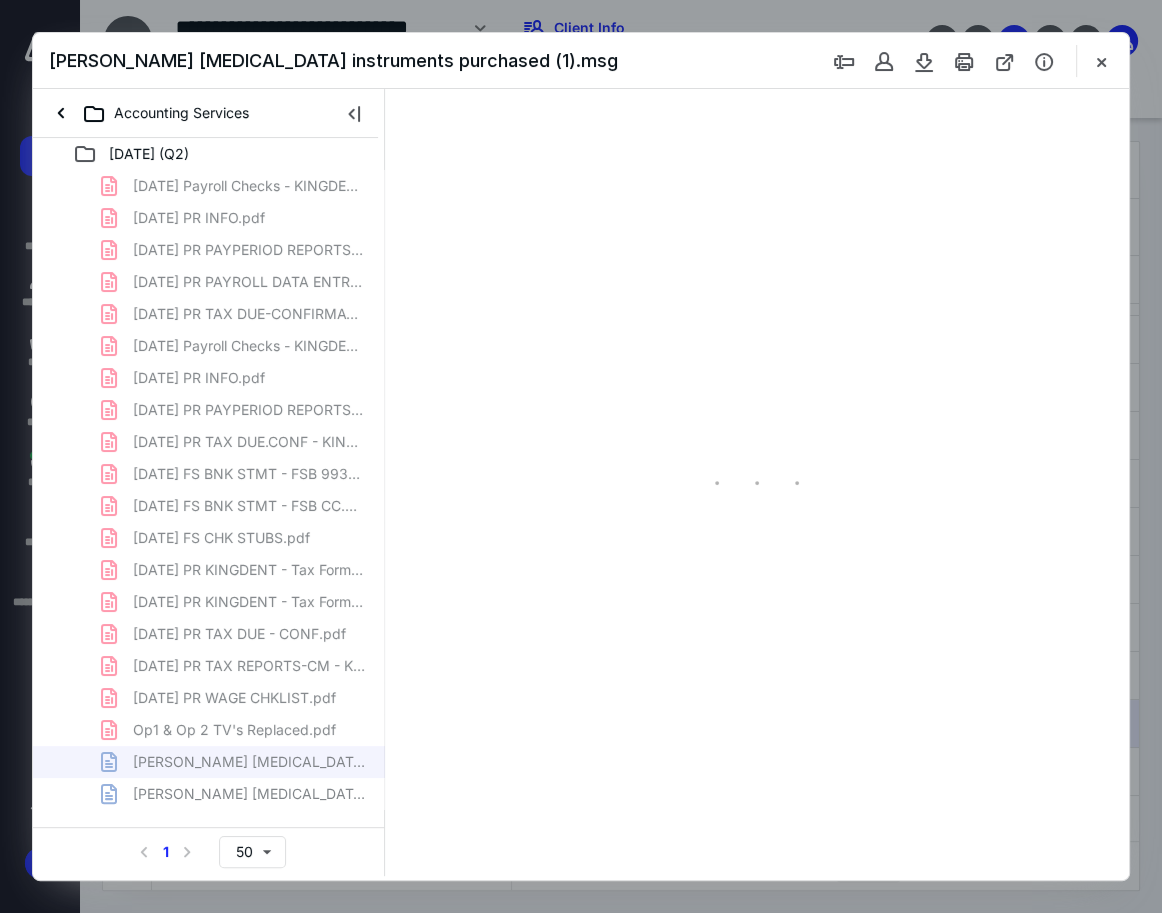 type on "119" 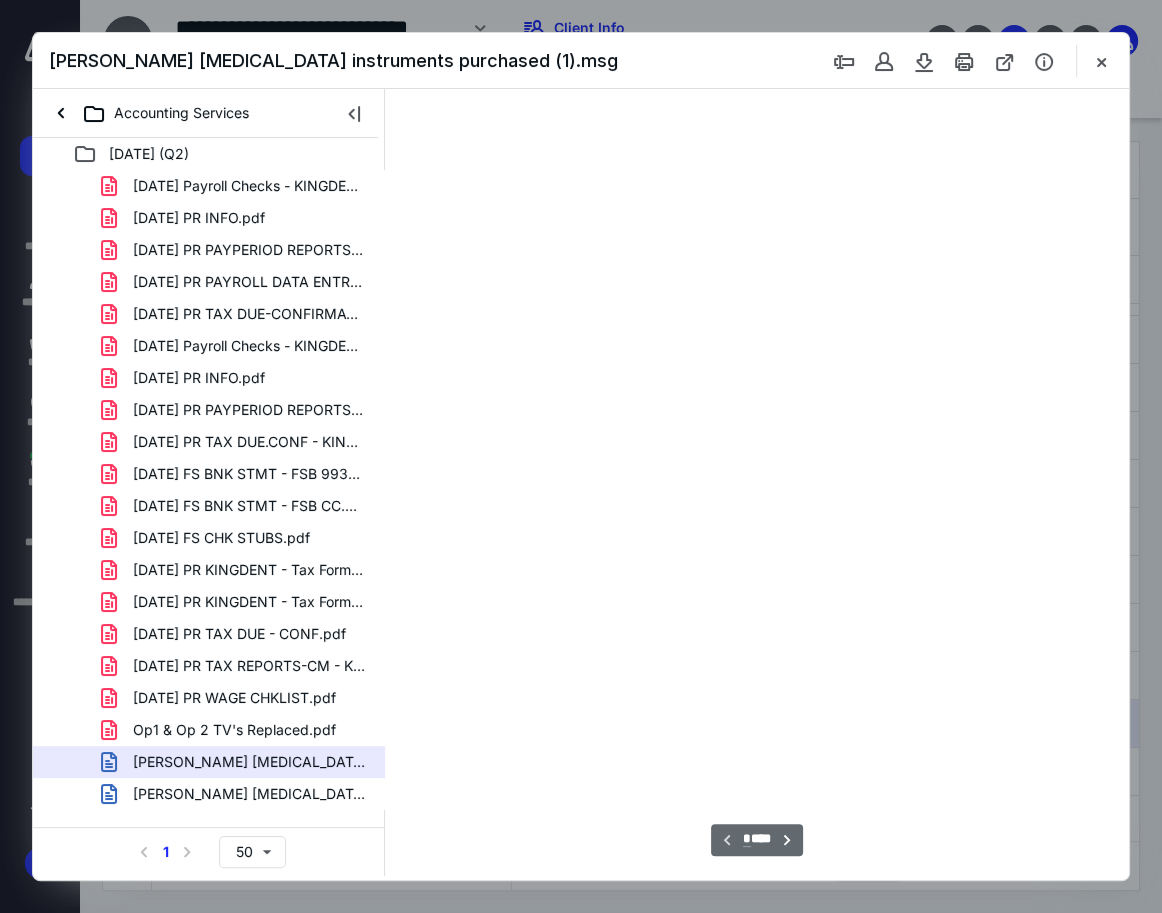 scroll, scrollTop: 109, scrollLeft: 0, axis: vertical 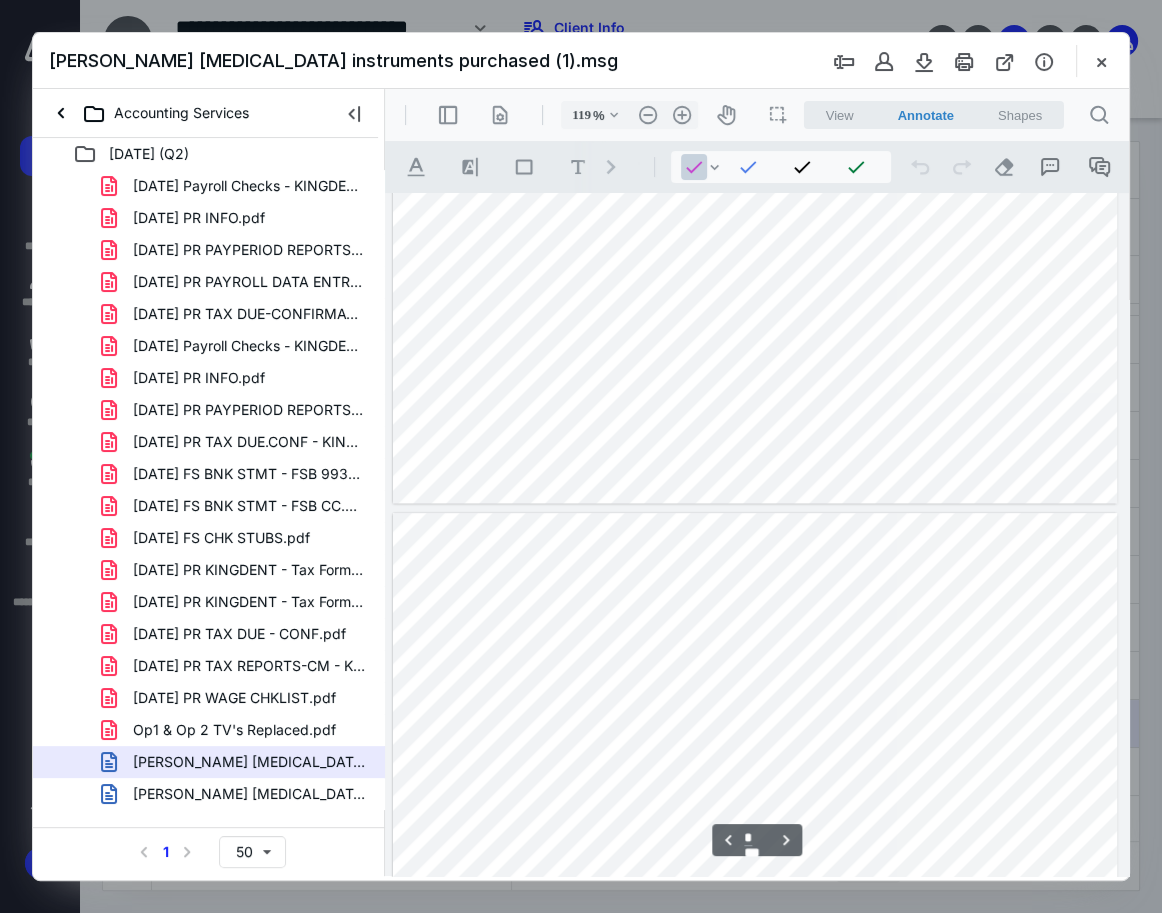 type on "*" 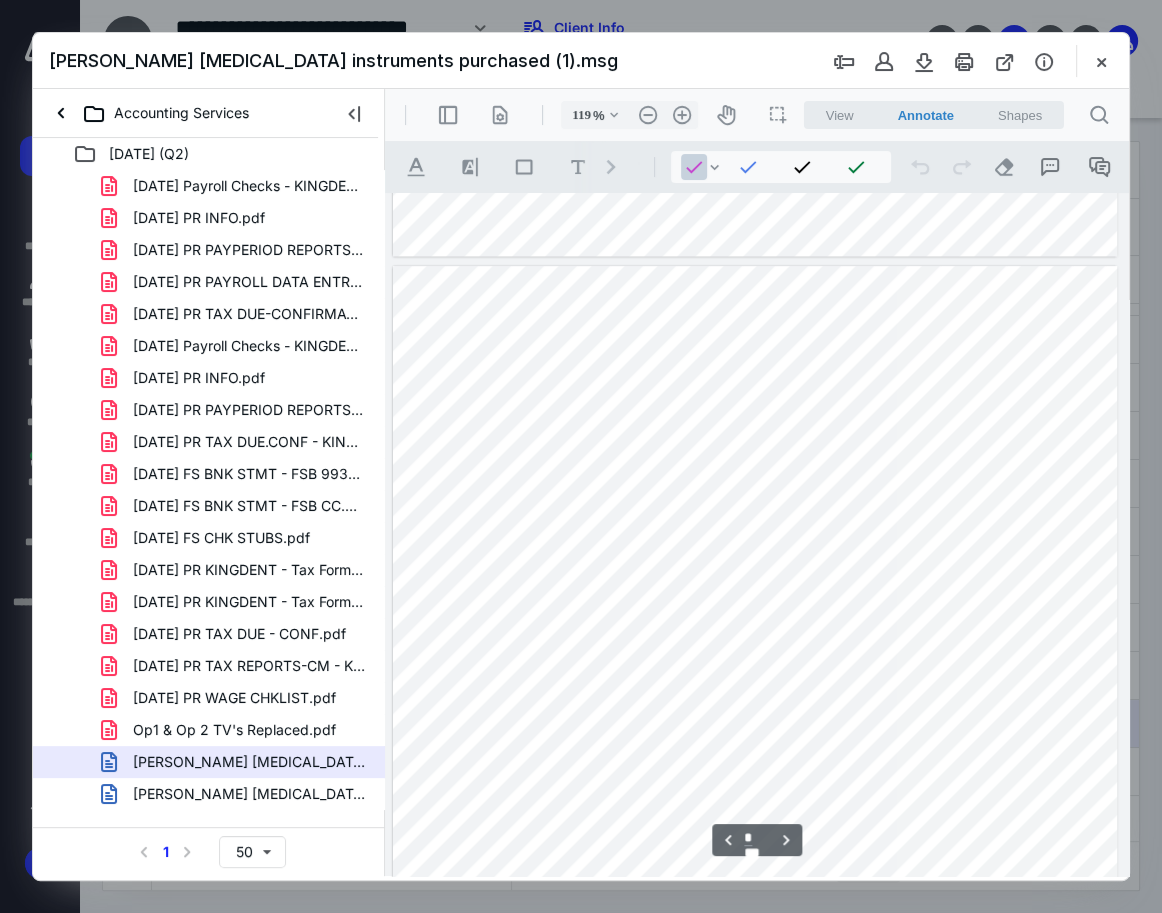 scroll, scrollTop: 1909, scrollLeft: 0, axis: vertical 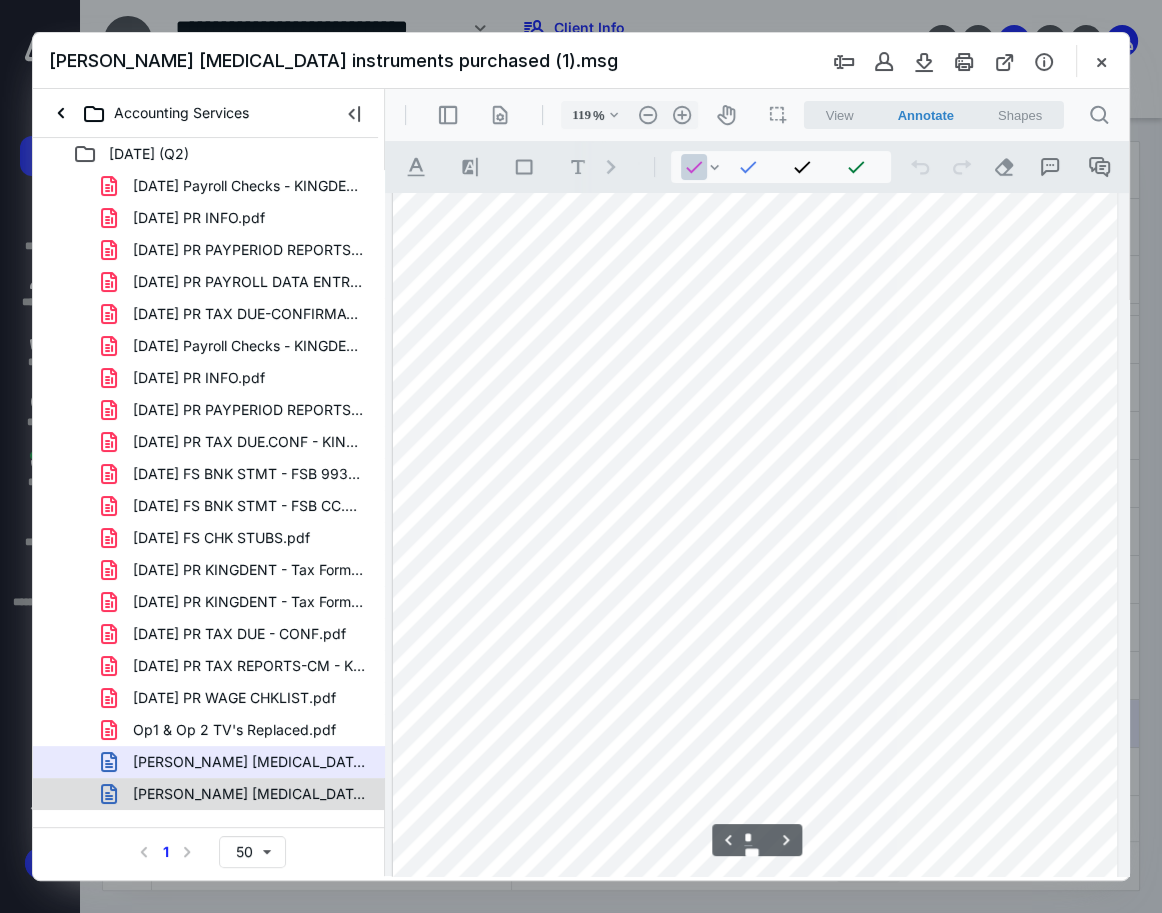 click on "[PERSON_NAME] [MEDICAL_DATA] instruments purchased .msg" at bounding box center [249, 794] 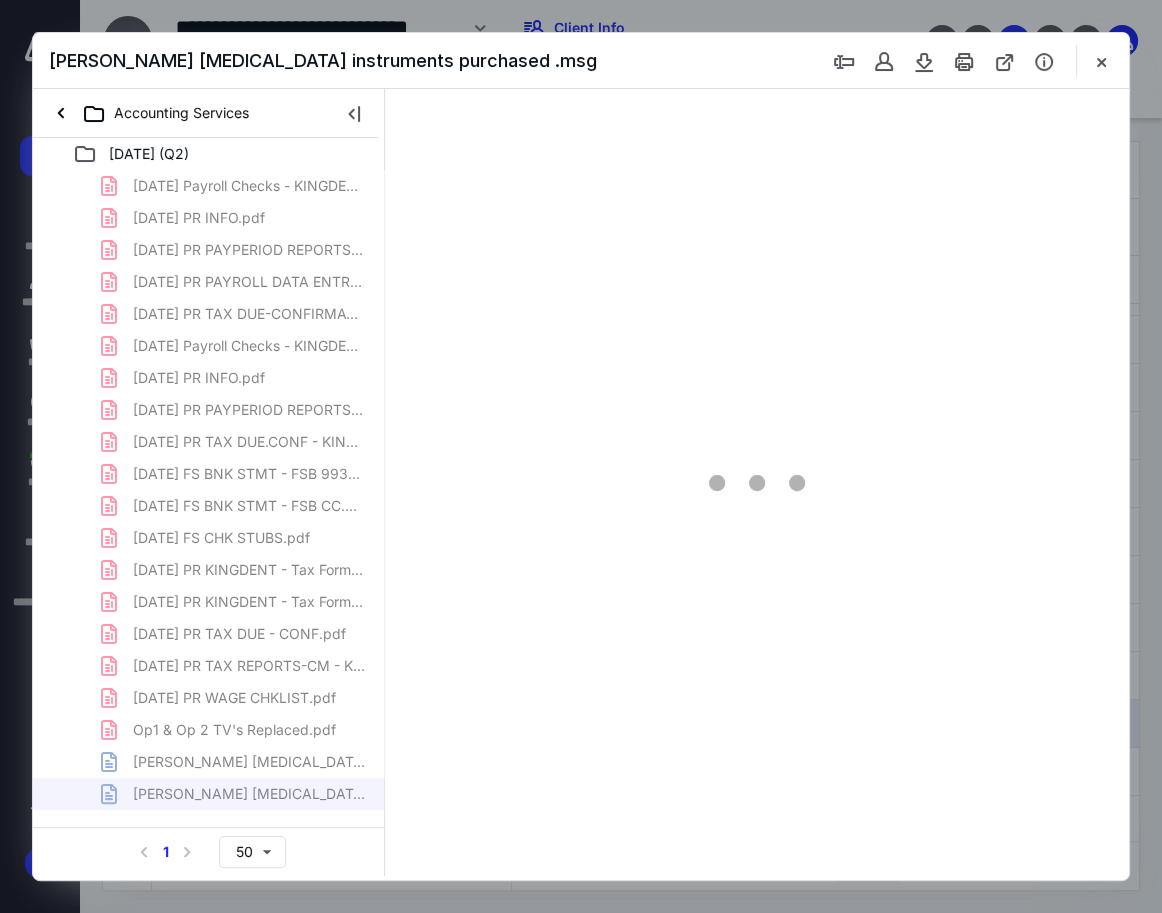 type on "119" 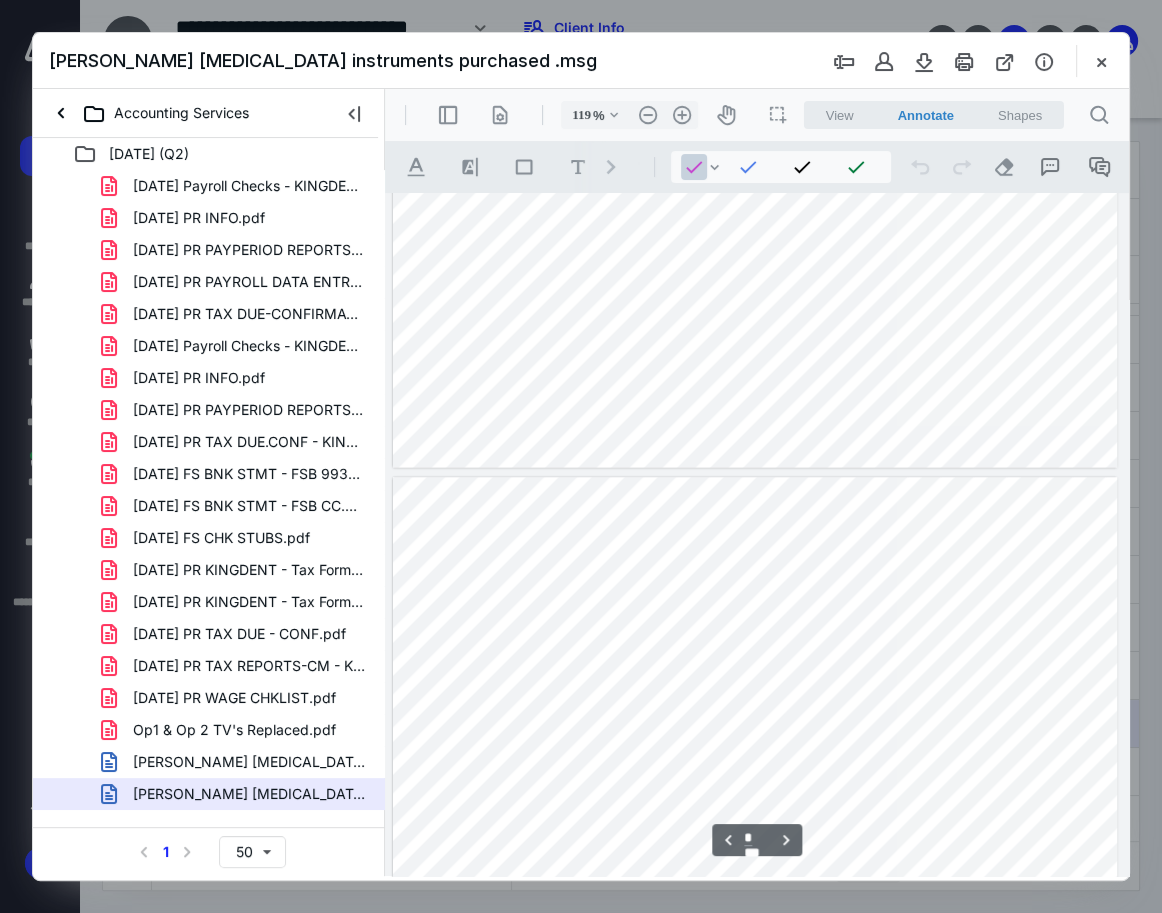 type on "*" 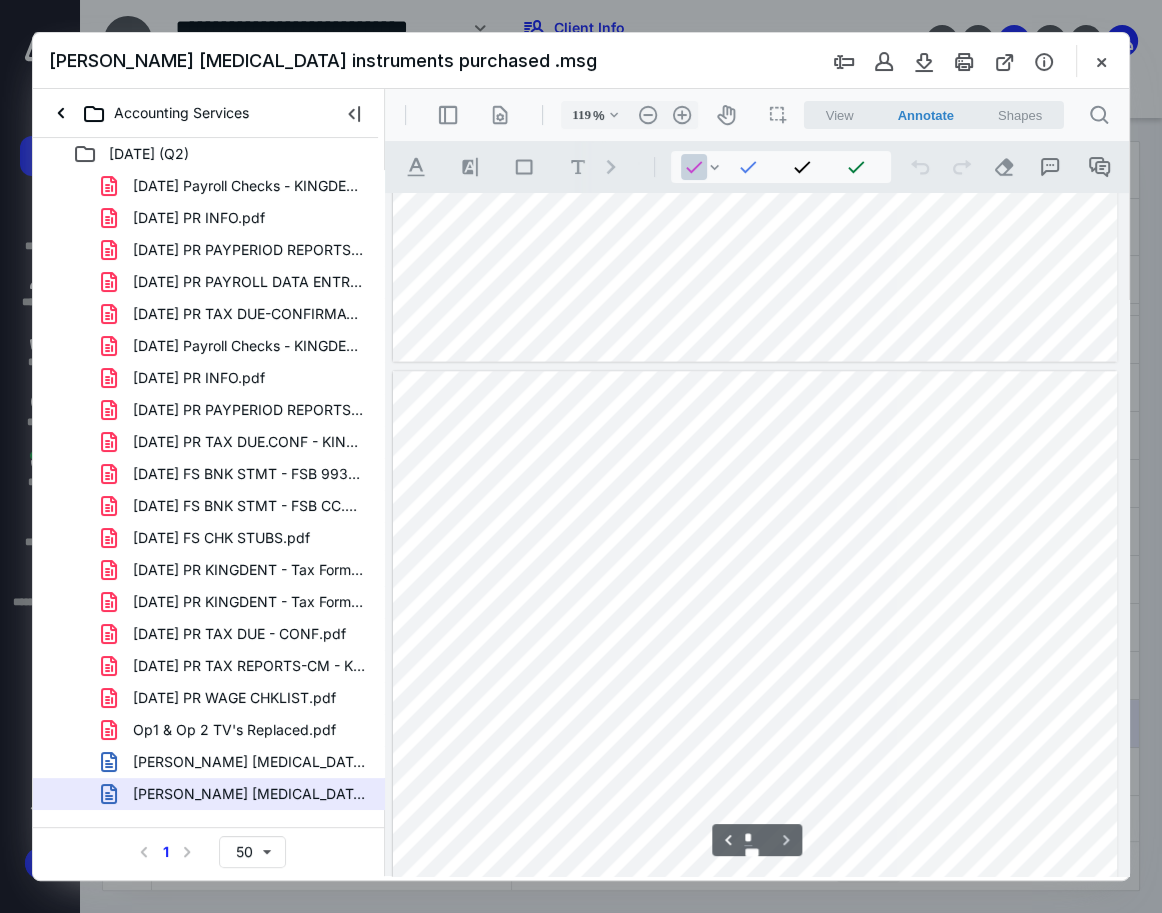 scroll, scrollTop: 2809, scrollLeft: 0, axis: vertical 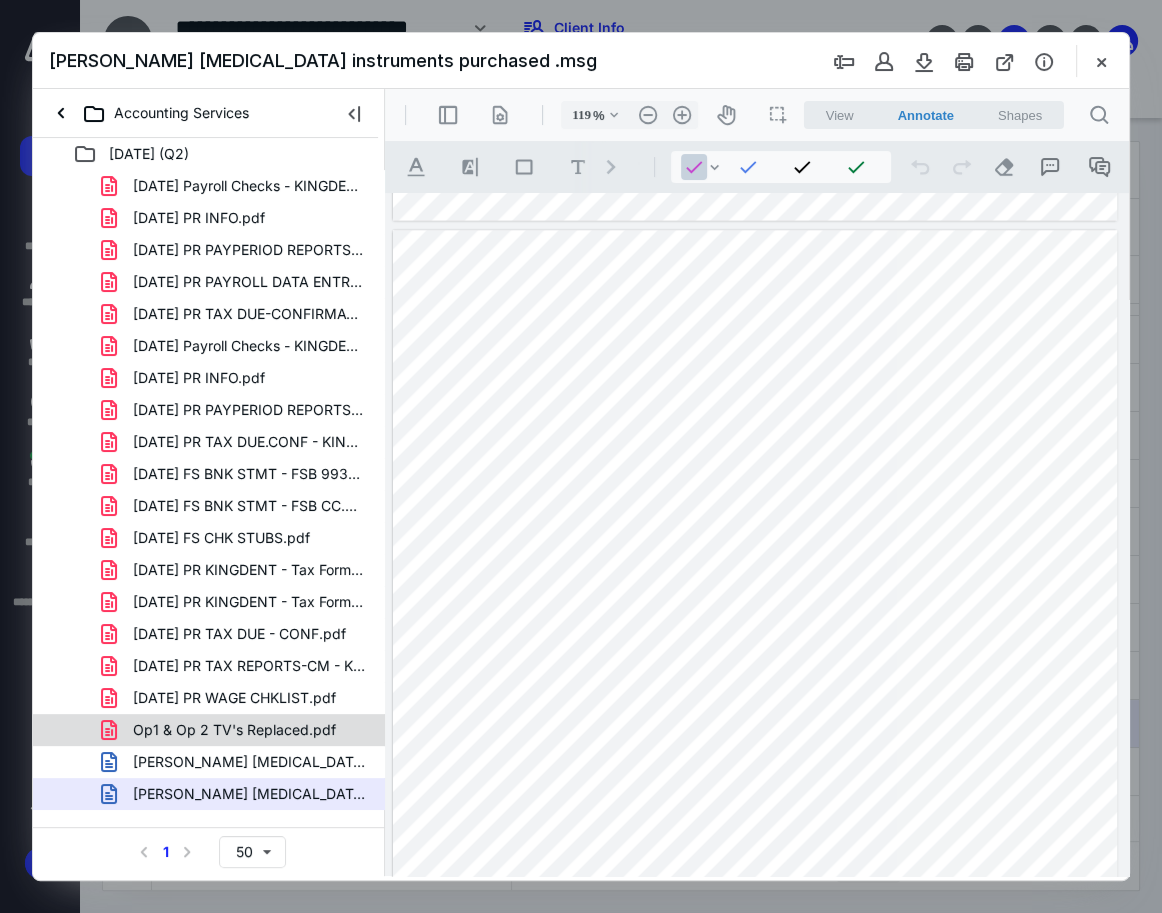 click on "Op1 & Op 2 TV's Replaced.pdf" at bounding box center [209, 730] 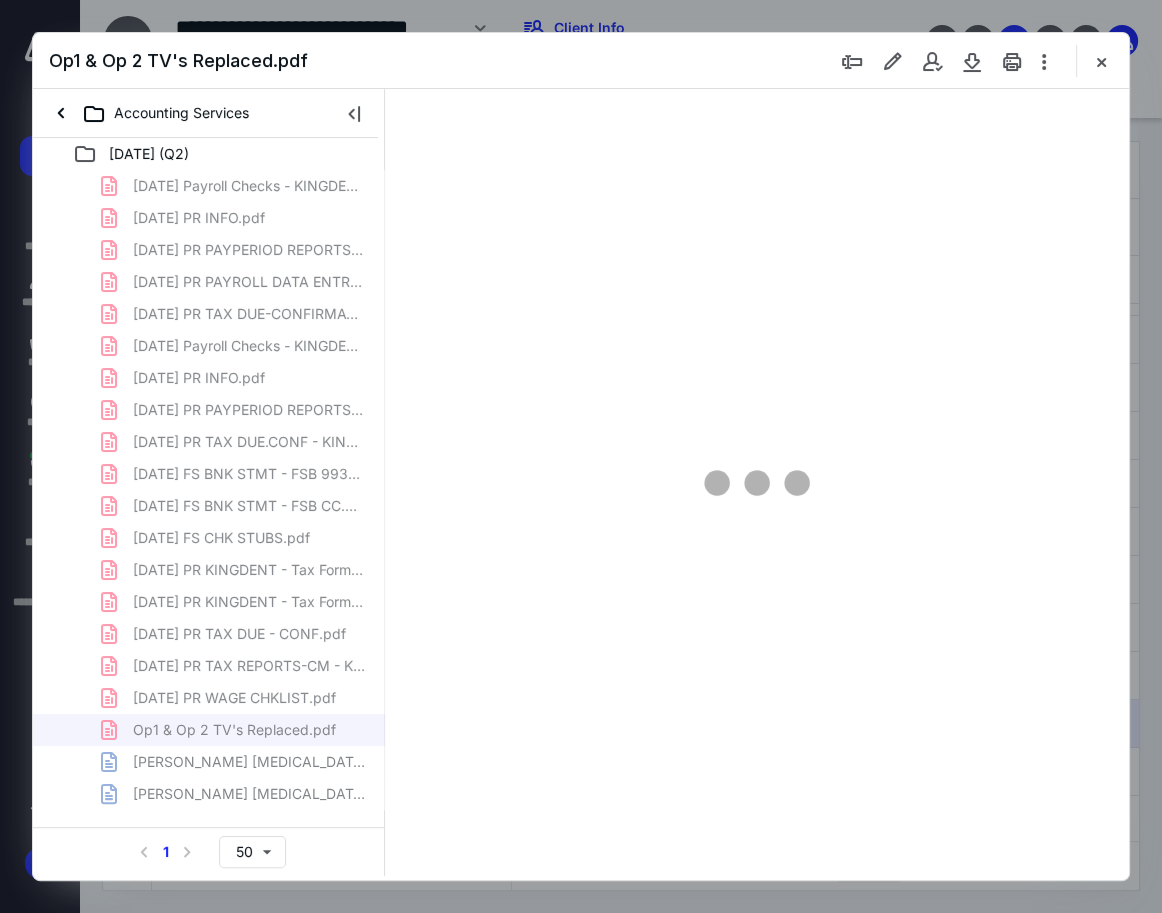 scroll, scrollTop: 0, scrollLeft: 0, axis: both 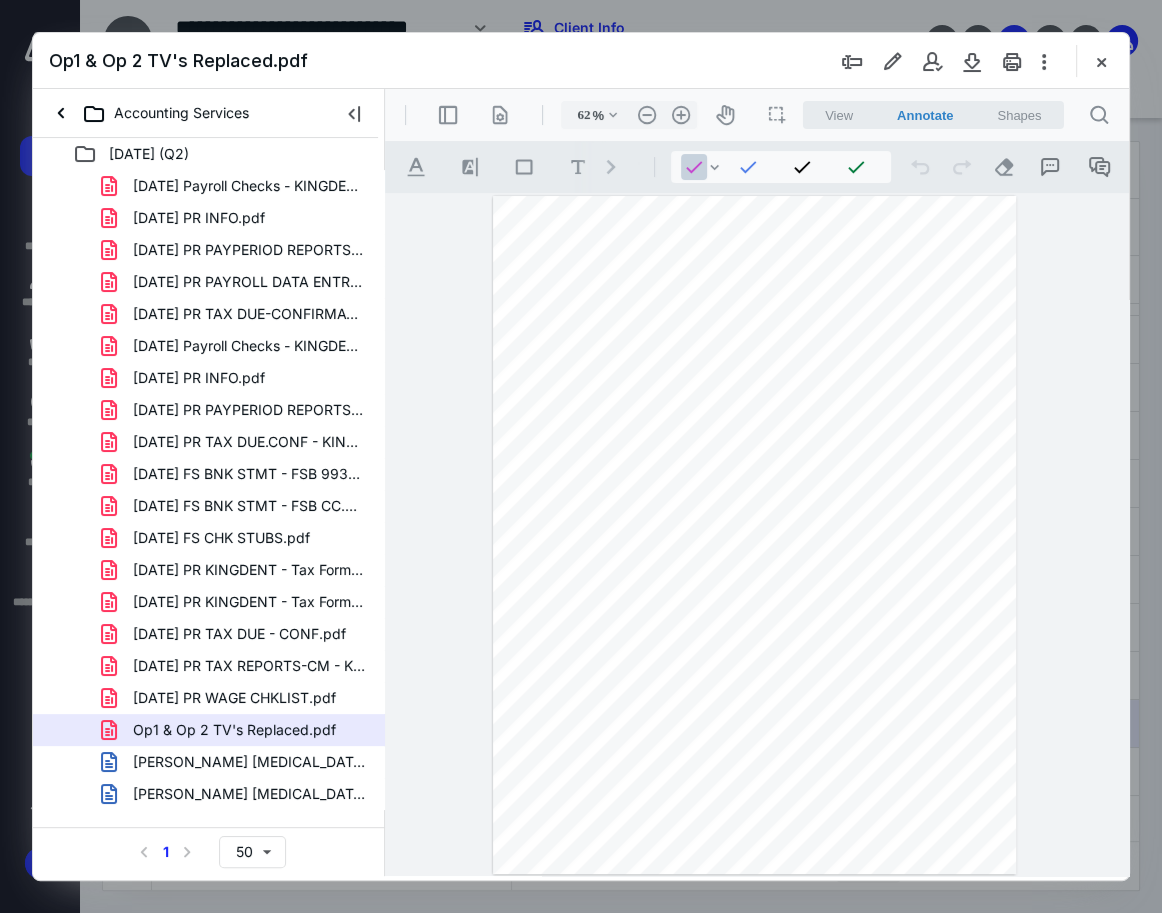 type on "86" 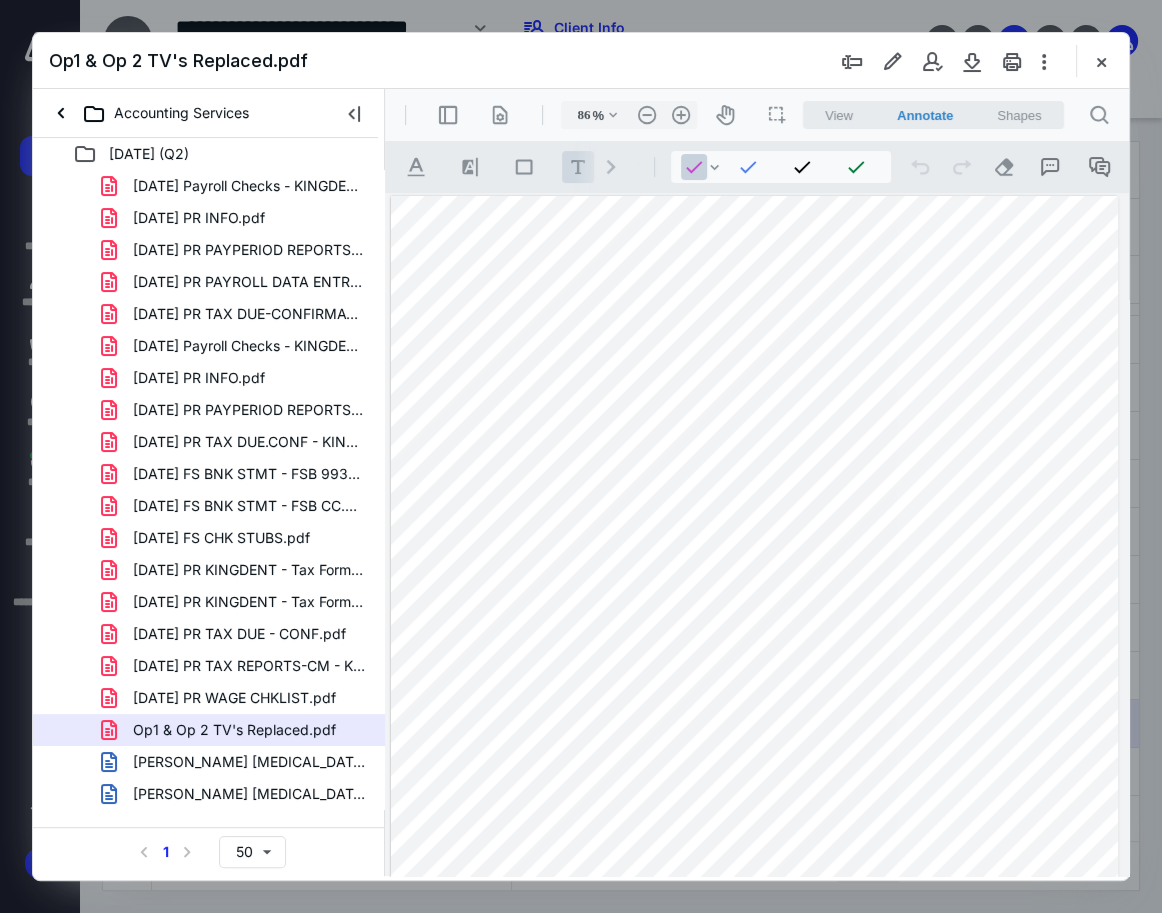 click on ".cls-1{fill:#abb0c4;} icon - tool - text - free text" at bounding box center (578, 167) 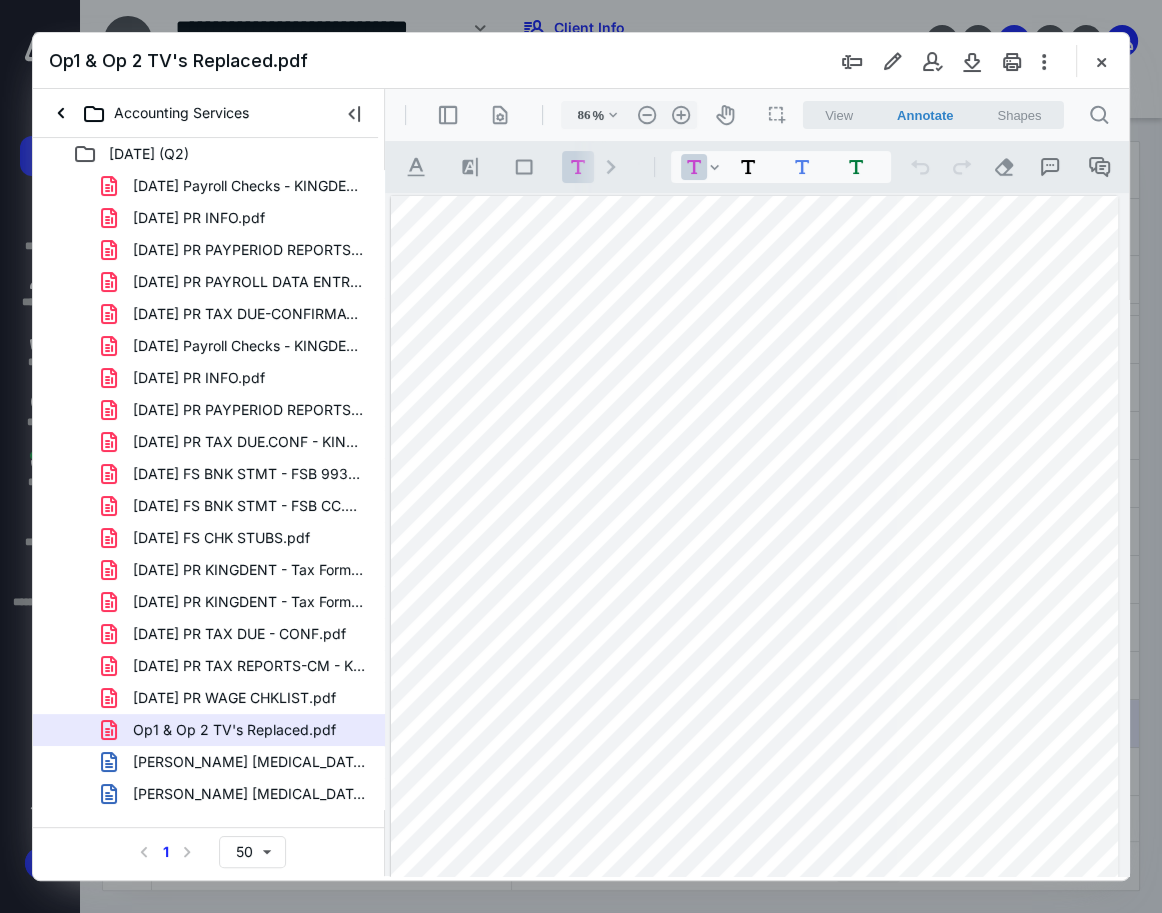 drag, startPoint x: 800, startPoint y: 389, endPoint x: 1065, endPoint y: 467, distance: 276.24084 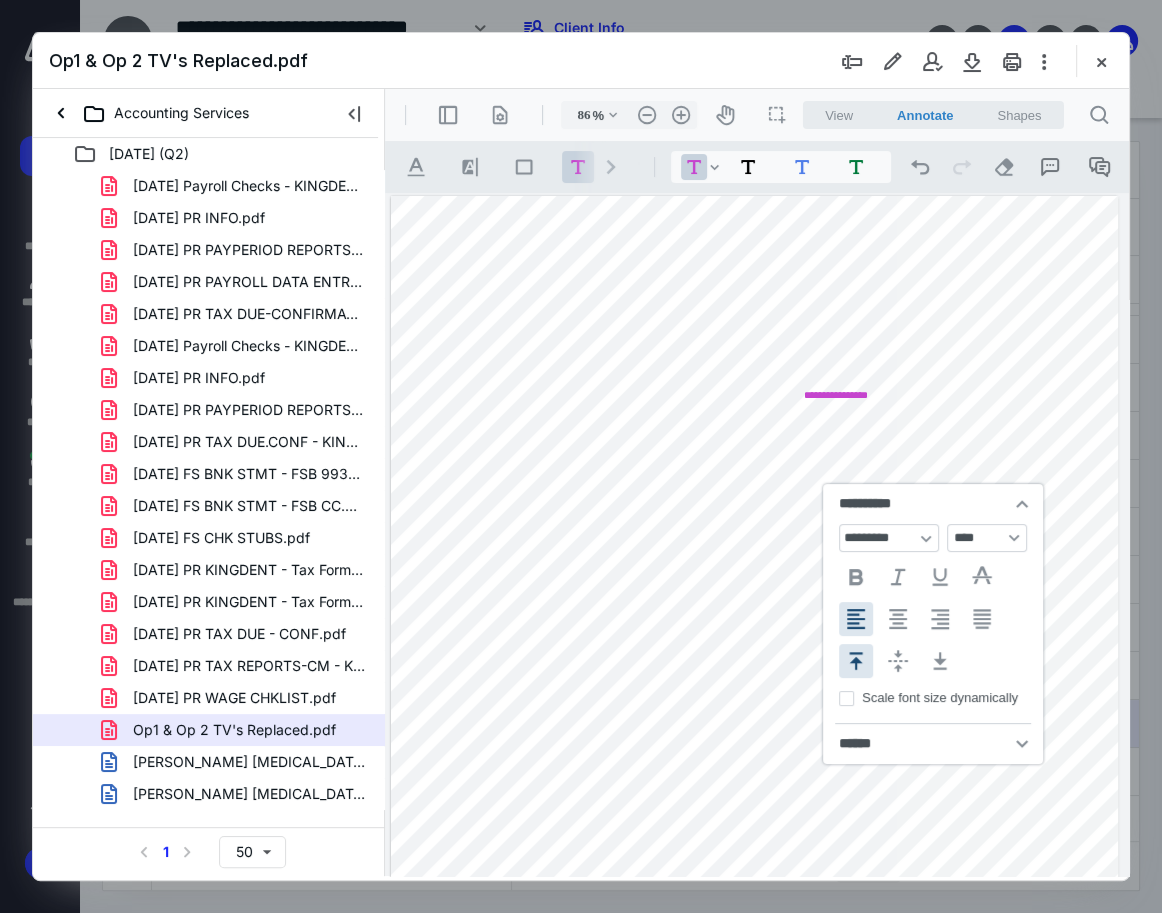 type 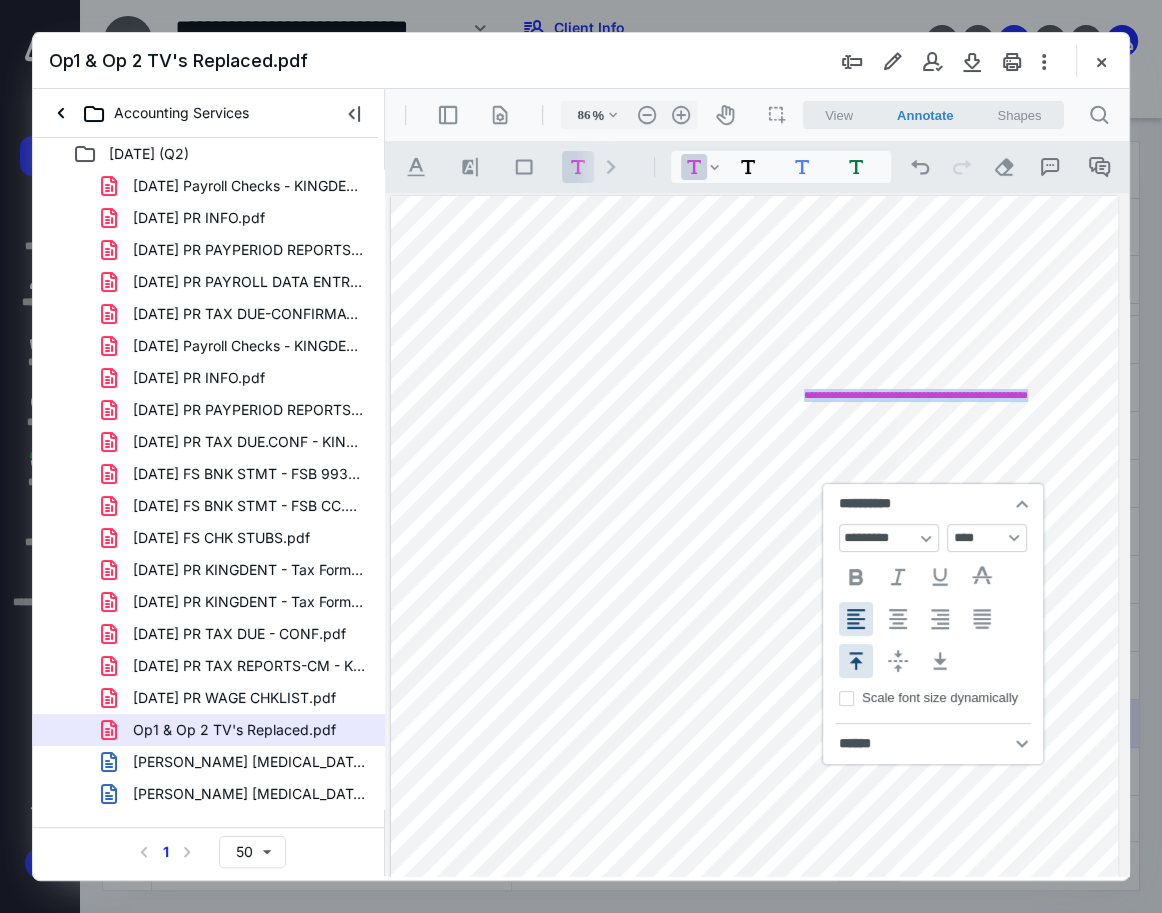 copy on "**********" 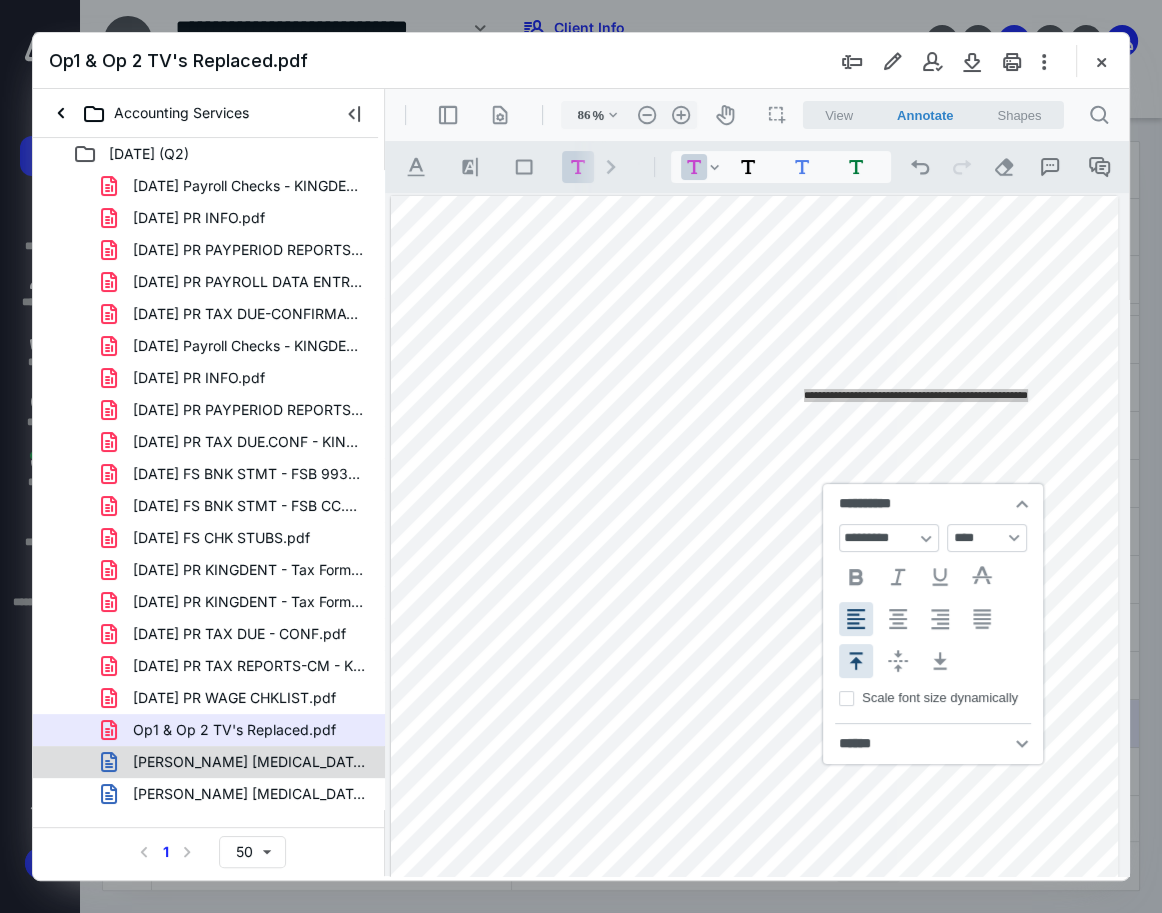 click on "[PERSON_NAME] [MEDICAL_DATA] instruments purchased  (1).msg" at bounding box center [249, 762] 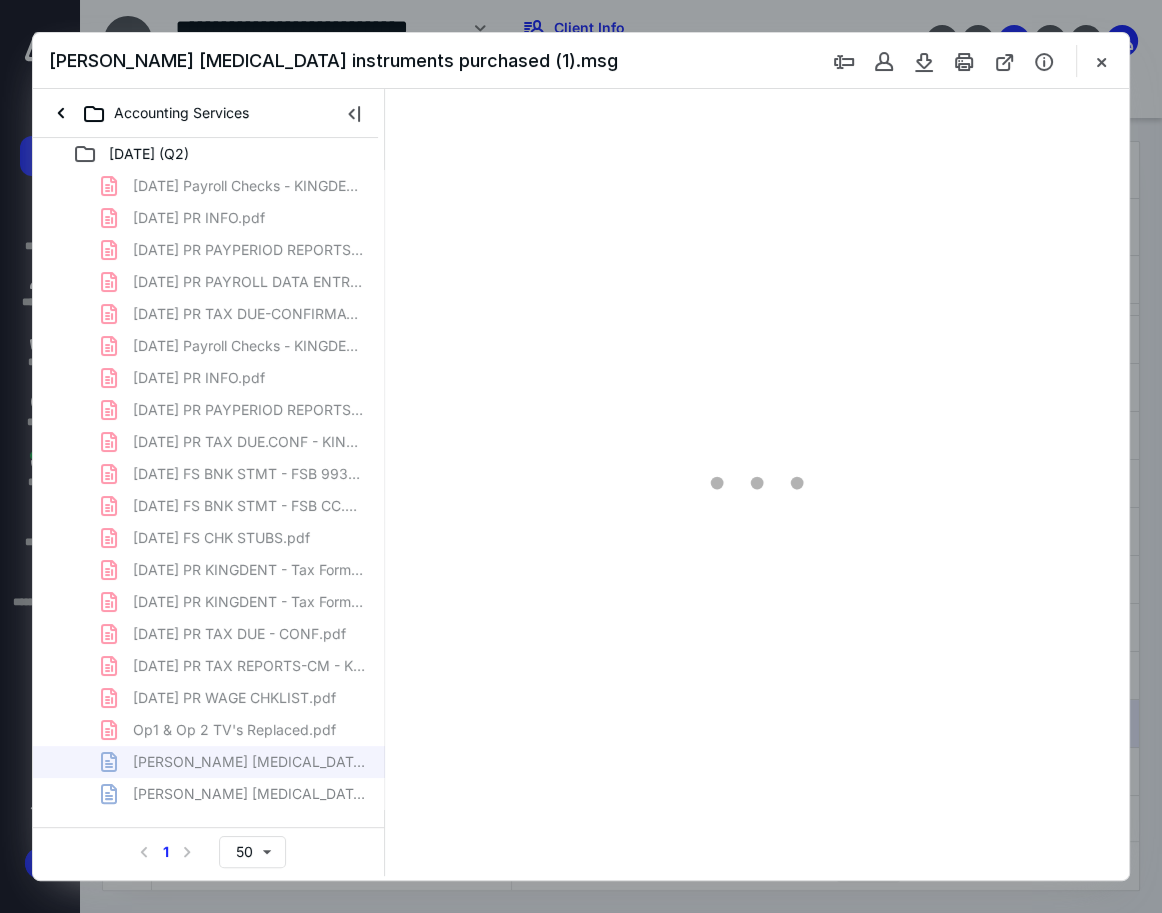 type on "119" 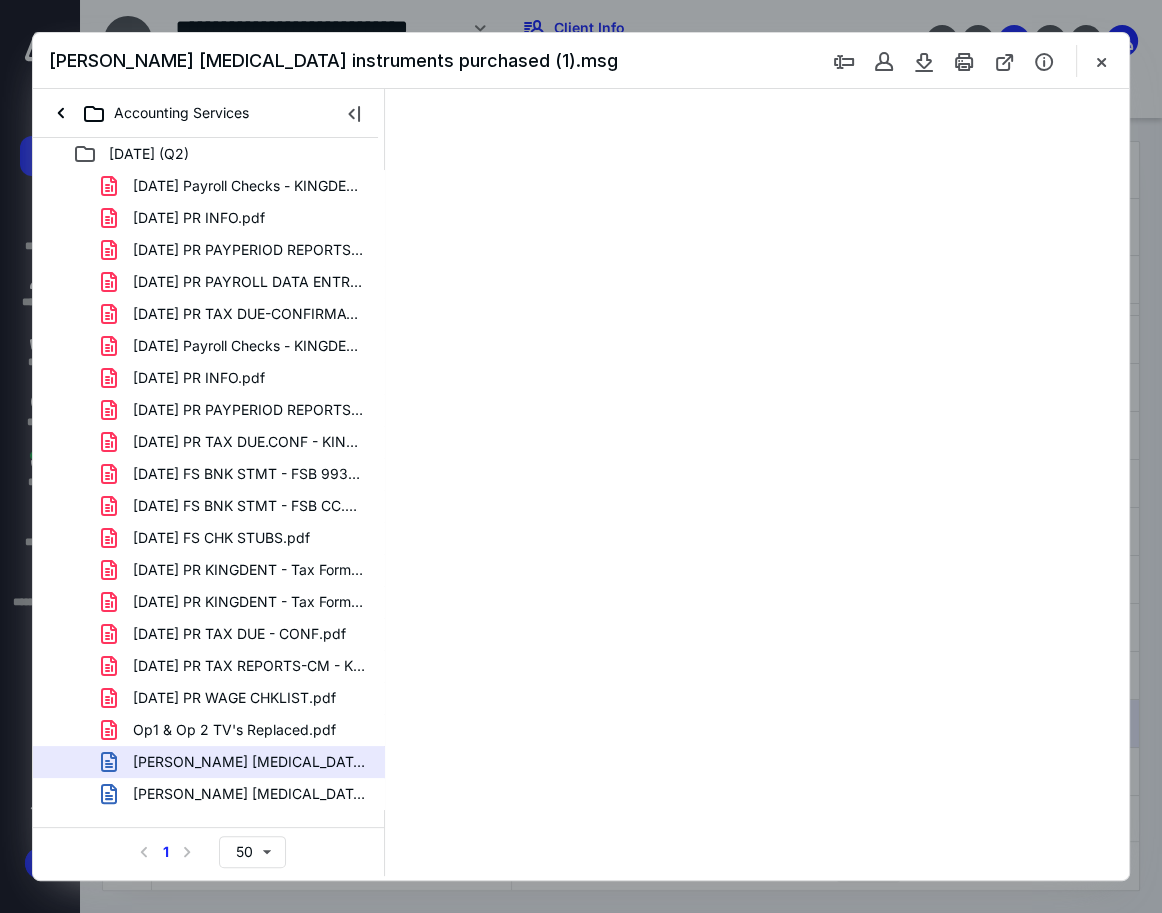 scroll, scrollTop: 109, scrollLeft: 0, axis: vertical 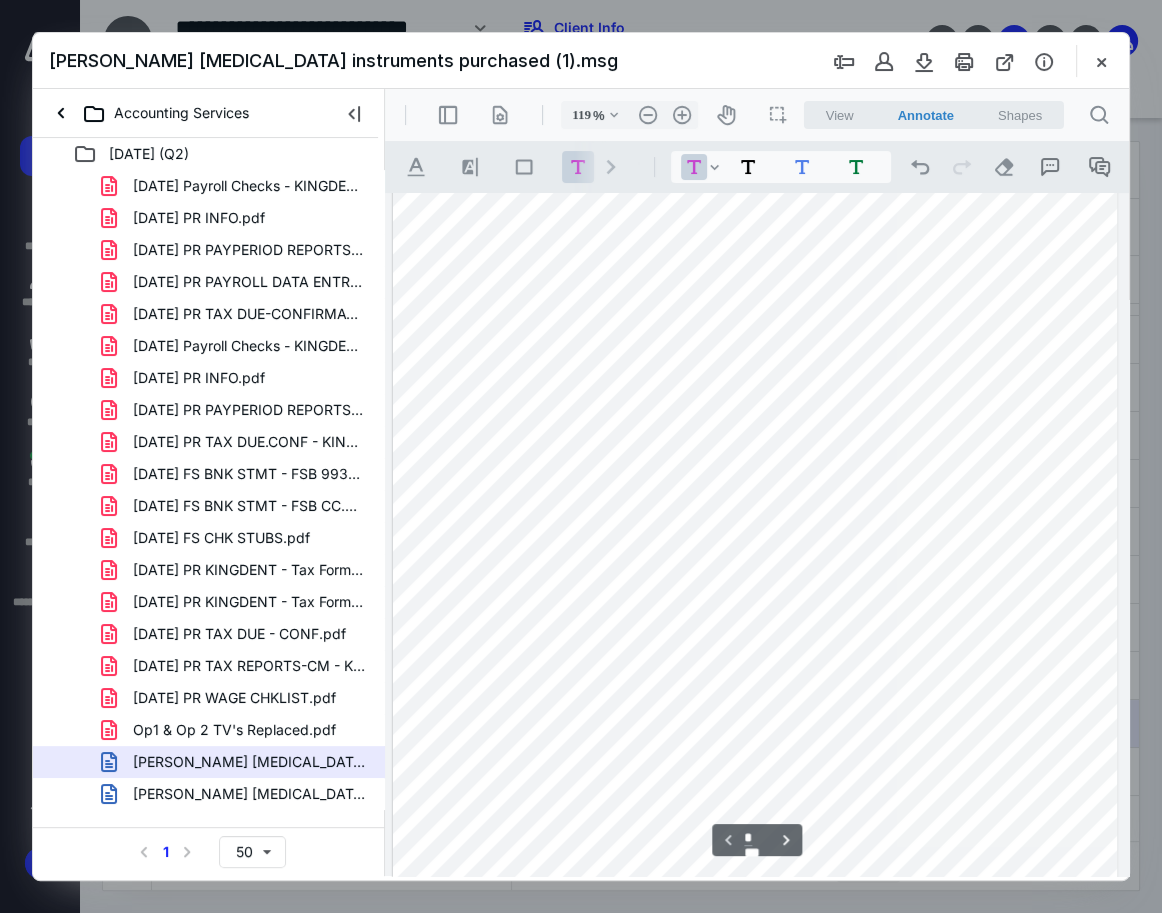 drag, startPoint x: 795, startPoint y: 348, endPoint x: 1055, endPoint y: 394, distance: 264.03787 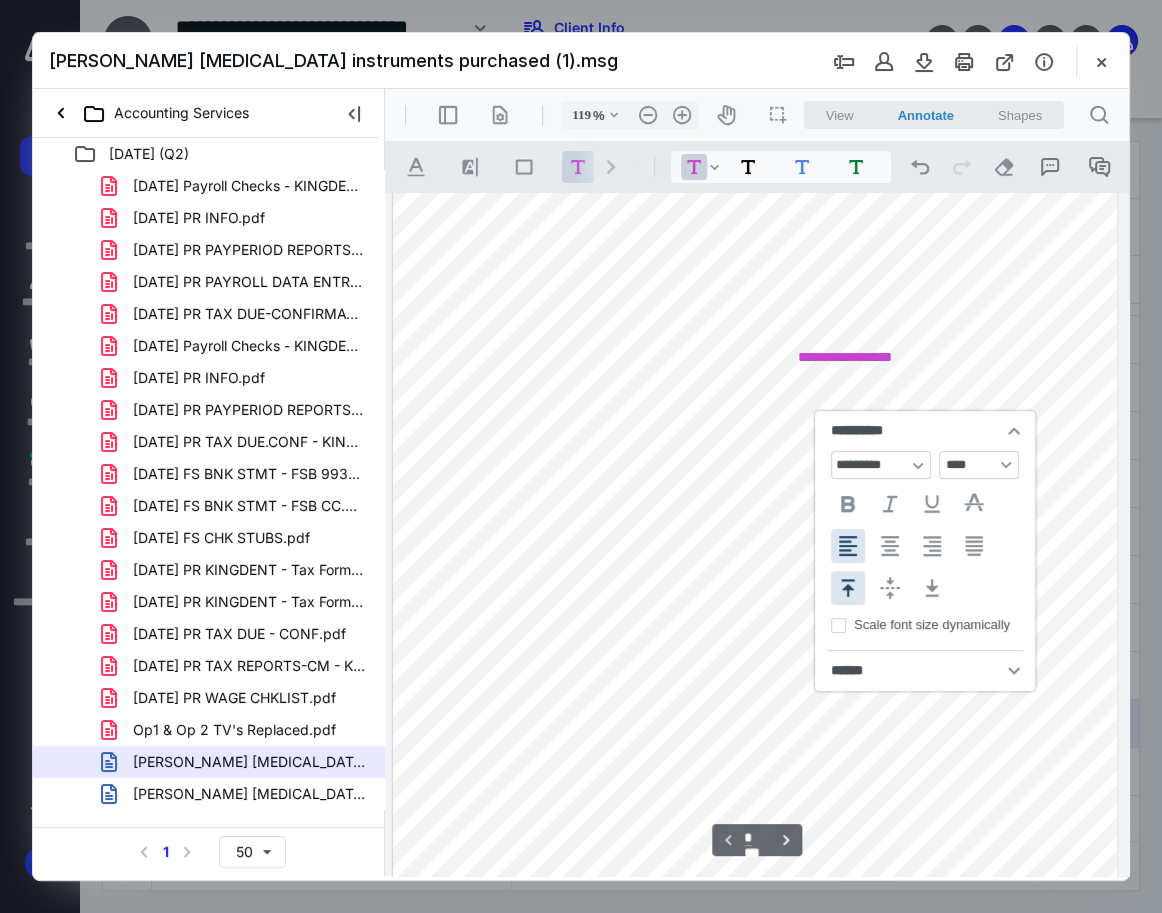 scroll, scrollTop: 0, scrollLeft: 0, axis: both 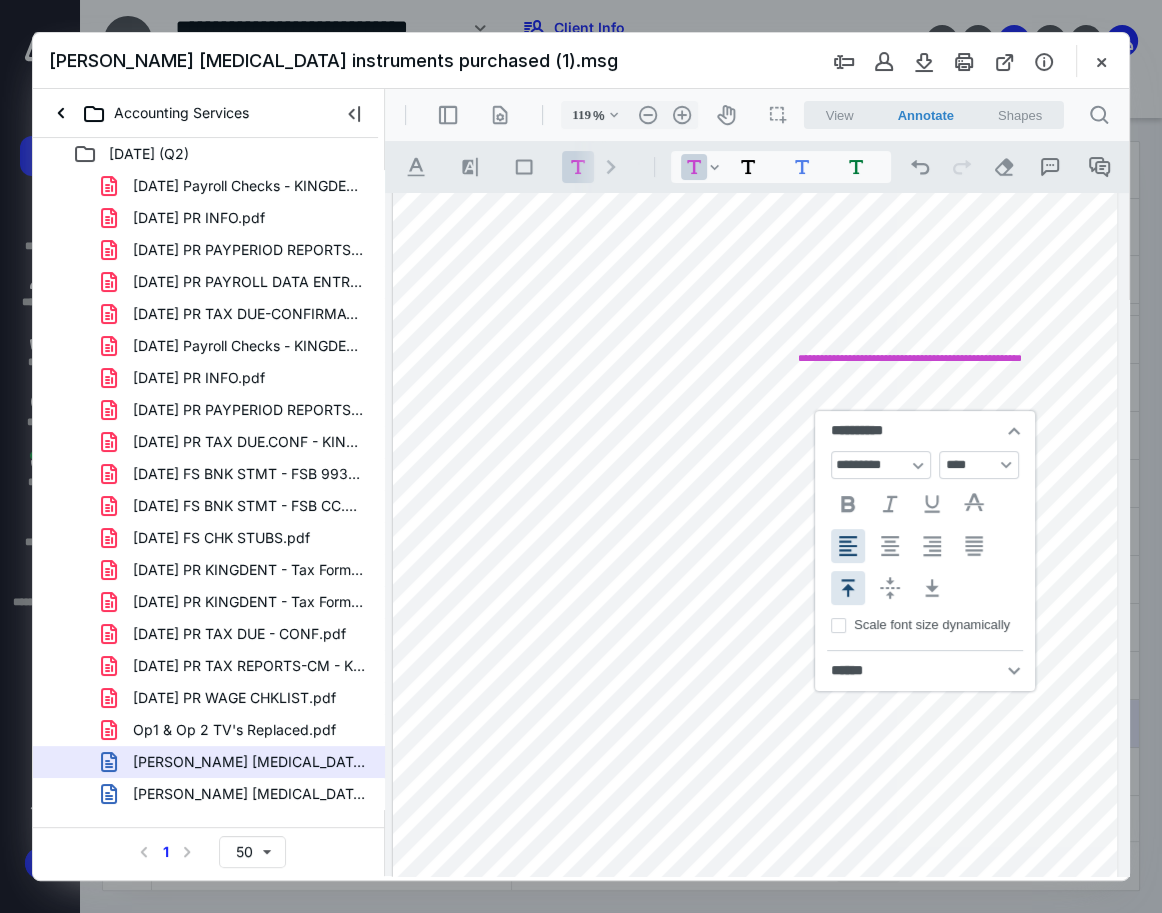 type 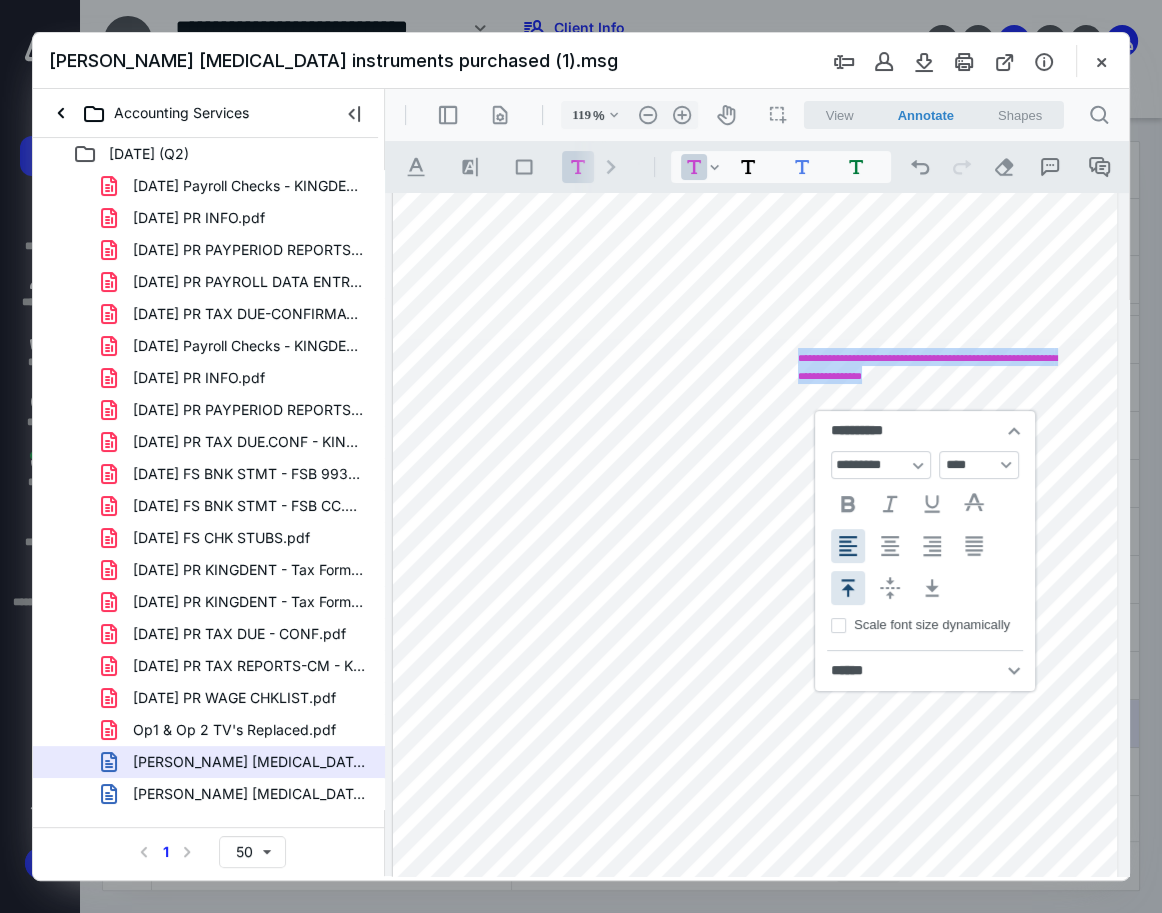 copy on "**********" 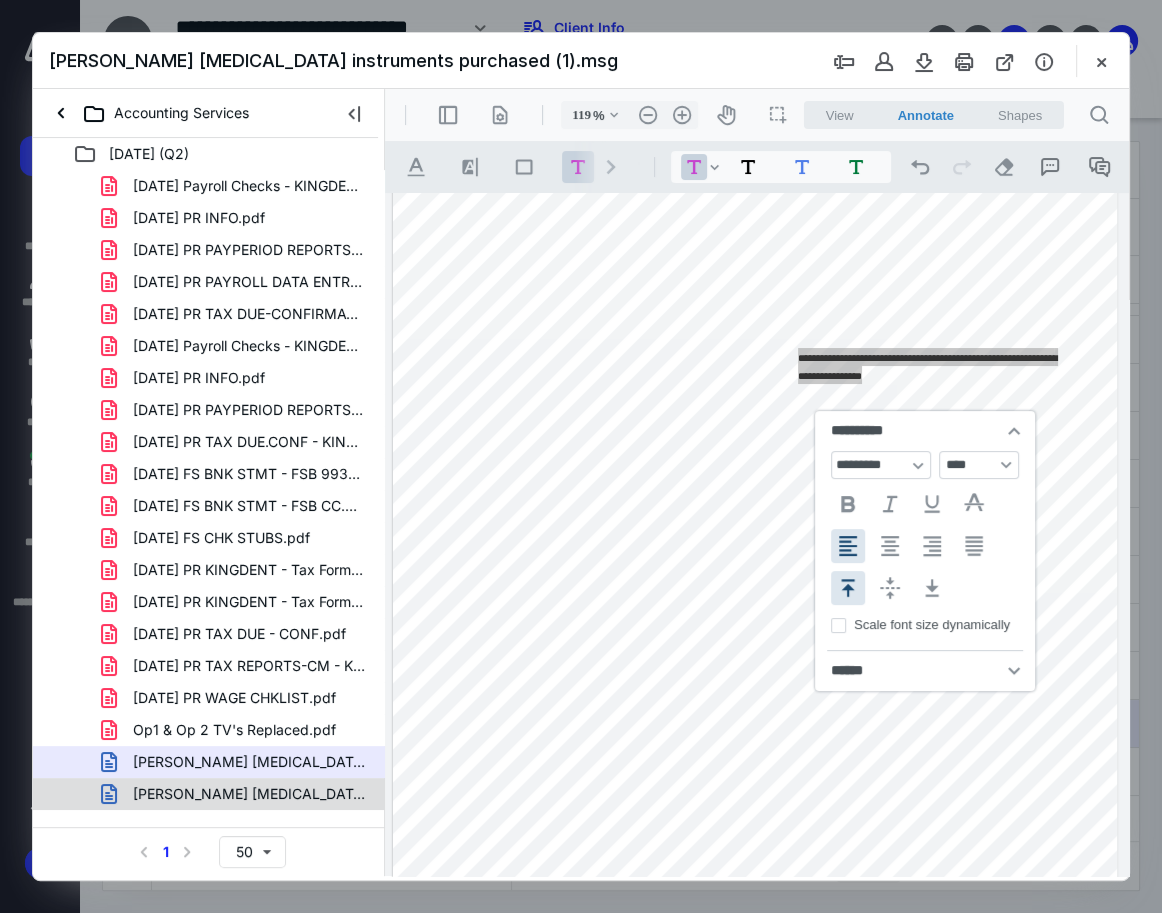 click on "[PERSON_NAME] [MEDICAL_DATA] instruments purchased .msg" at bounding box center (249, 794) 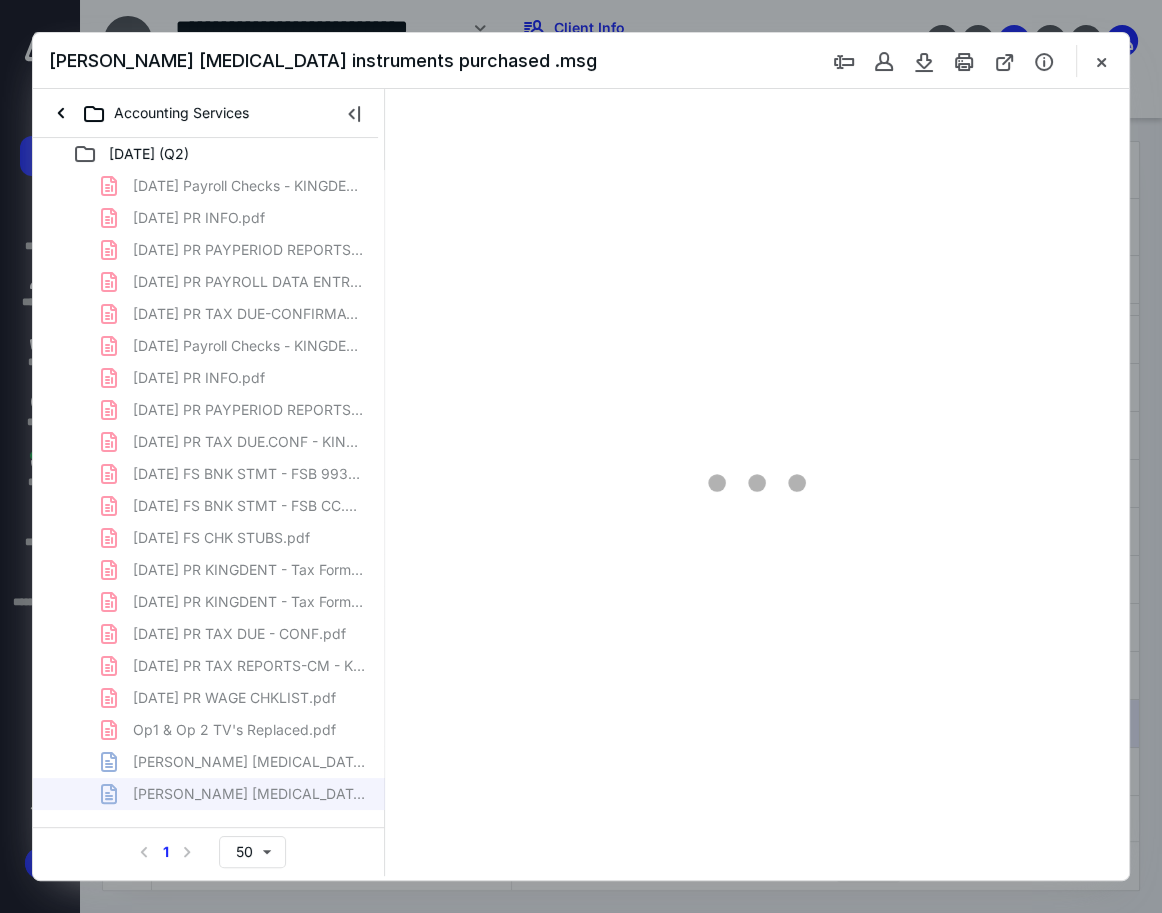 scroll, scrollTop: 109, scrollLeft: 0, axis: vertical 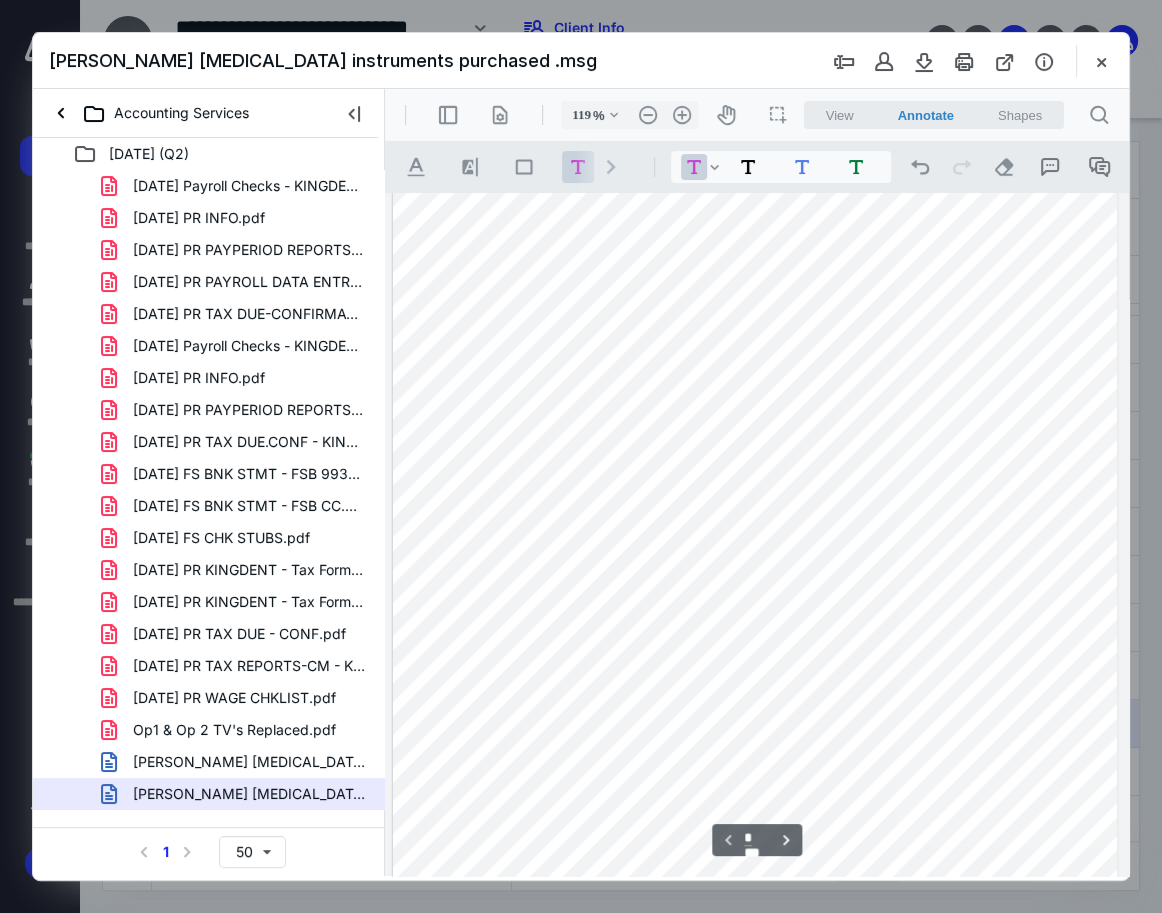 drag, startPoint x: 771, startPoint y: 346, endPoint x: 1075, endPoint y: 408, distance: 310.25797 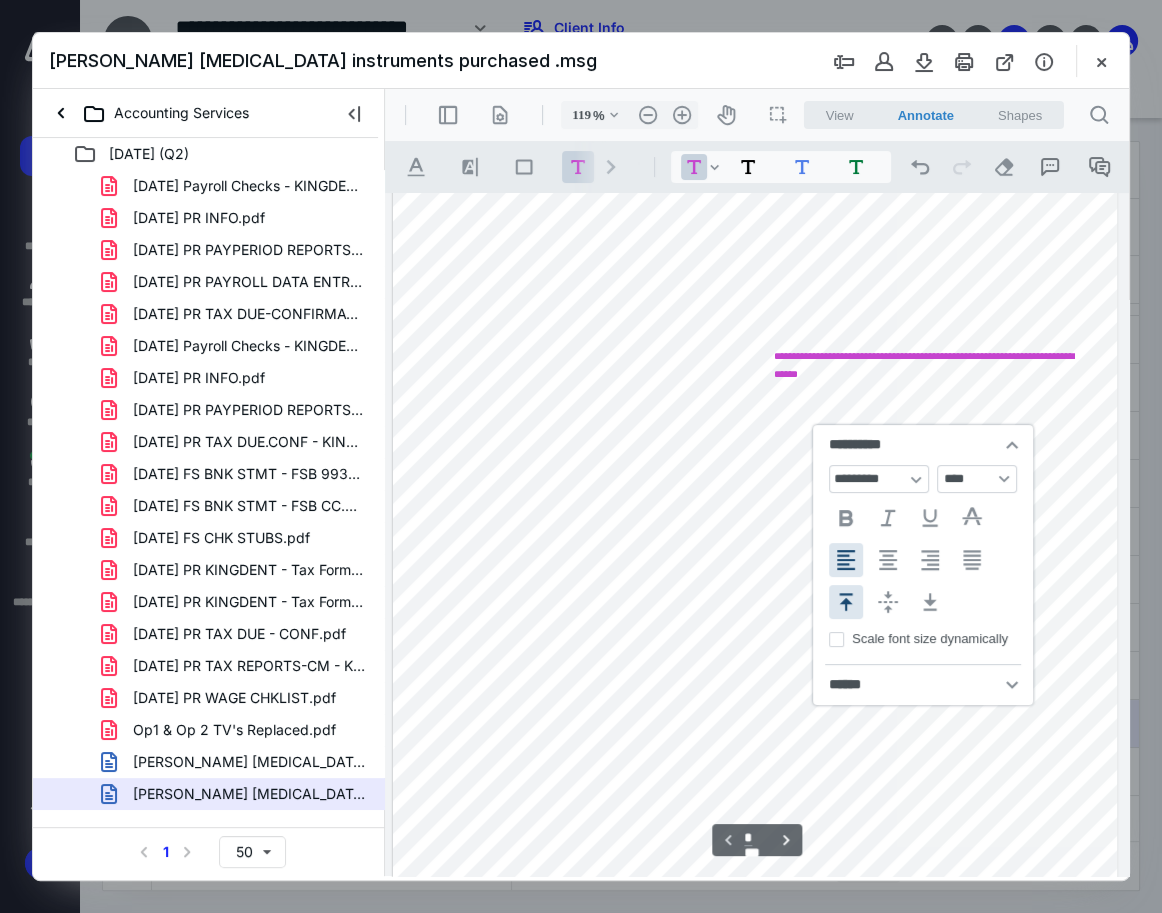 scroll, scrollTop: 0, scrollLeft: 0, axis: both 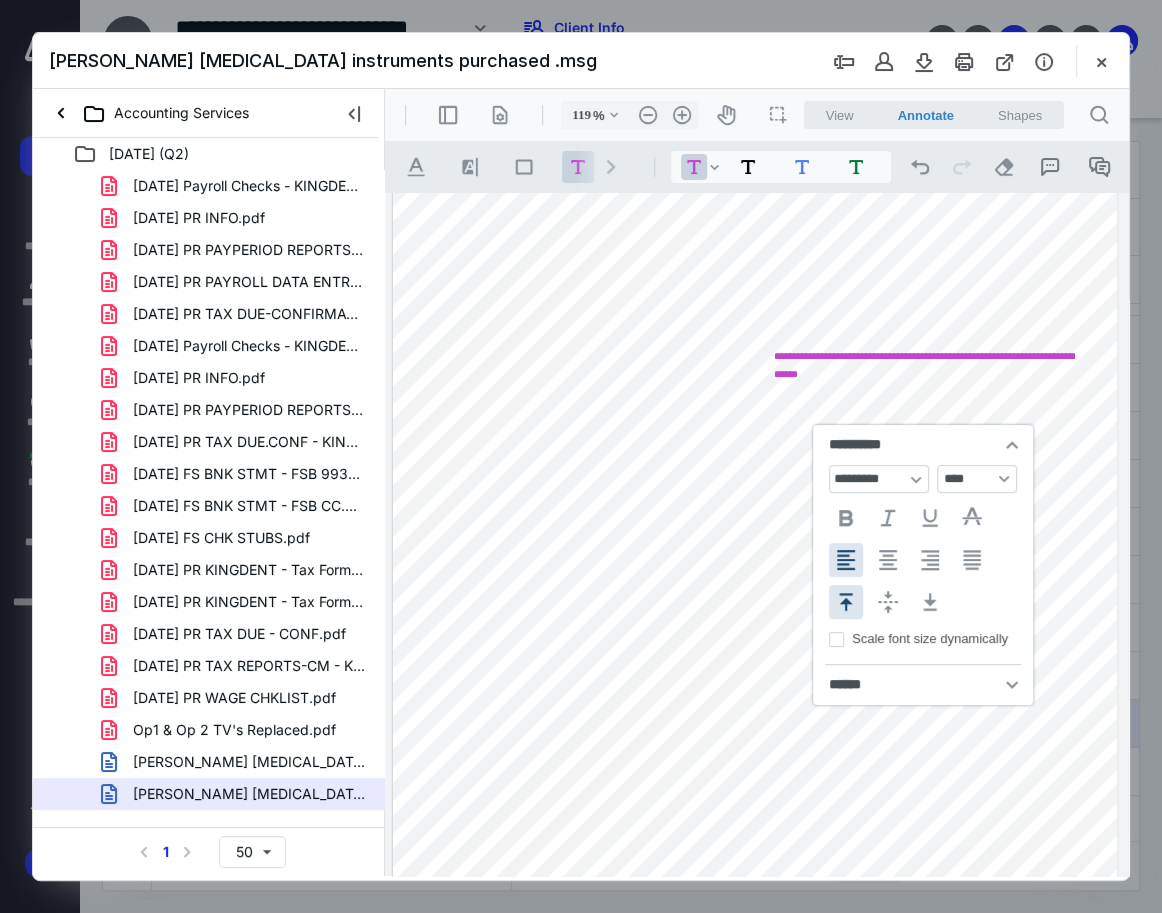 click on "Op1 & Op 2 TV's Replaced.pdf" at bounding box center (234, 730) 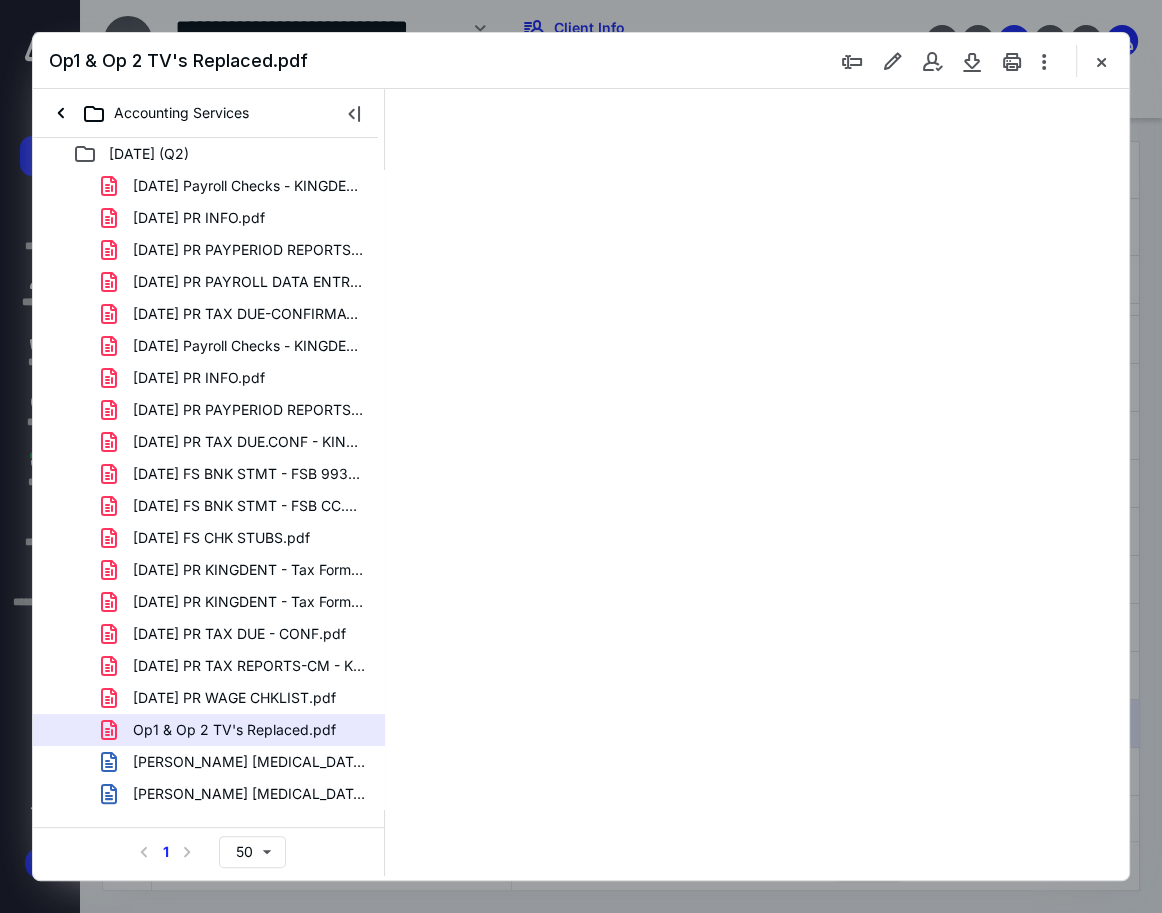 scroll, scrollTop: 0, scrollLeft: 0, axis: both 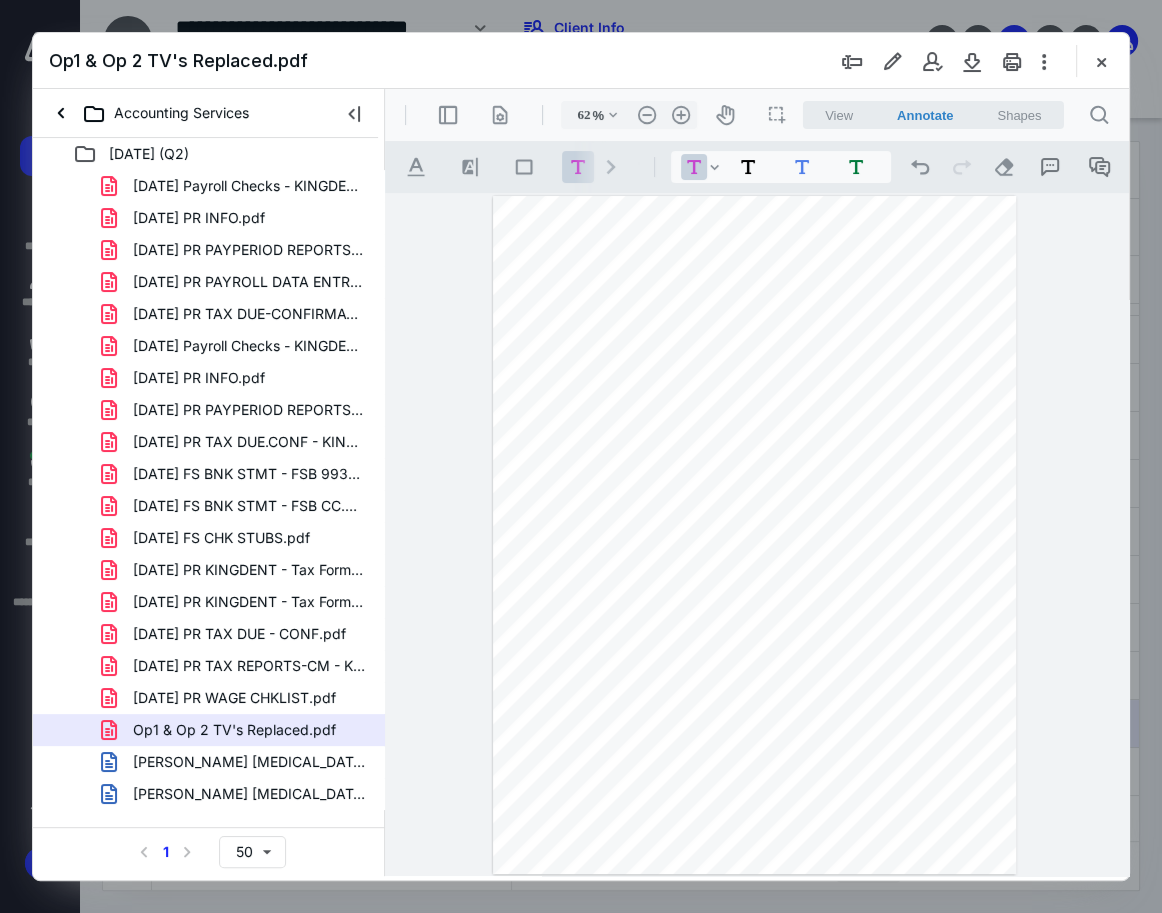 type on "86" 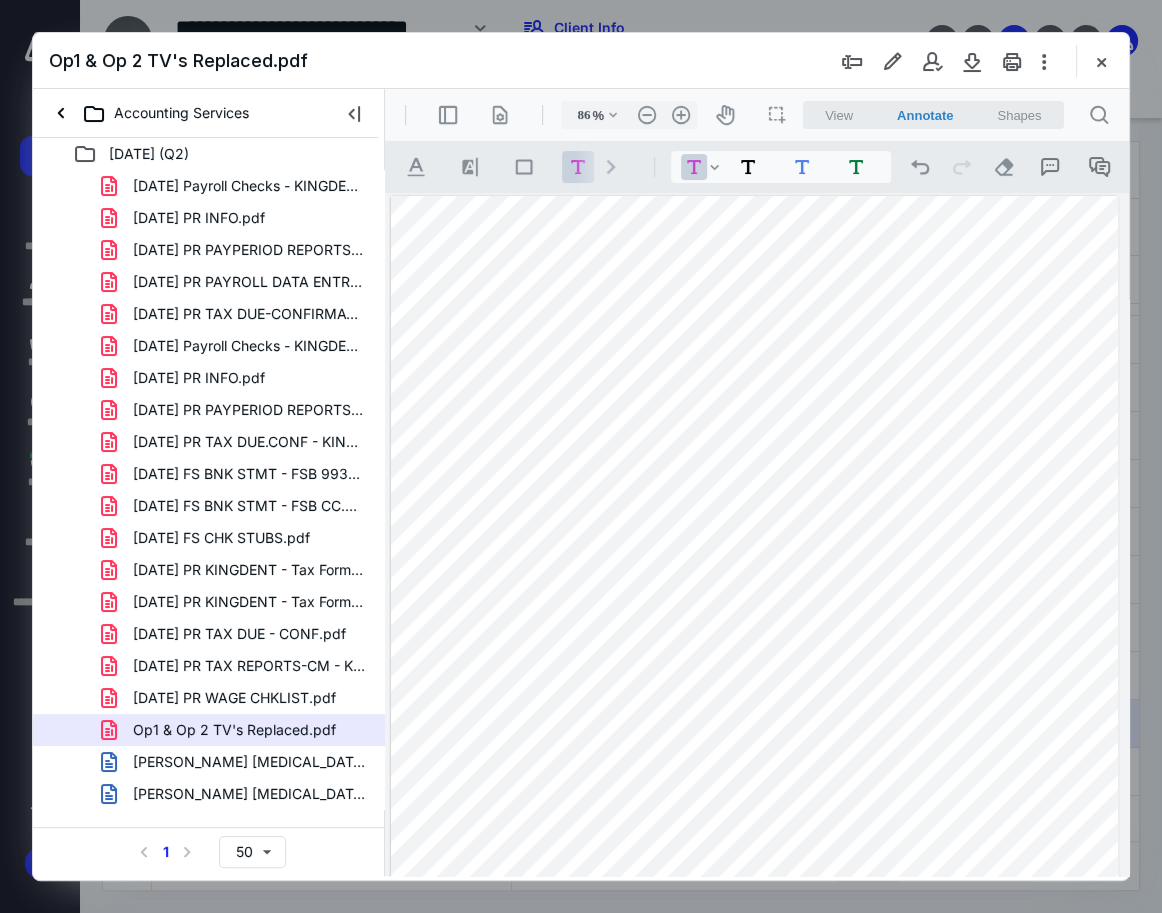 click at bounding box center [754, 666] 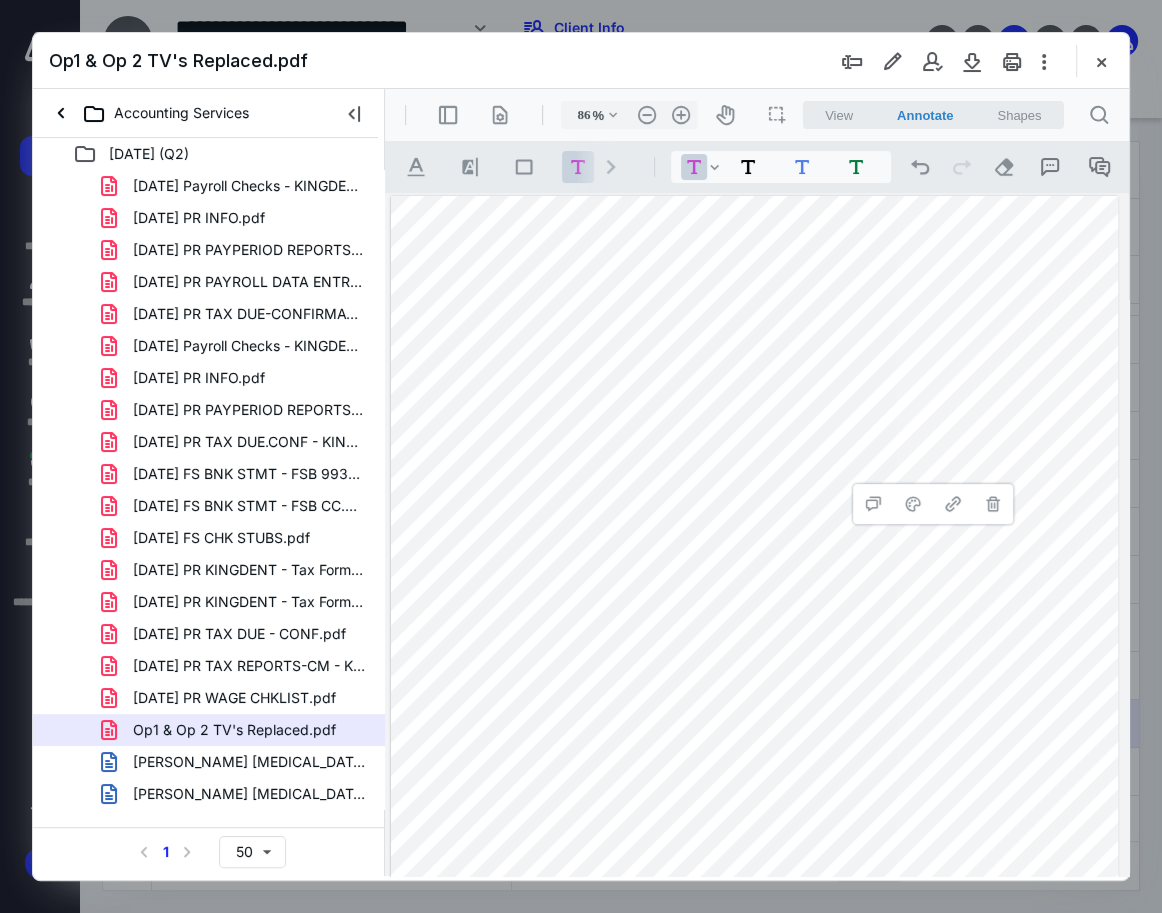 click at bounding box center (754, 666) 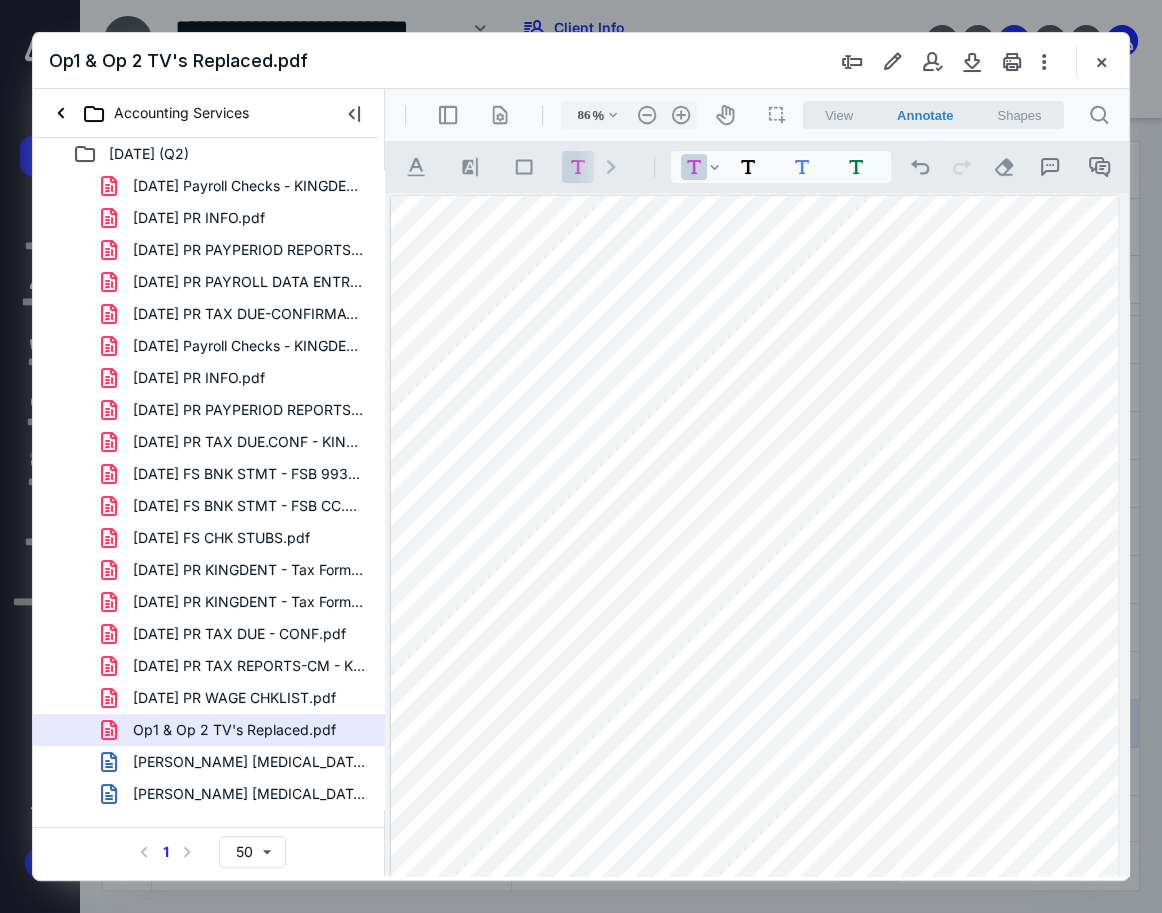 click at bounding box center (754, 666) 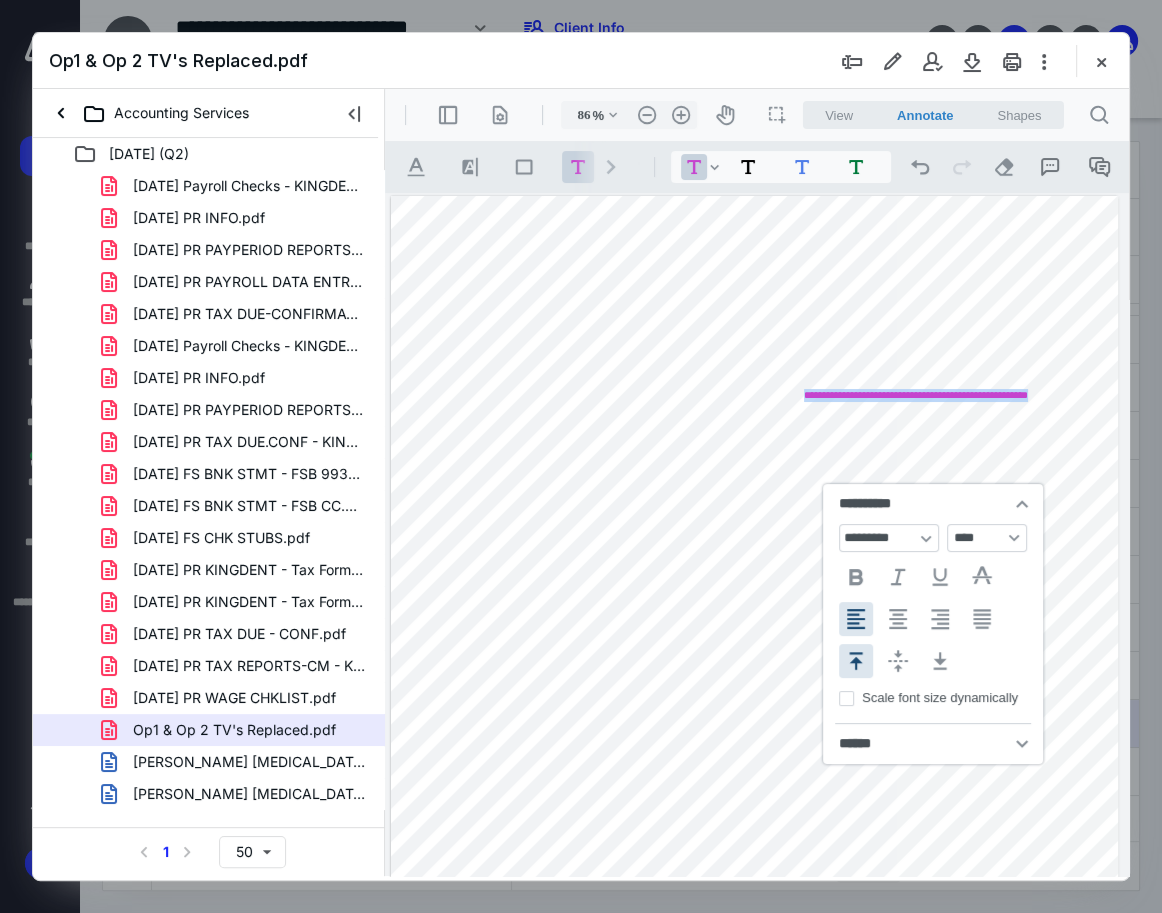 drag, startPoint x: 874, startPoint y: 406, endPoint x: 763, endPoint y: 388, distance: 112.44999 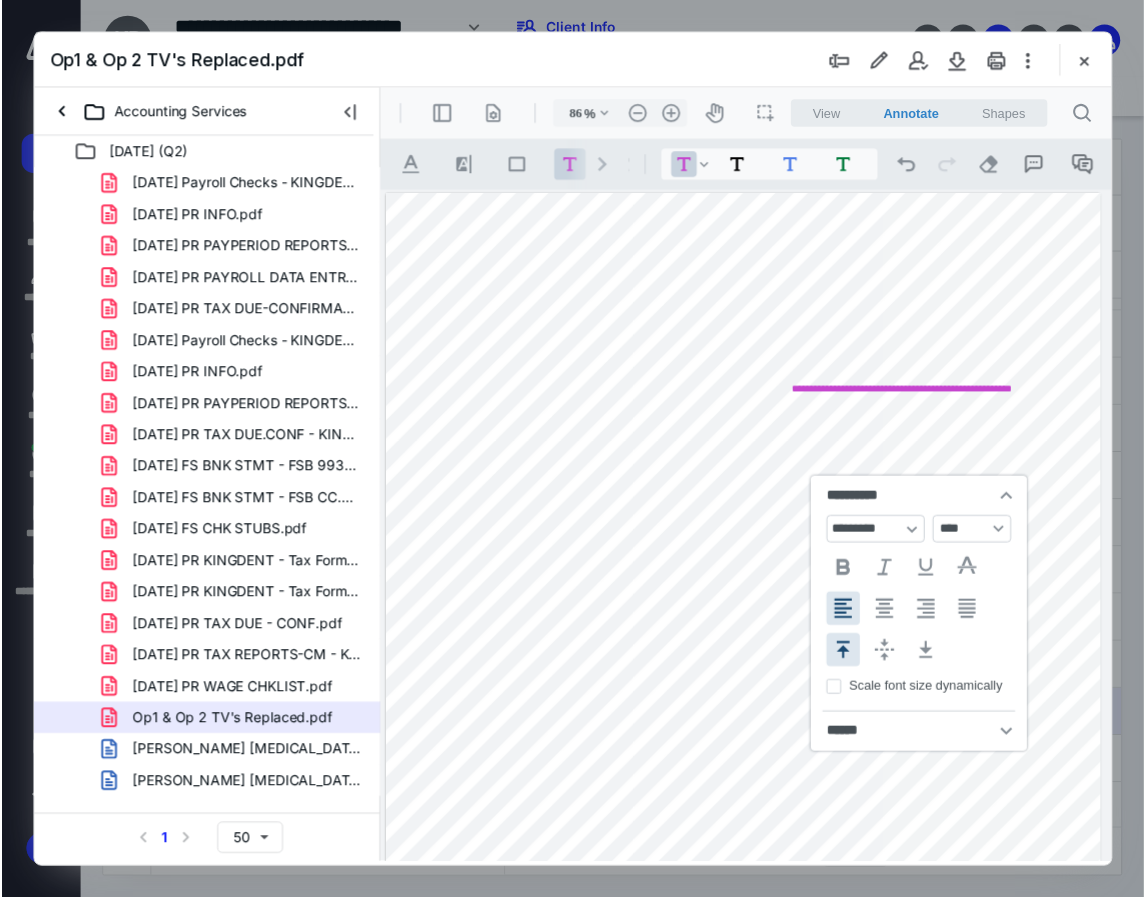 scroll, scrollTop: 0, scrollLeft: 0, axis: both 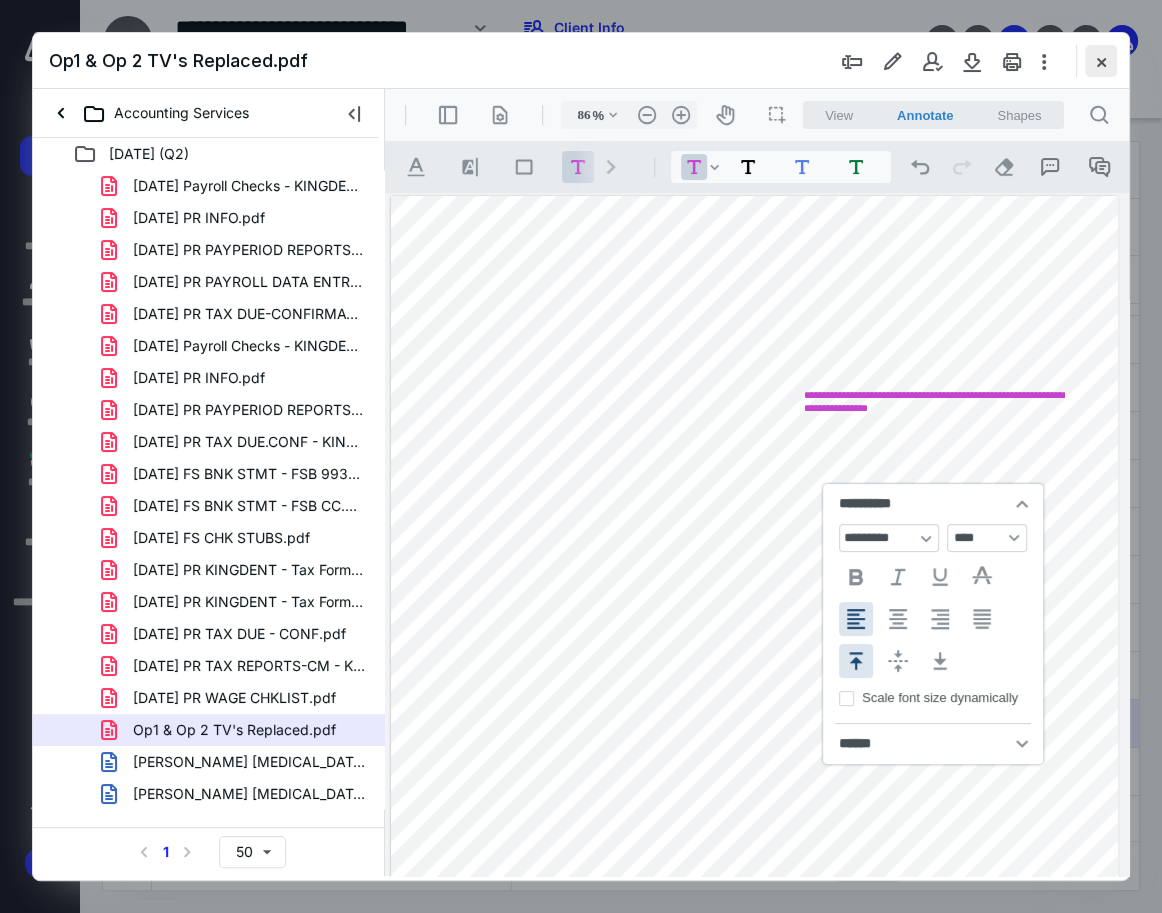 click at bounding box center [1101, 61] 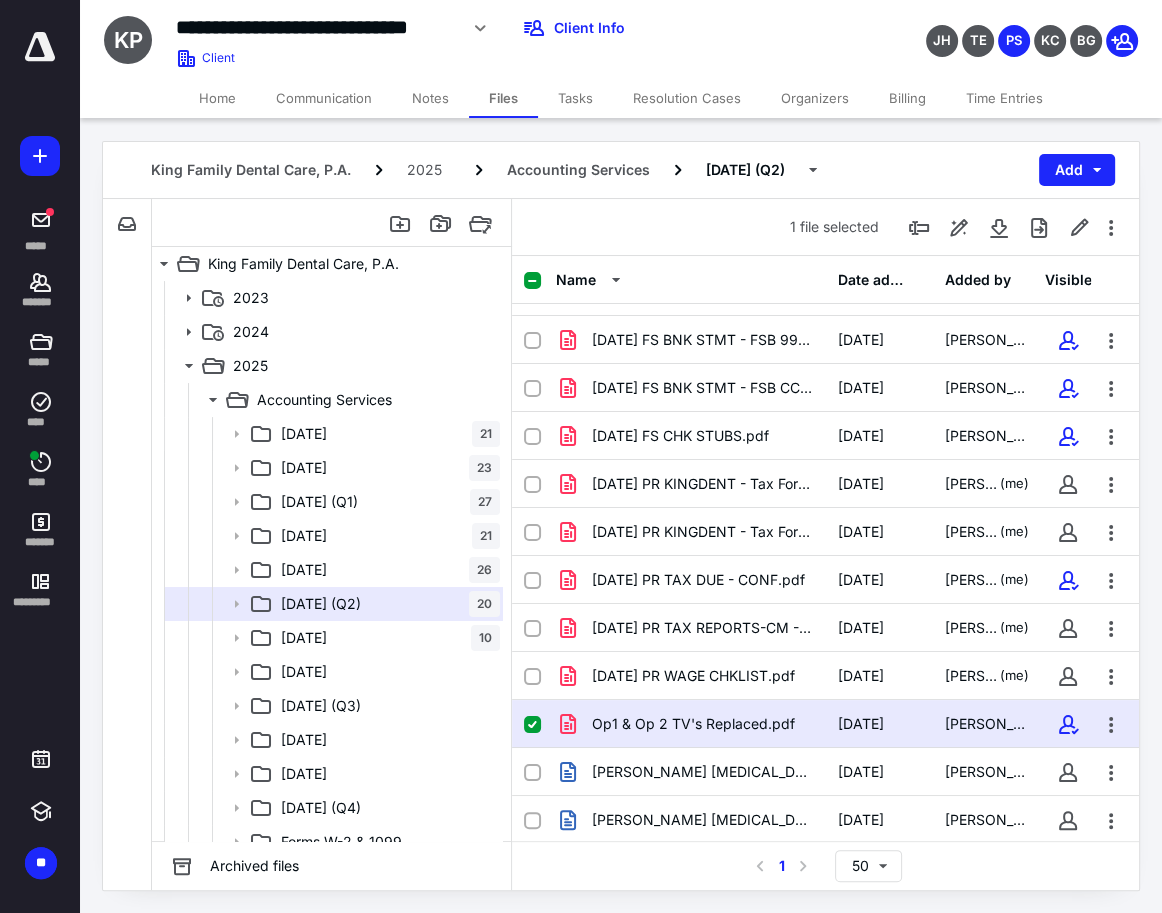 click on "Tasks" at bounding box center [575, 98] 